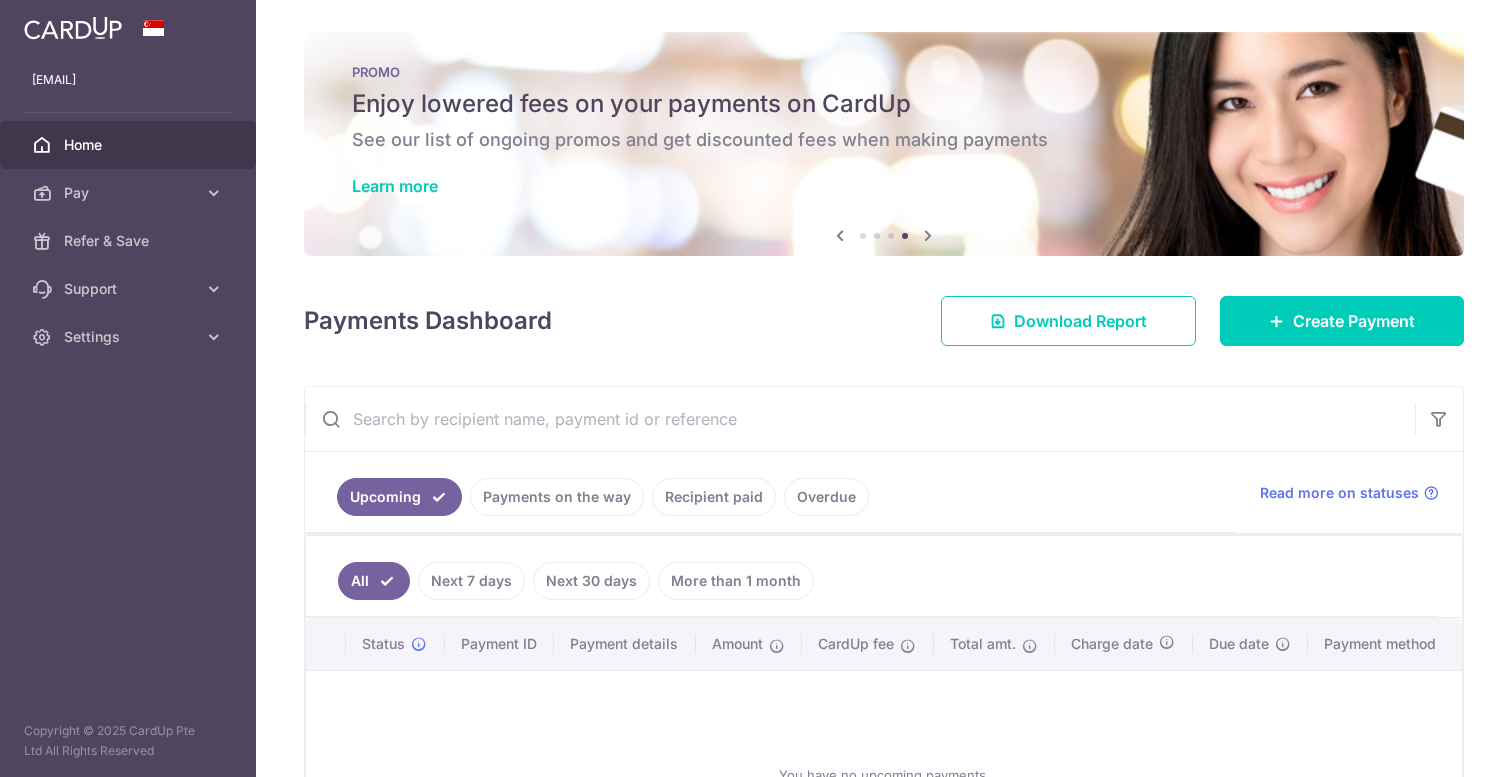 scroll, scrollTop: 0, scrollLeft: 0, axis: both 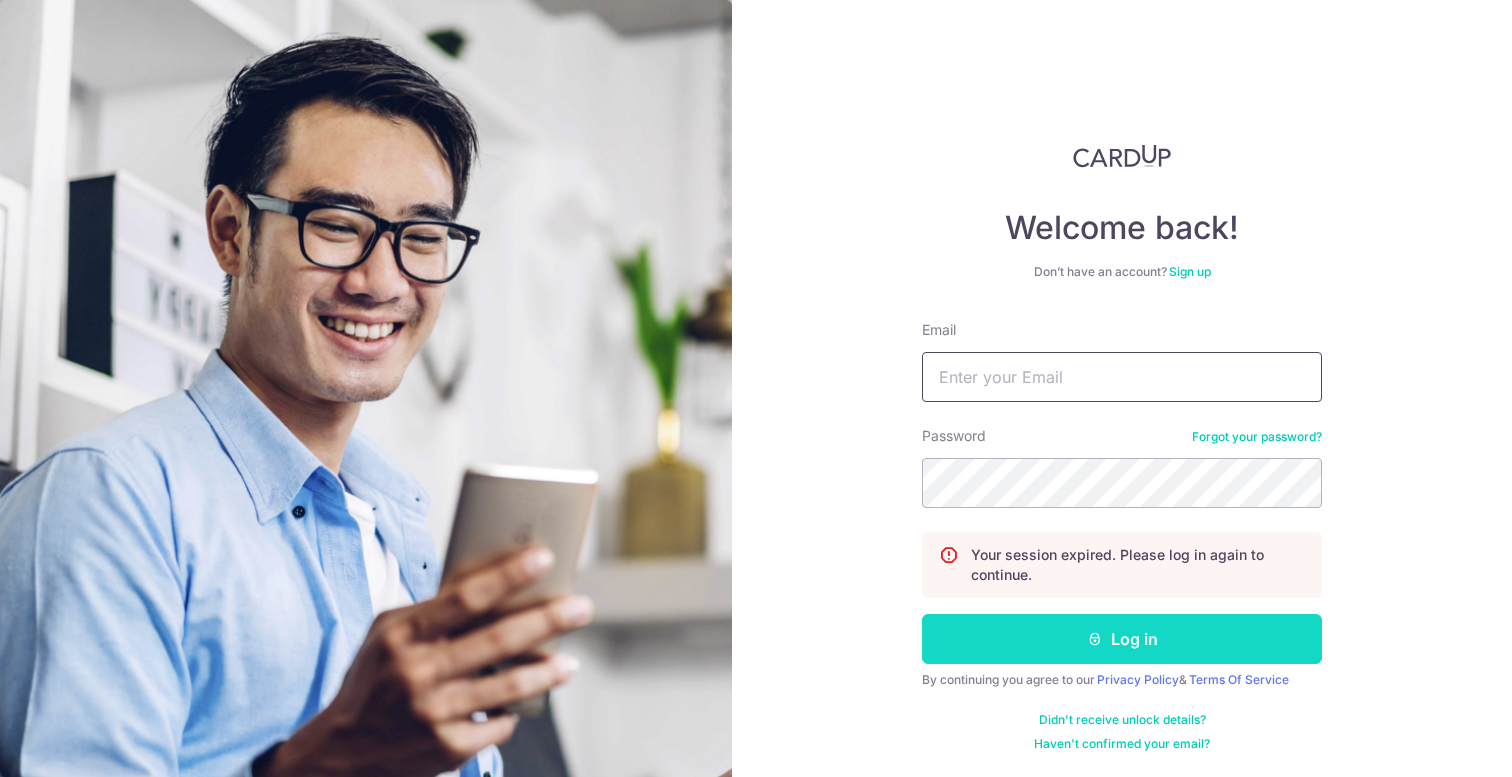 type on "[EMAIL]" 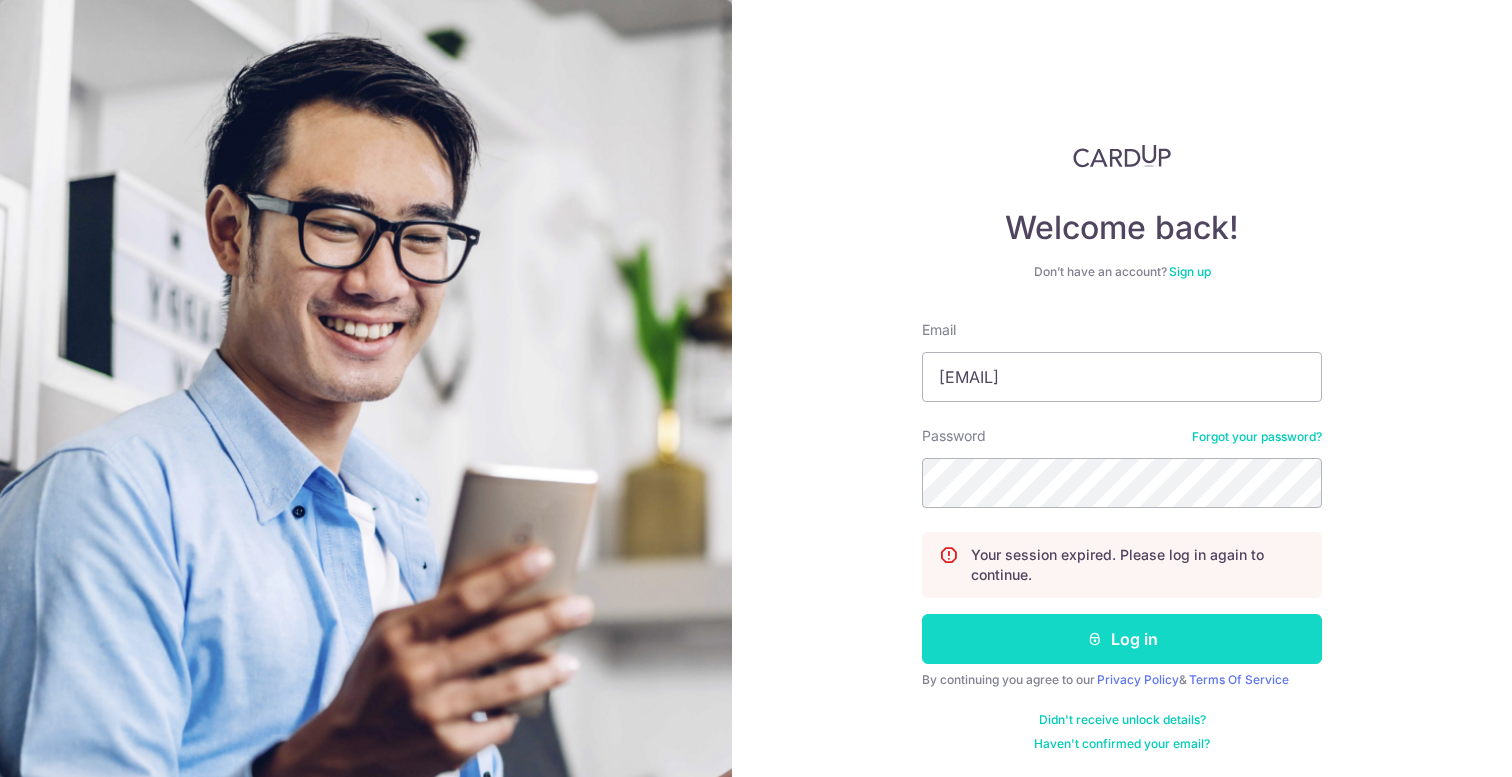 click on "Log in" at bounding box center (1122, 639) 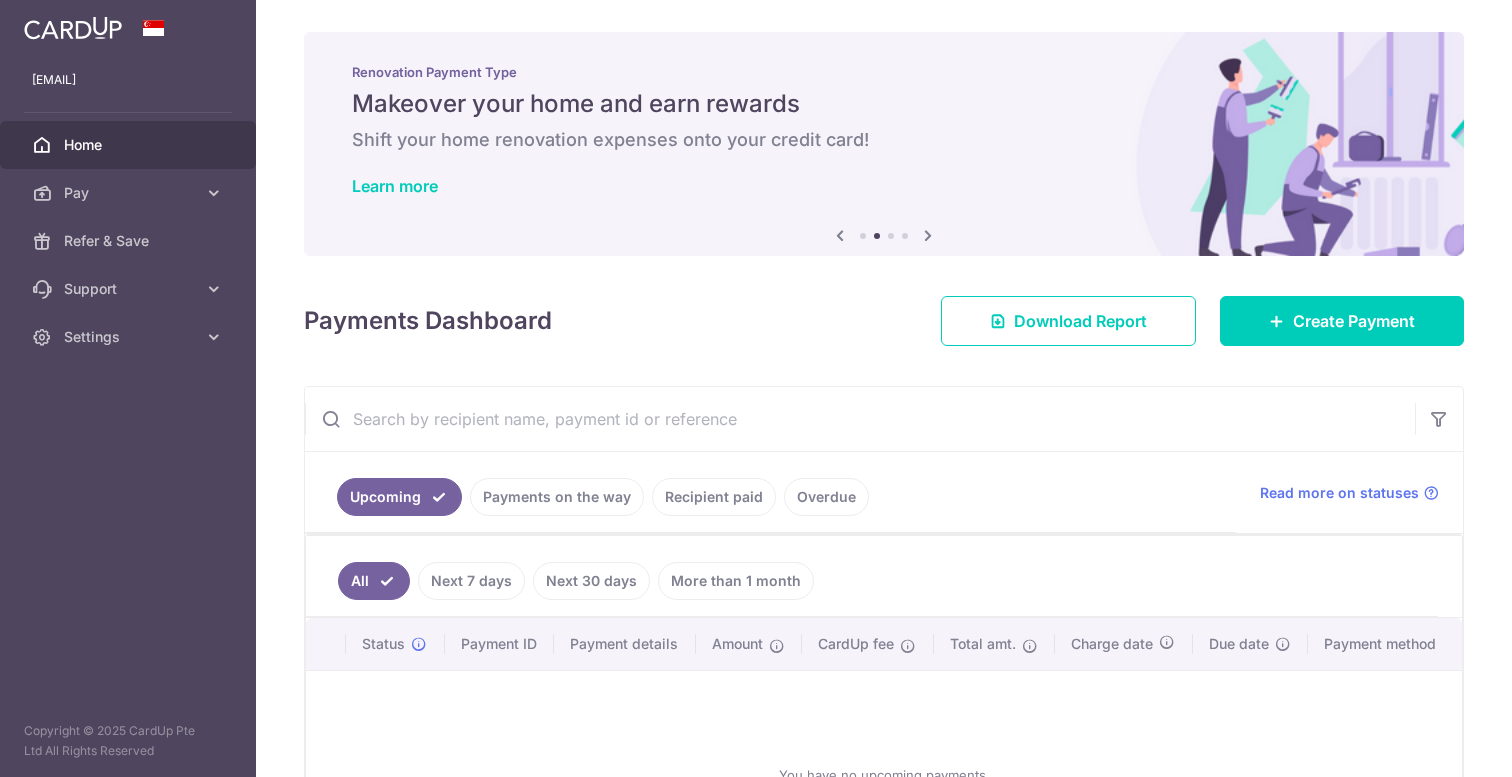 scroll, scrollTop: 0, scrollLeft: 0, axis: both 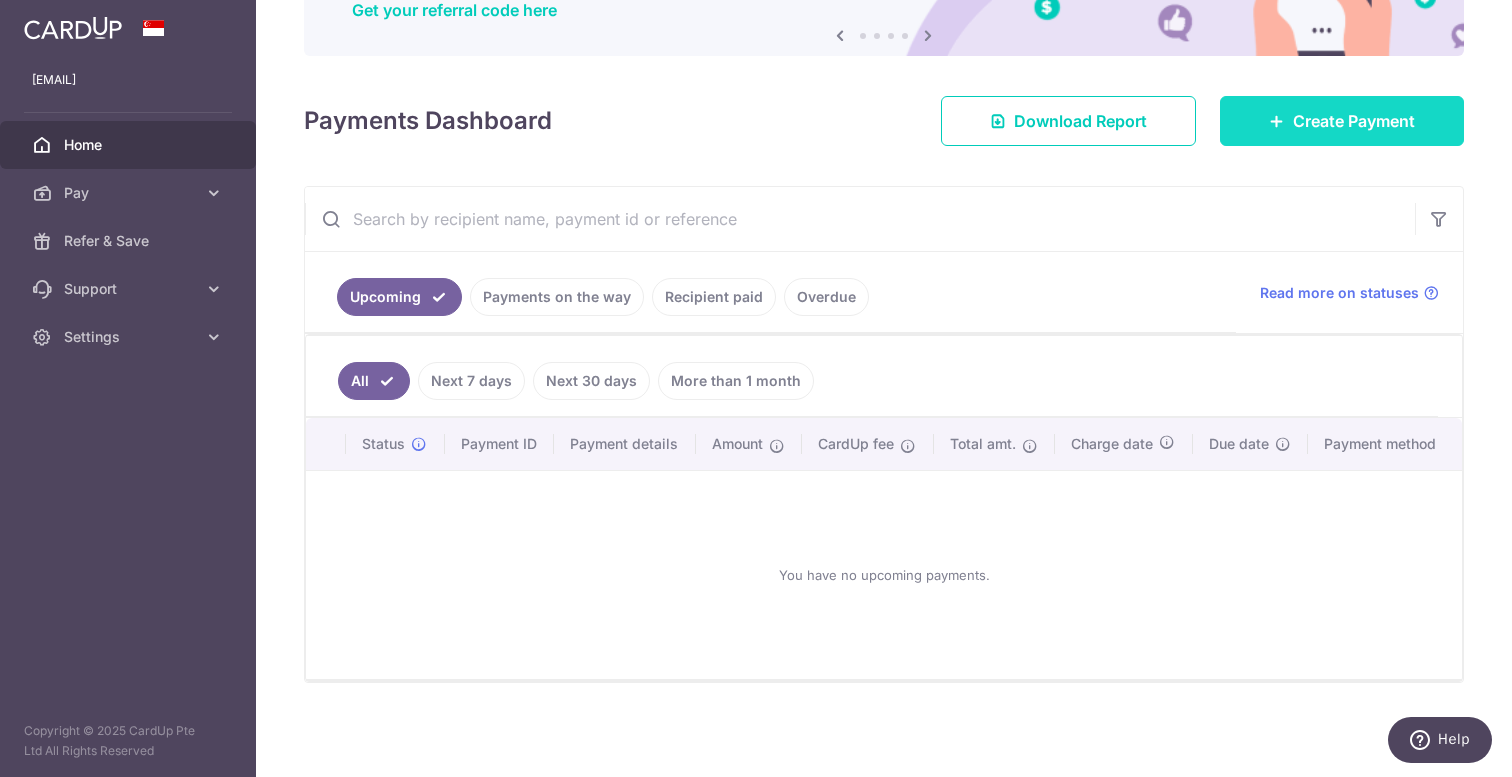 click on "Create Payment" at bounding box center [1342, 121] 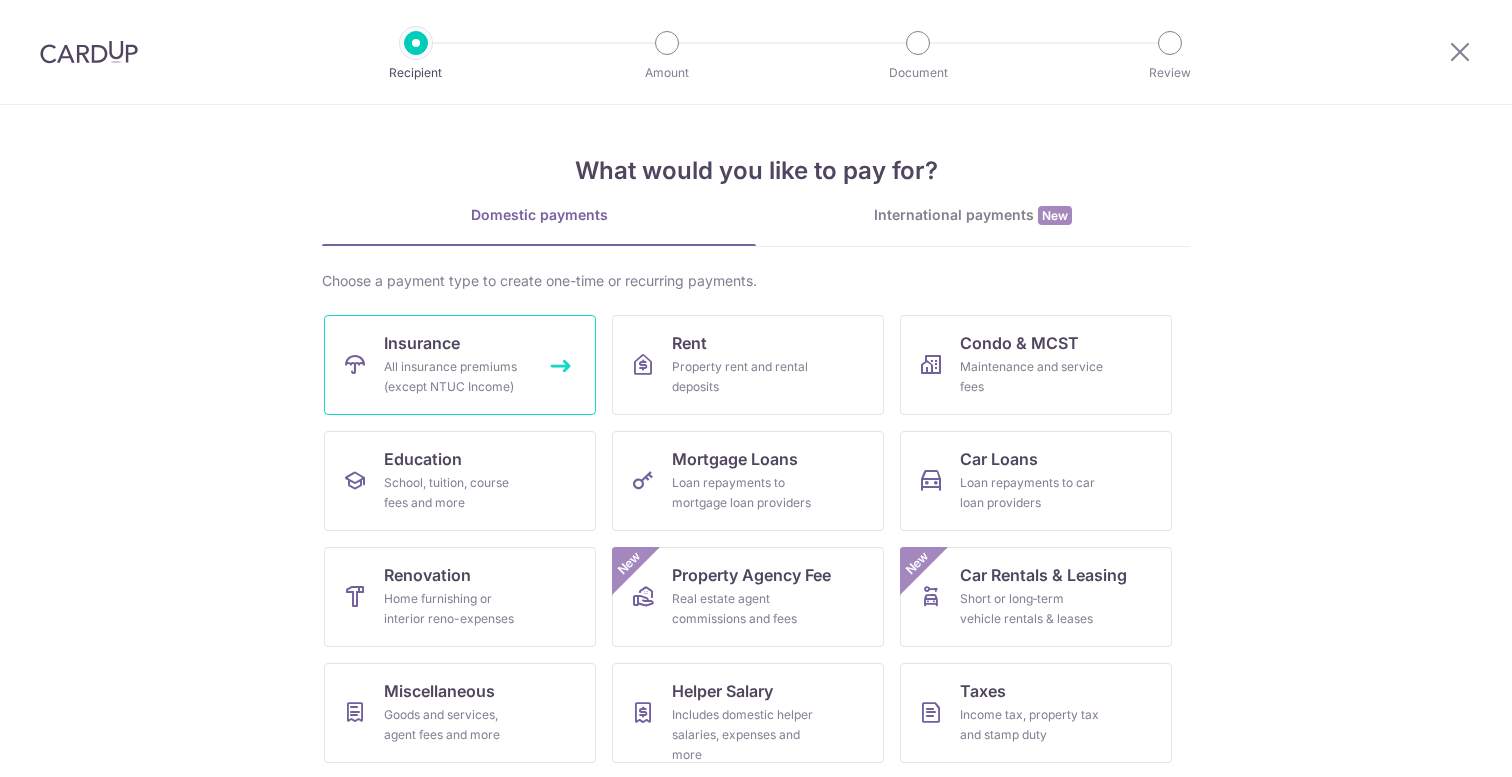 scroll, scrollTop: 0, scrollLeft: 0, axis: both 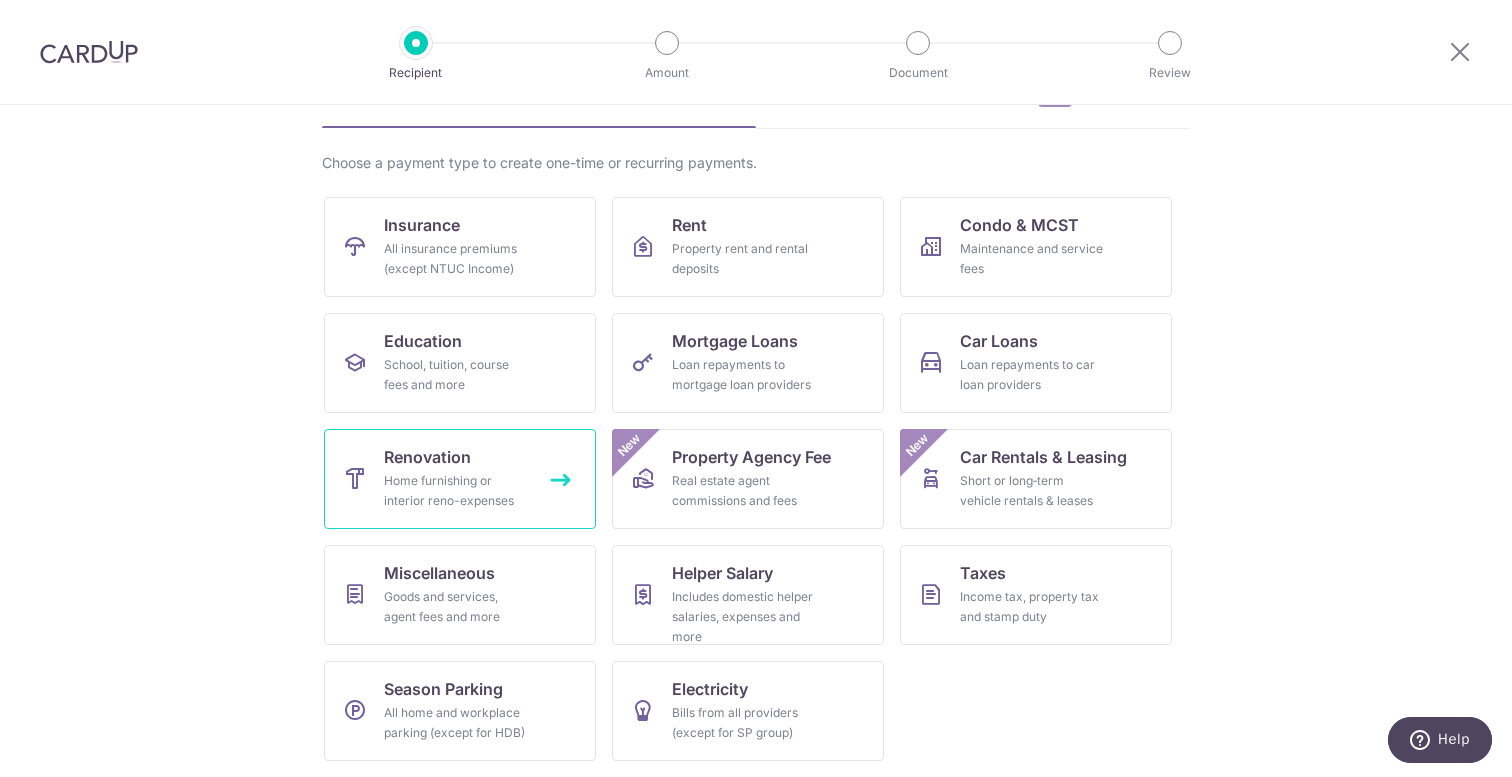 click on "Home furnishing or interior reno-expenses" at bounding box center (456, 491) 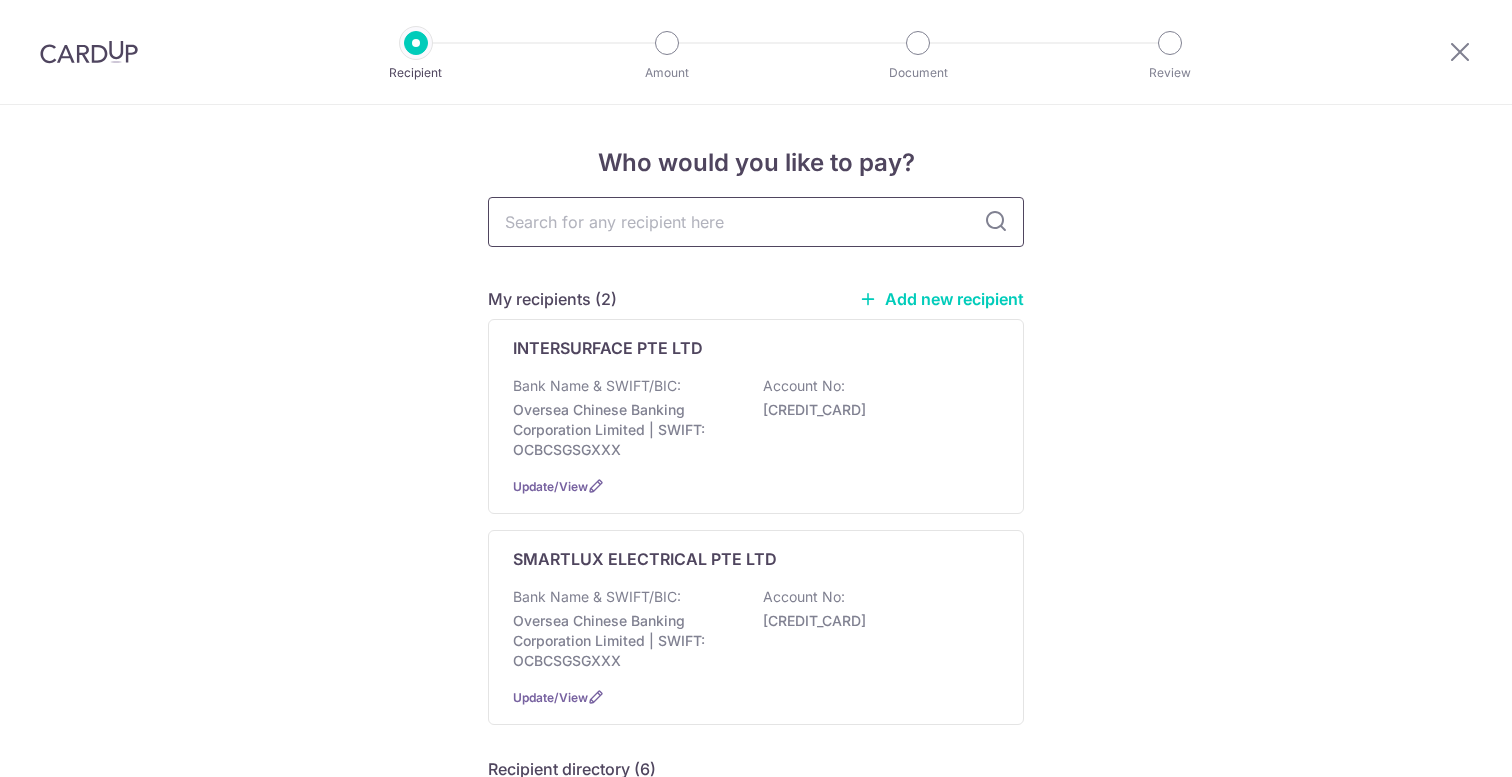 scroll, scrollTop: 0, scrollLeft: 0, axis: both 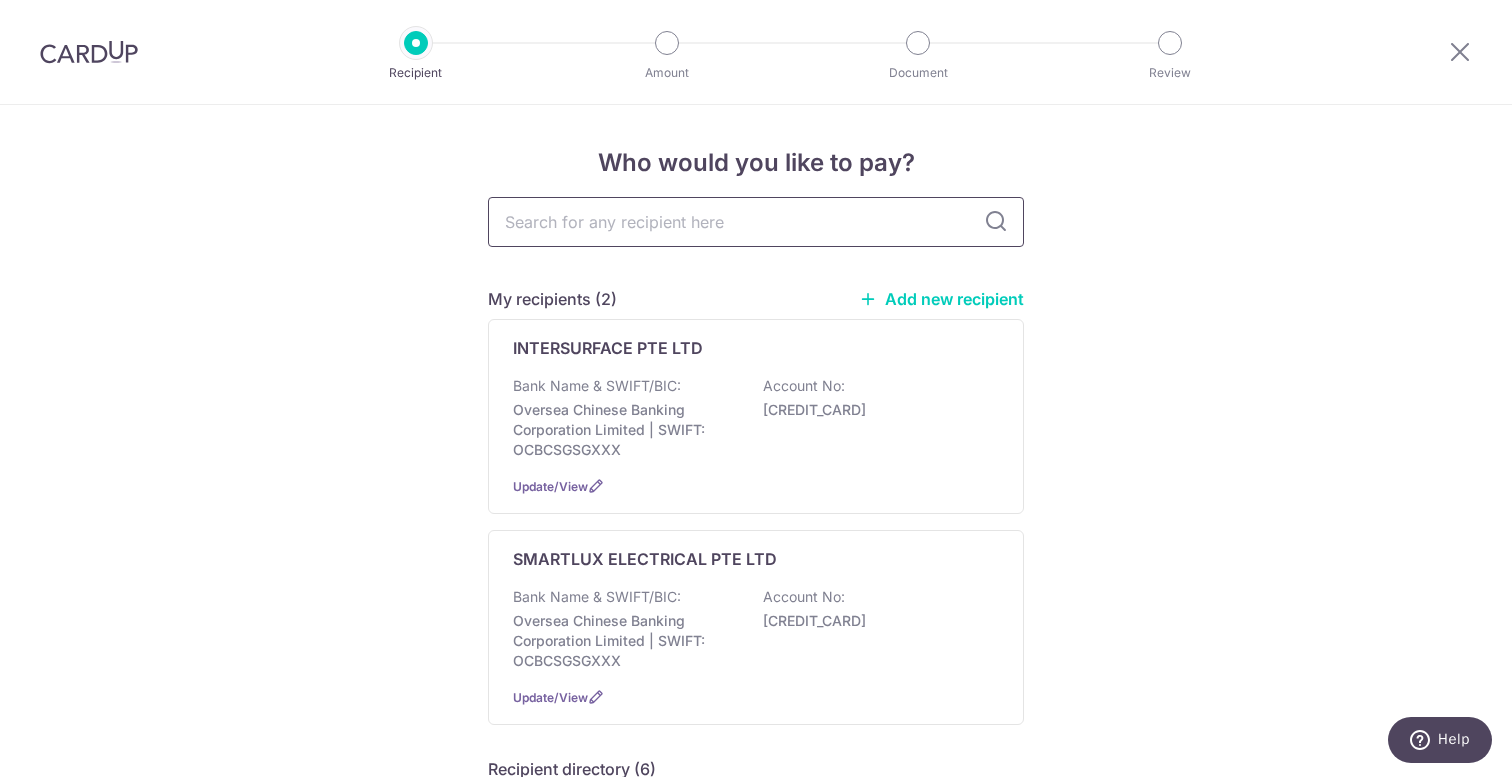 click at bounding box center [756, 222] 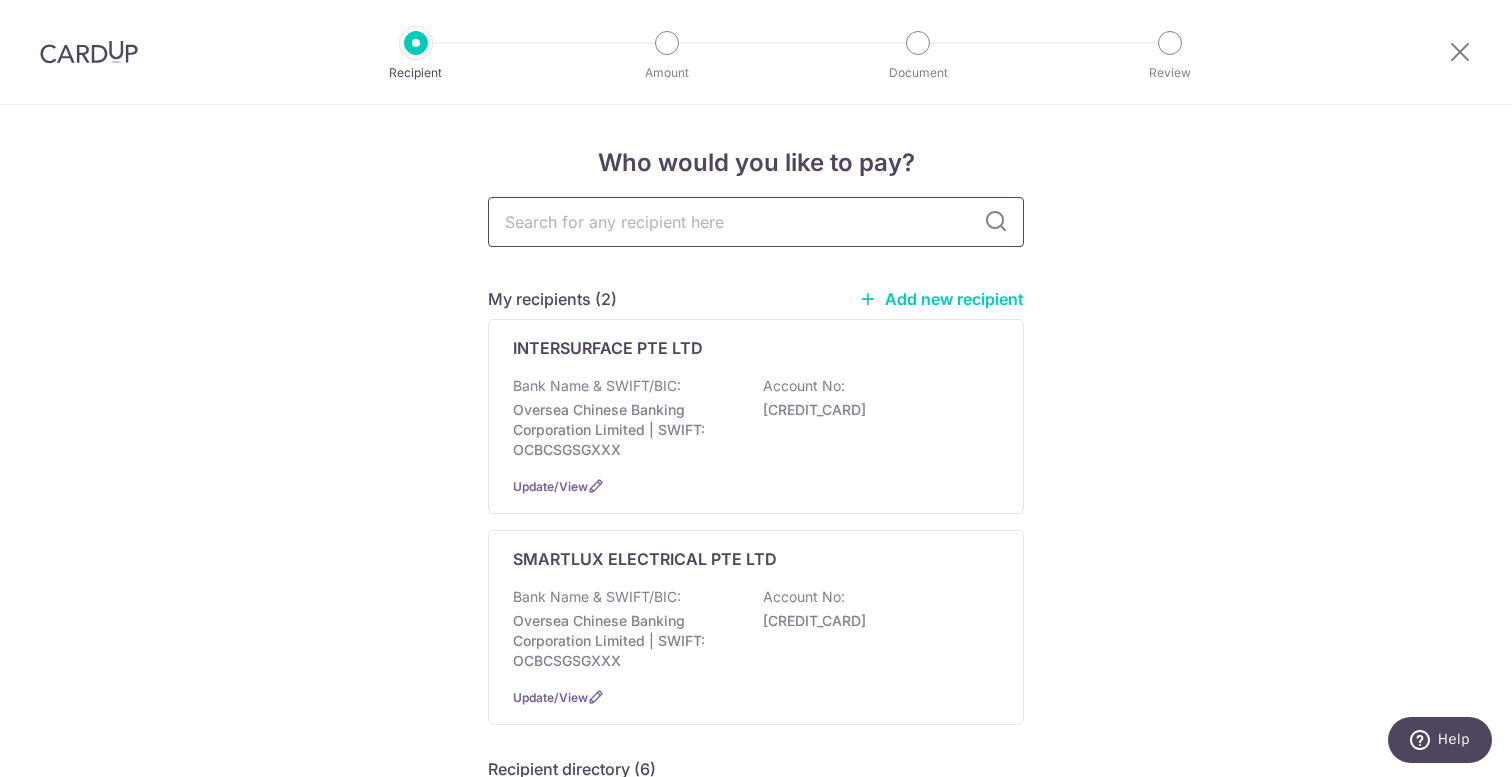 click at bounding box center [756, 222] 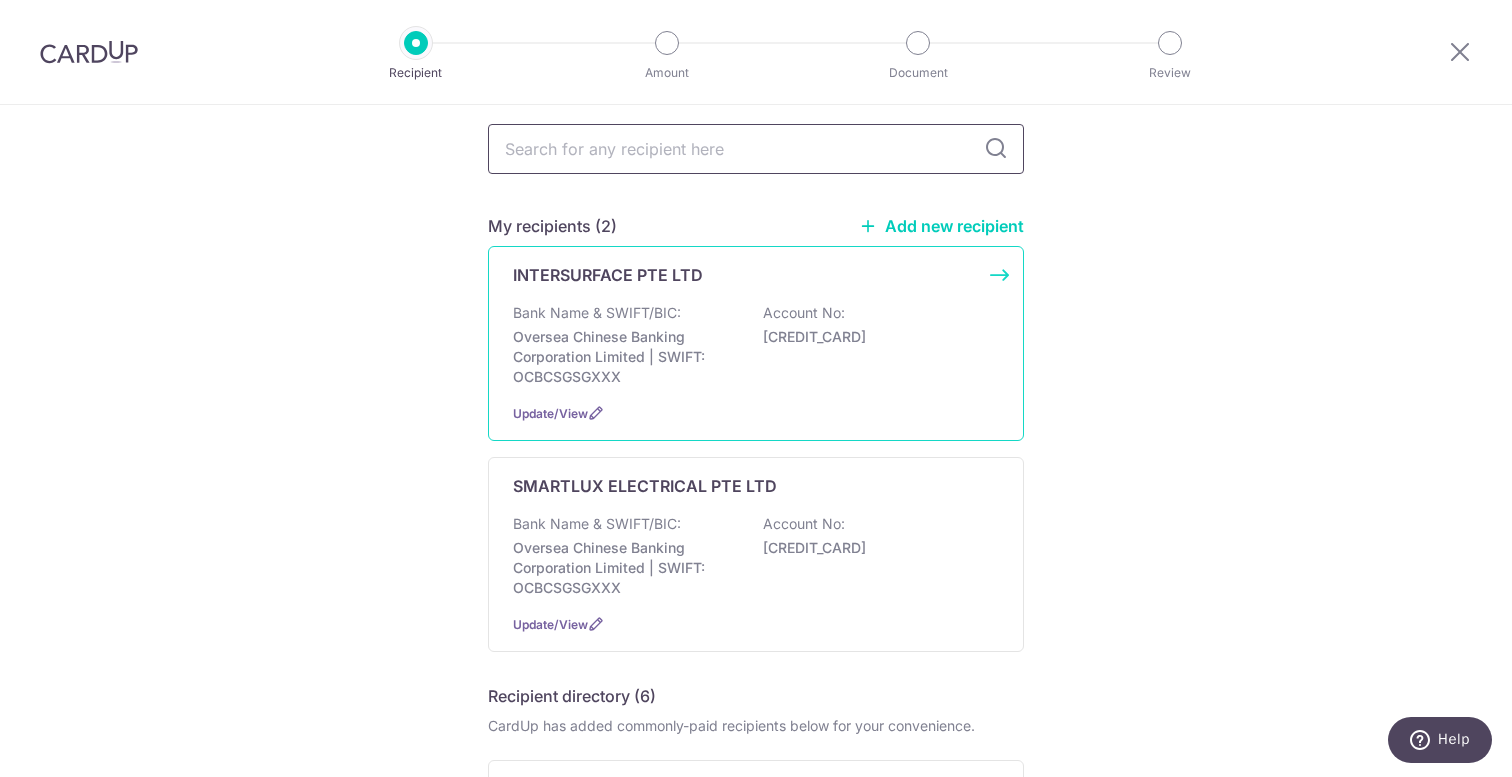 scroll, scrollTop: 0, scrollLeft: 0, axis: both 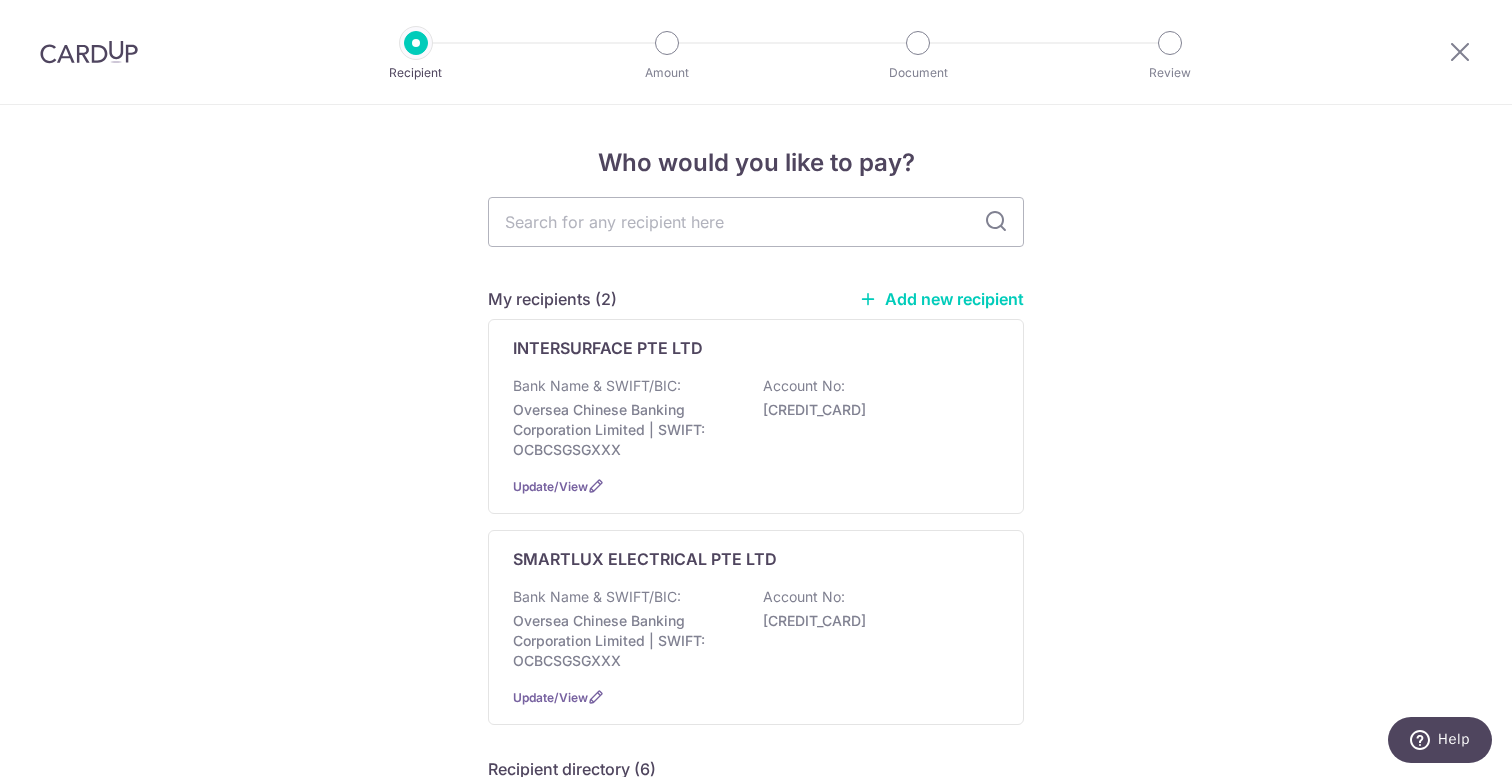 click on "Add new recipient" at bounding box center [941, 299] 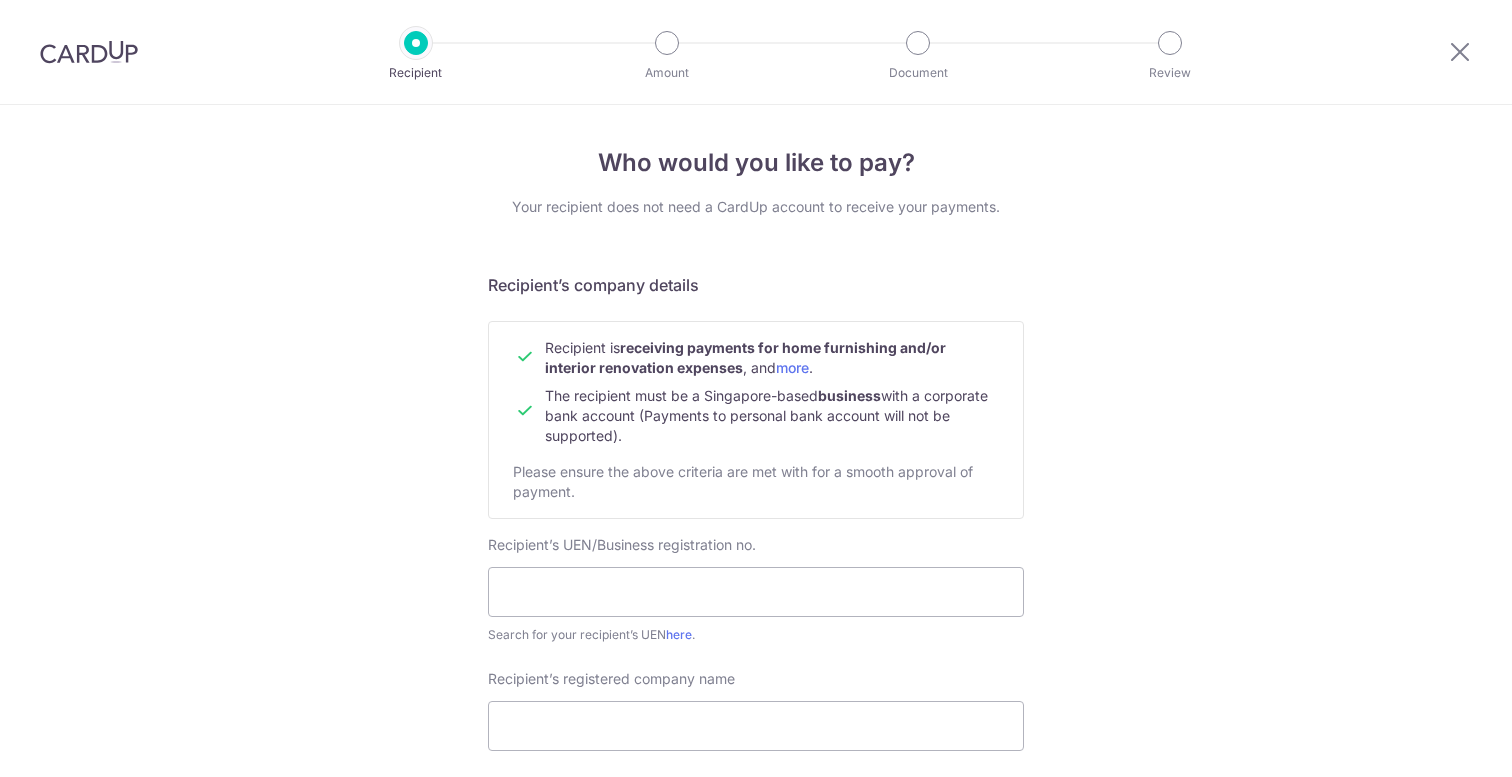 scroll, scrollTop: 0, scrollLeft: 0, axis: both 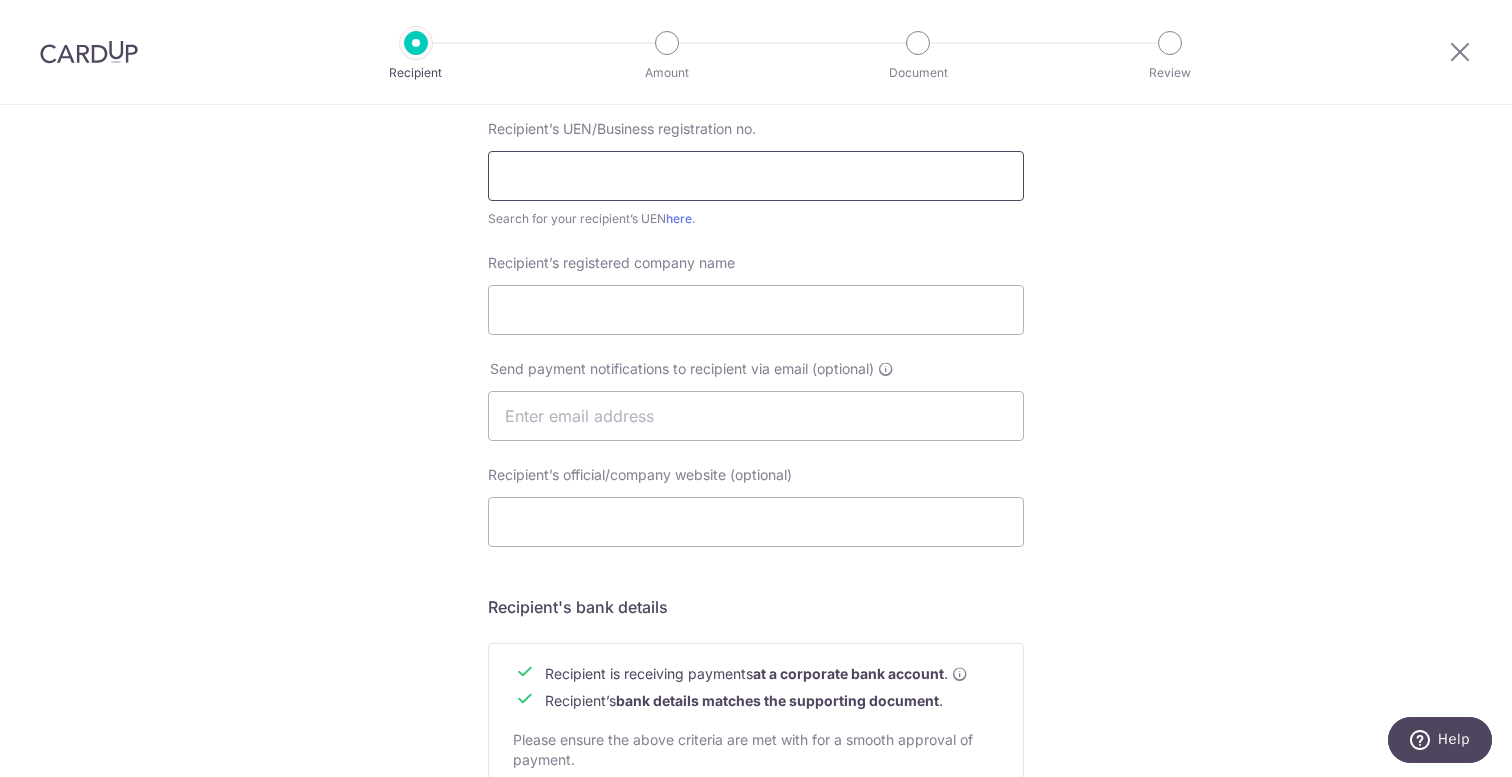 click at bounding box center [756, 176] 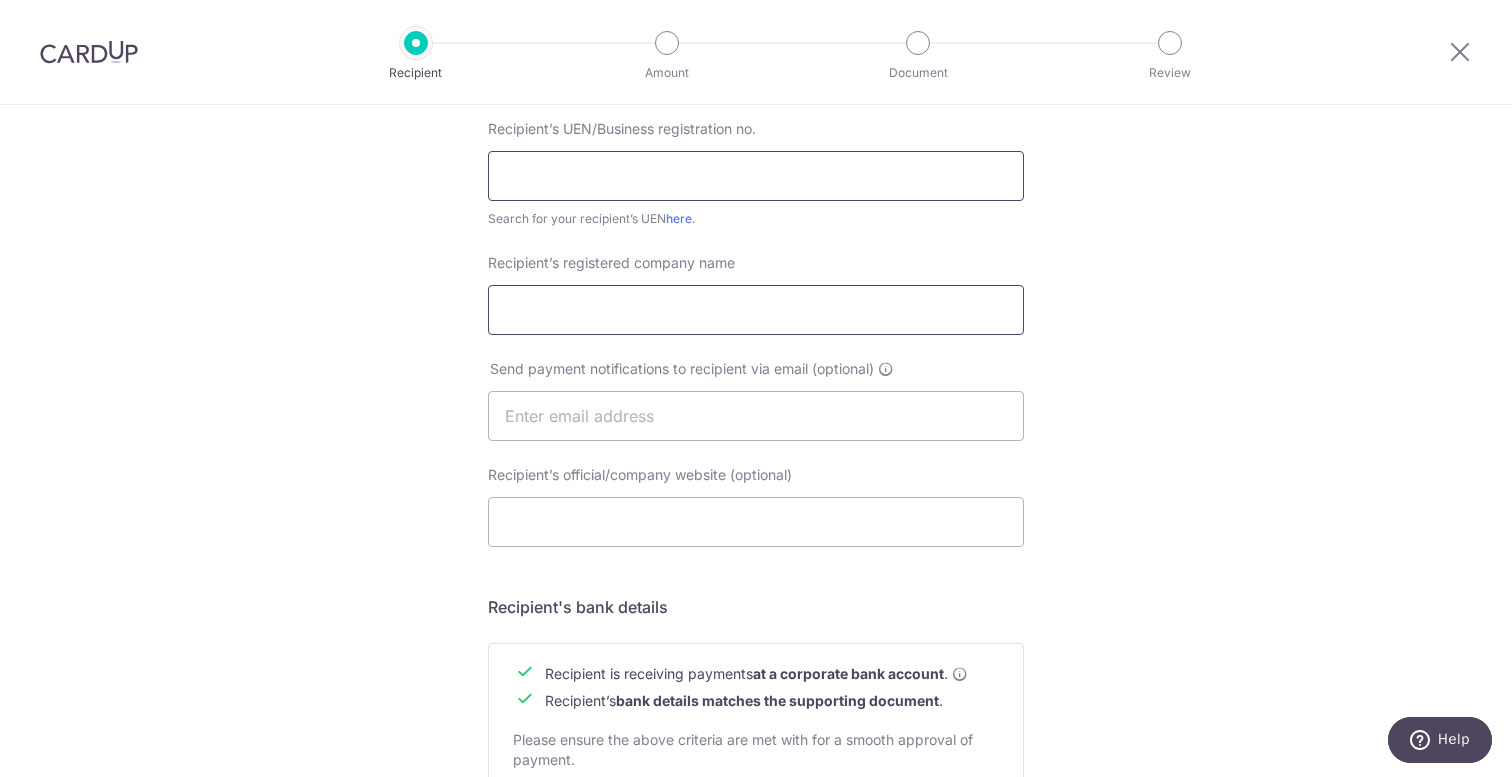 paste on "200914531R" 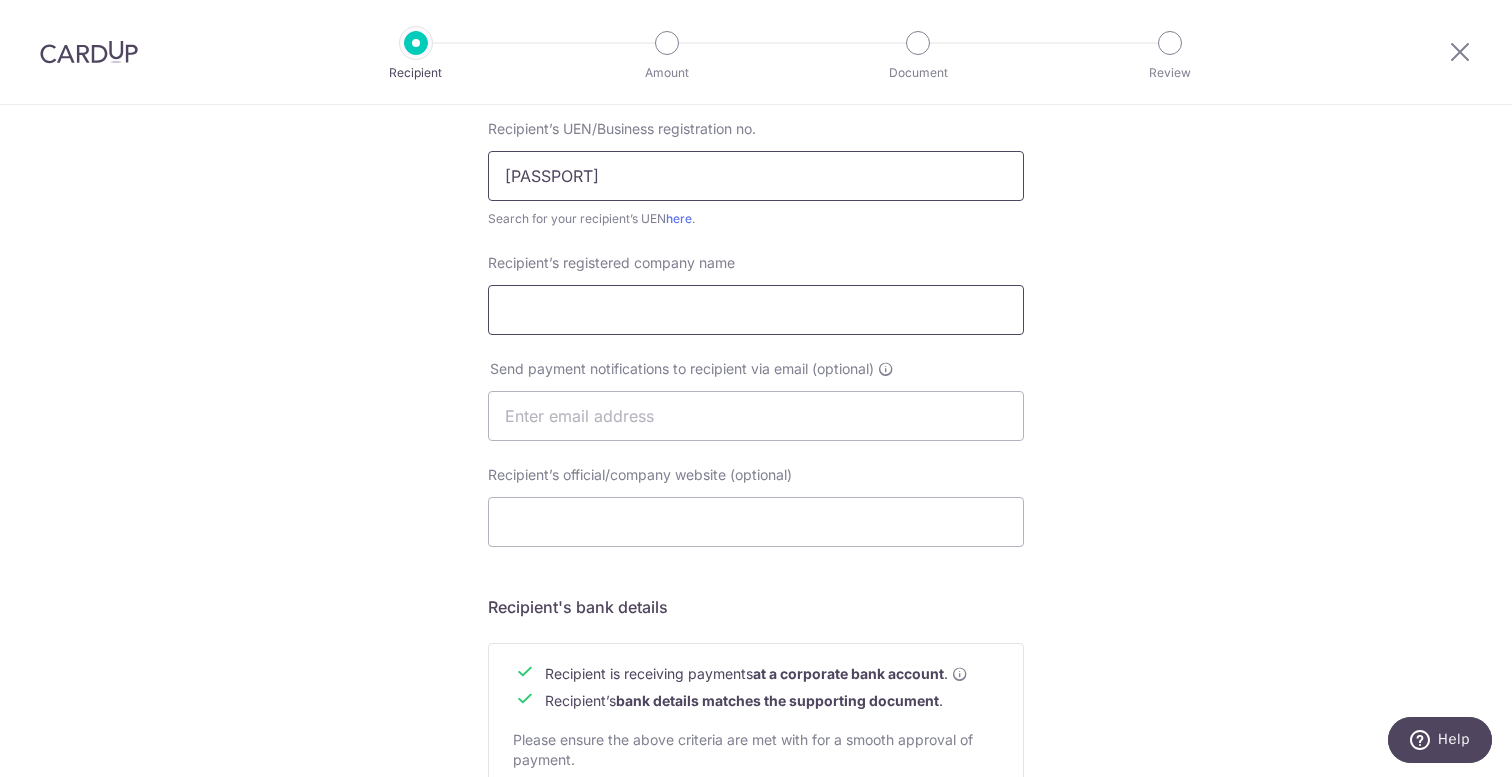 type on "200914531R" 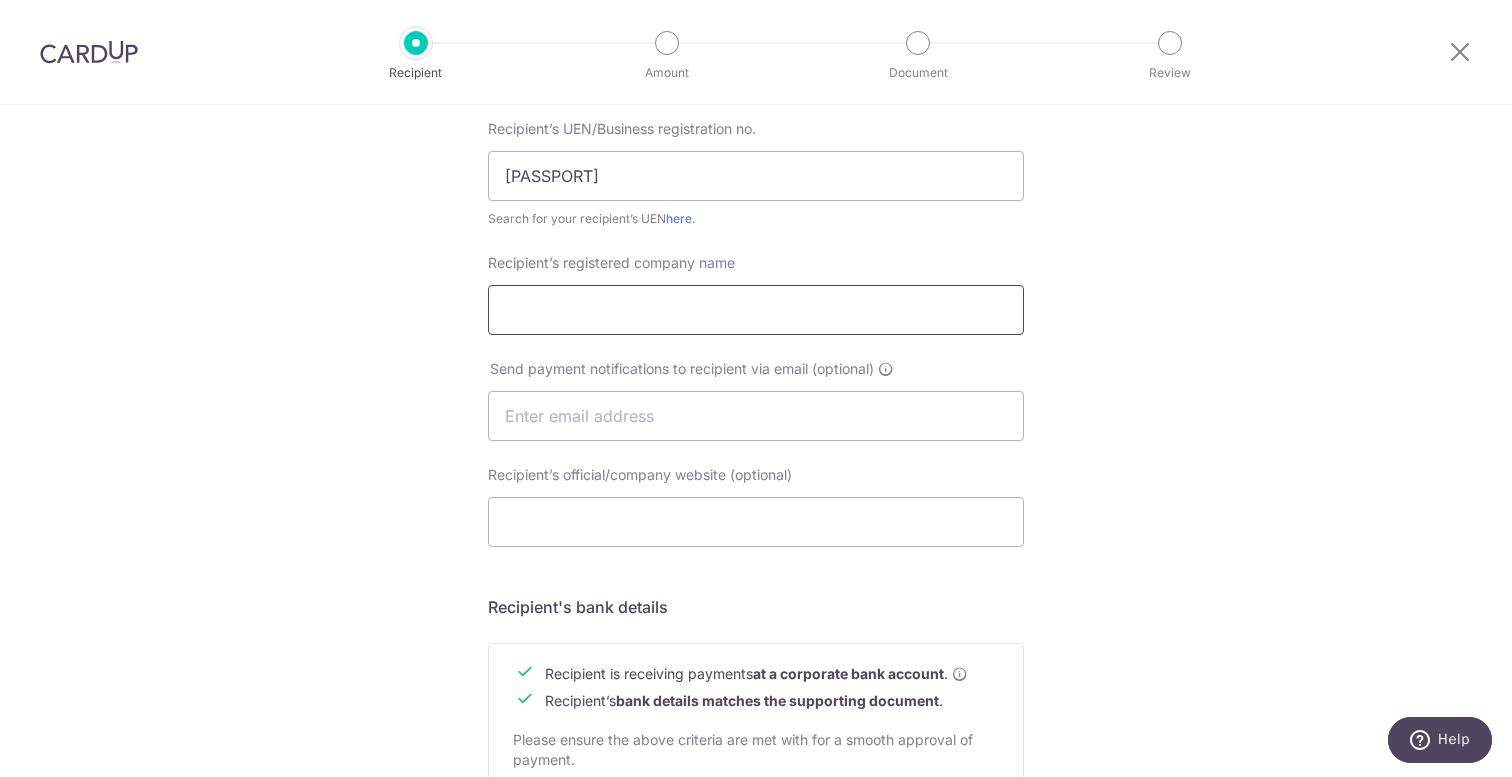 click on "Recipient’s registered company name" at bounding box center [756, 310] 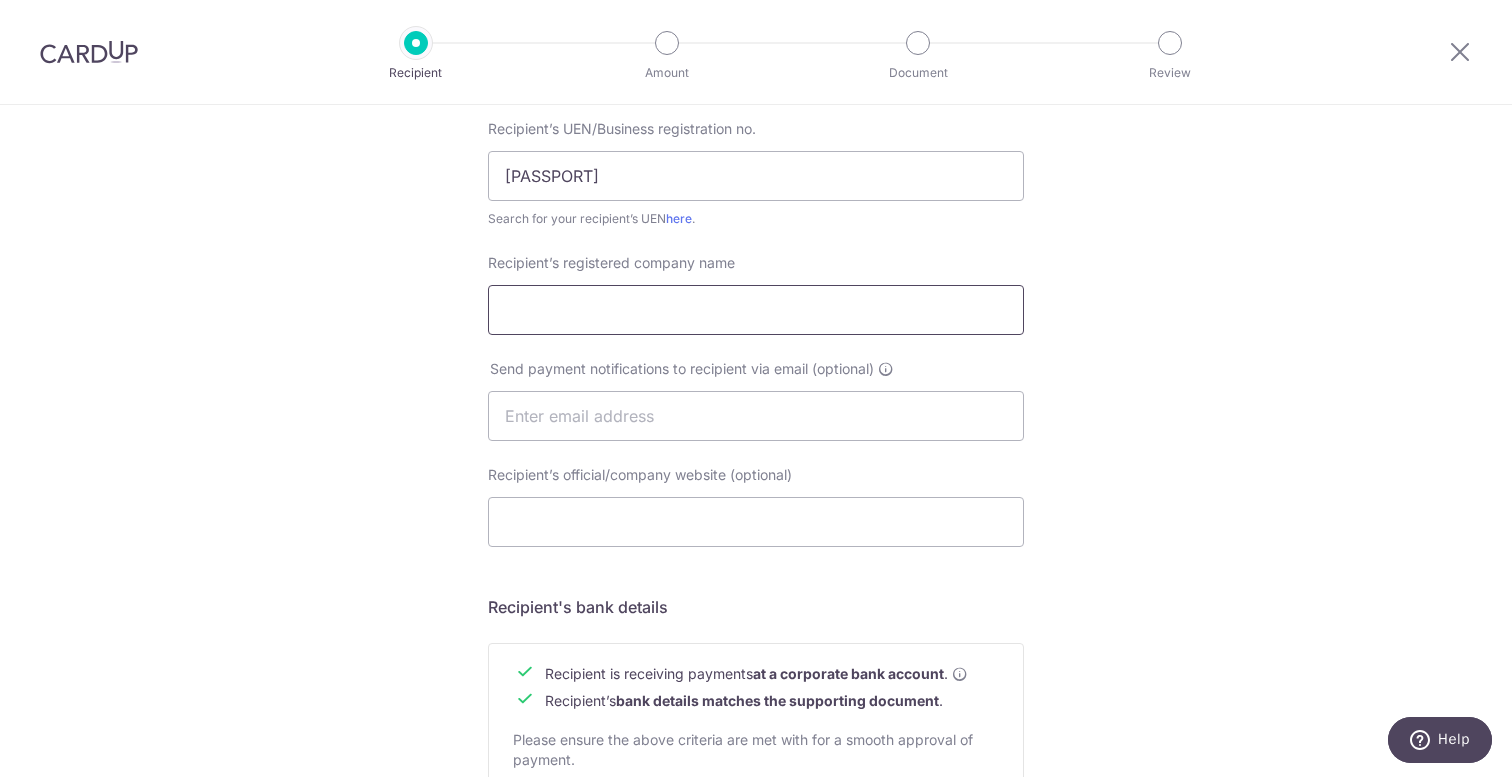paste on "HARVEST BUILDING PRODUCTS PTE LTD" 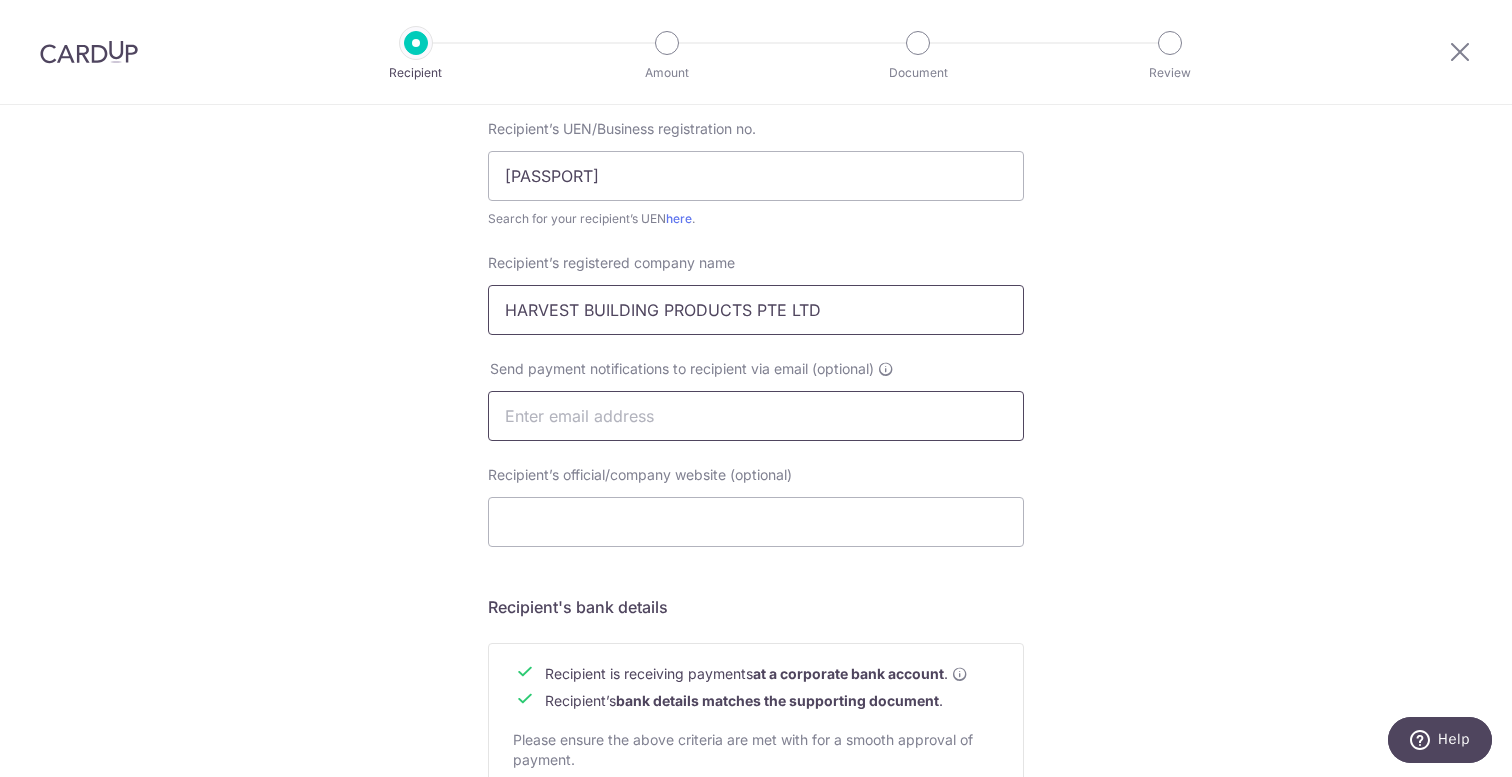 type on "HARVEST BUILDING PRODUCTS PTE LTD" 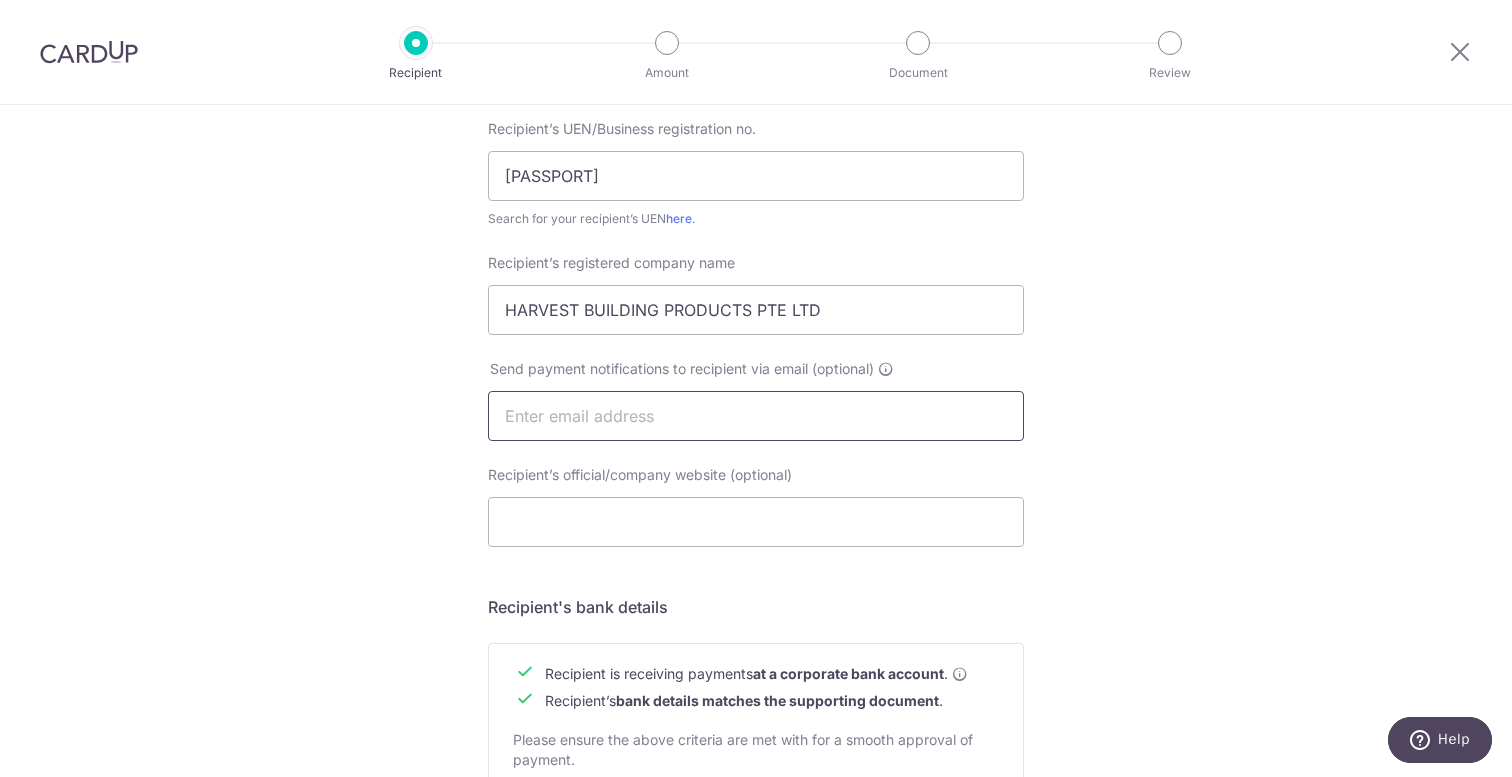 click at bounding box center (756, 416) 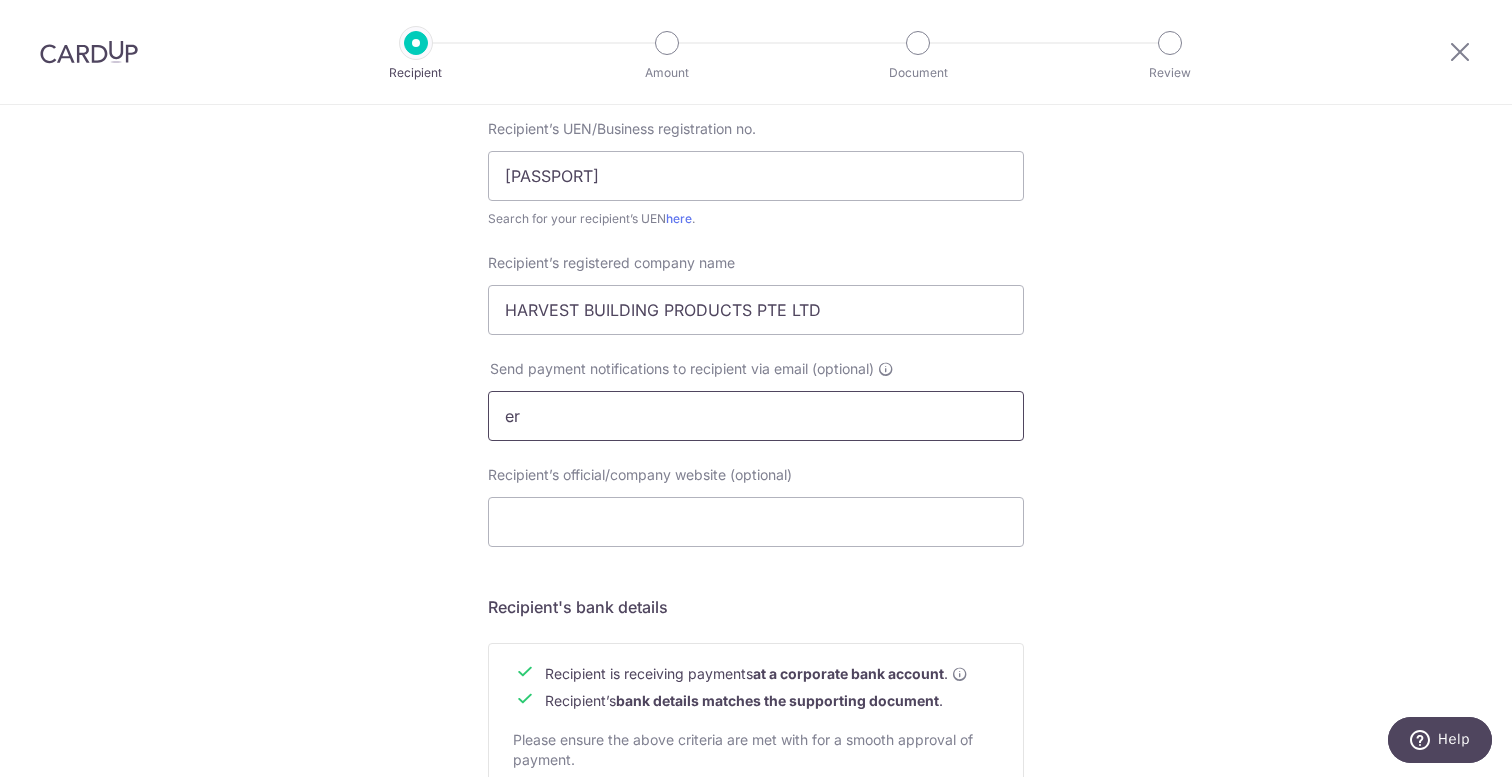 type on "e" 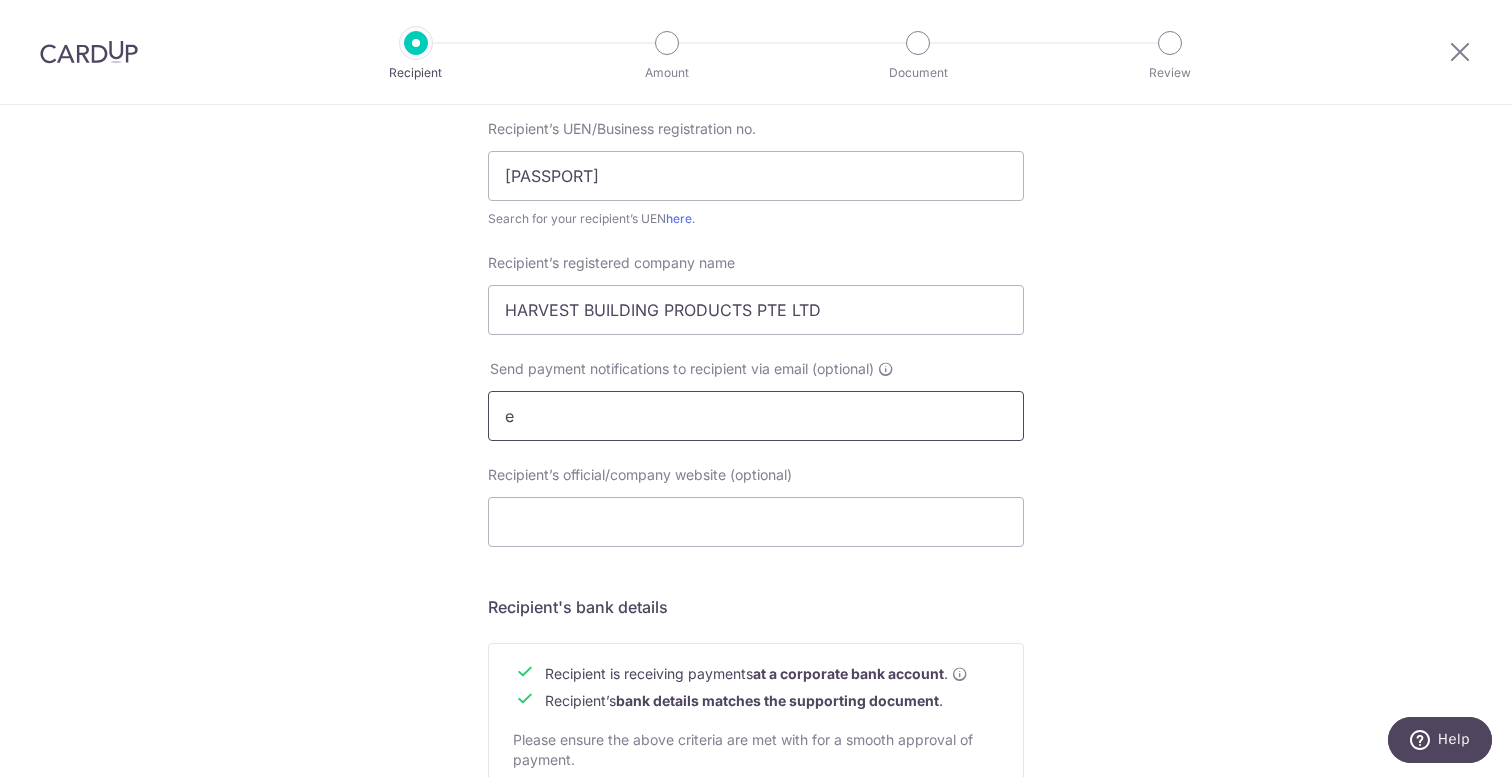 type 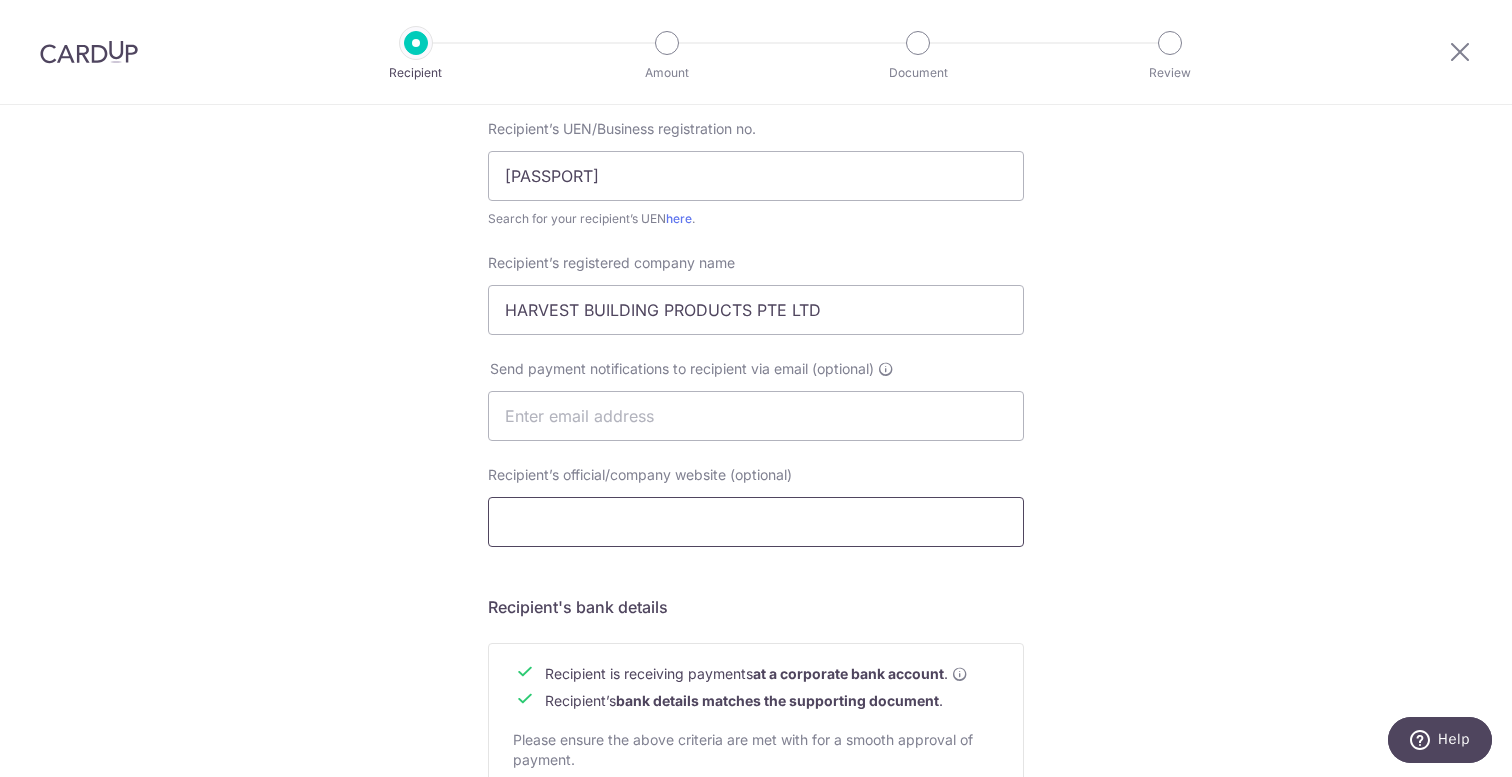 click on "Recipient’s official/company website (optional)" at bounding box center (756, 522) 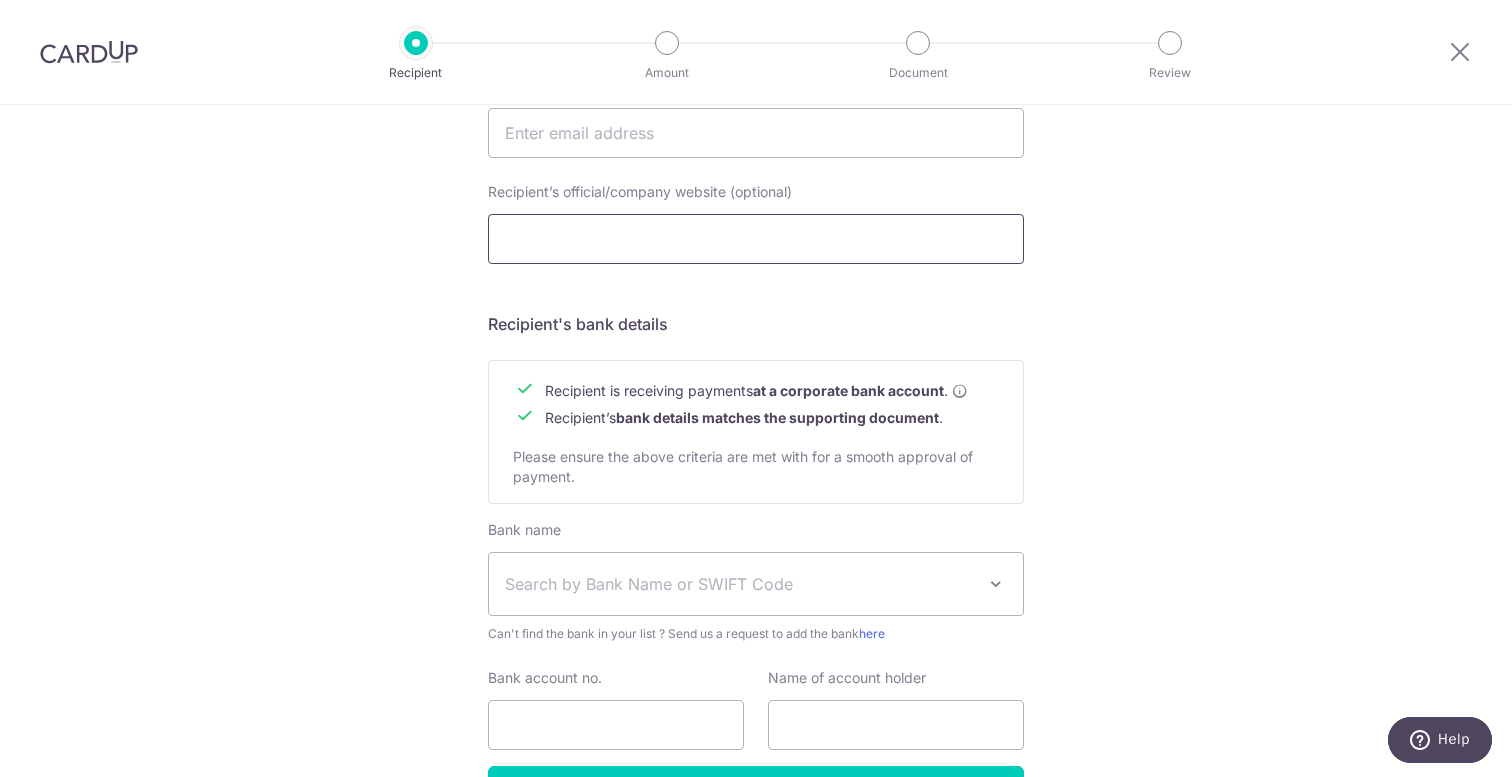 scroll, scrollTop: 684, scrollLeft: 0, axis: vertical 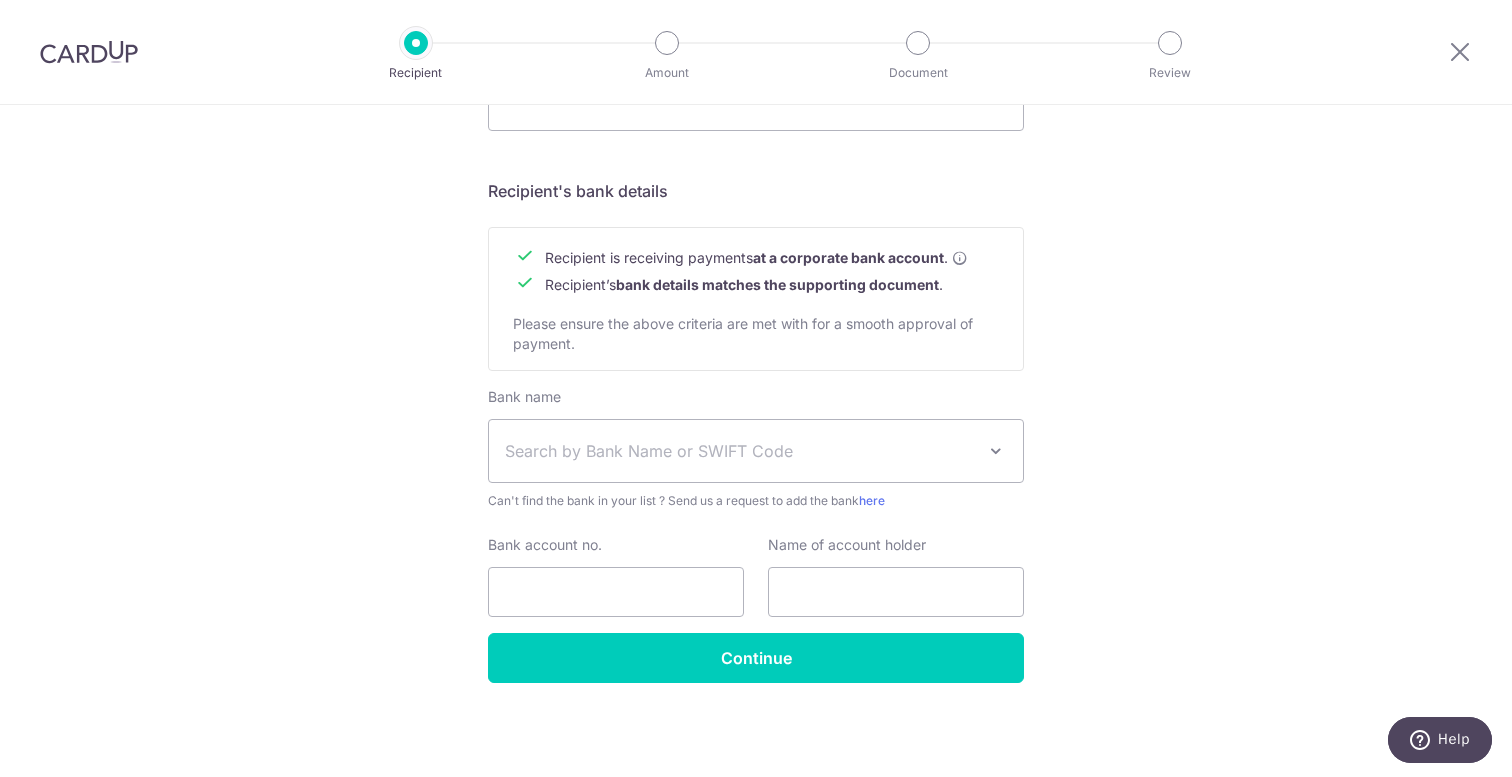click on "Search by Bank Name or SWIFT Code" at bounding box center [740, 451] 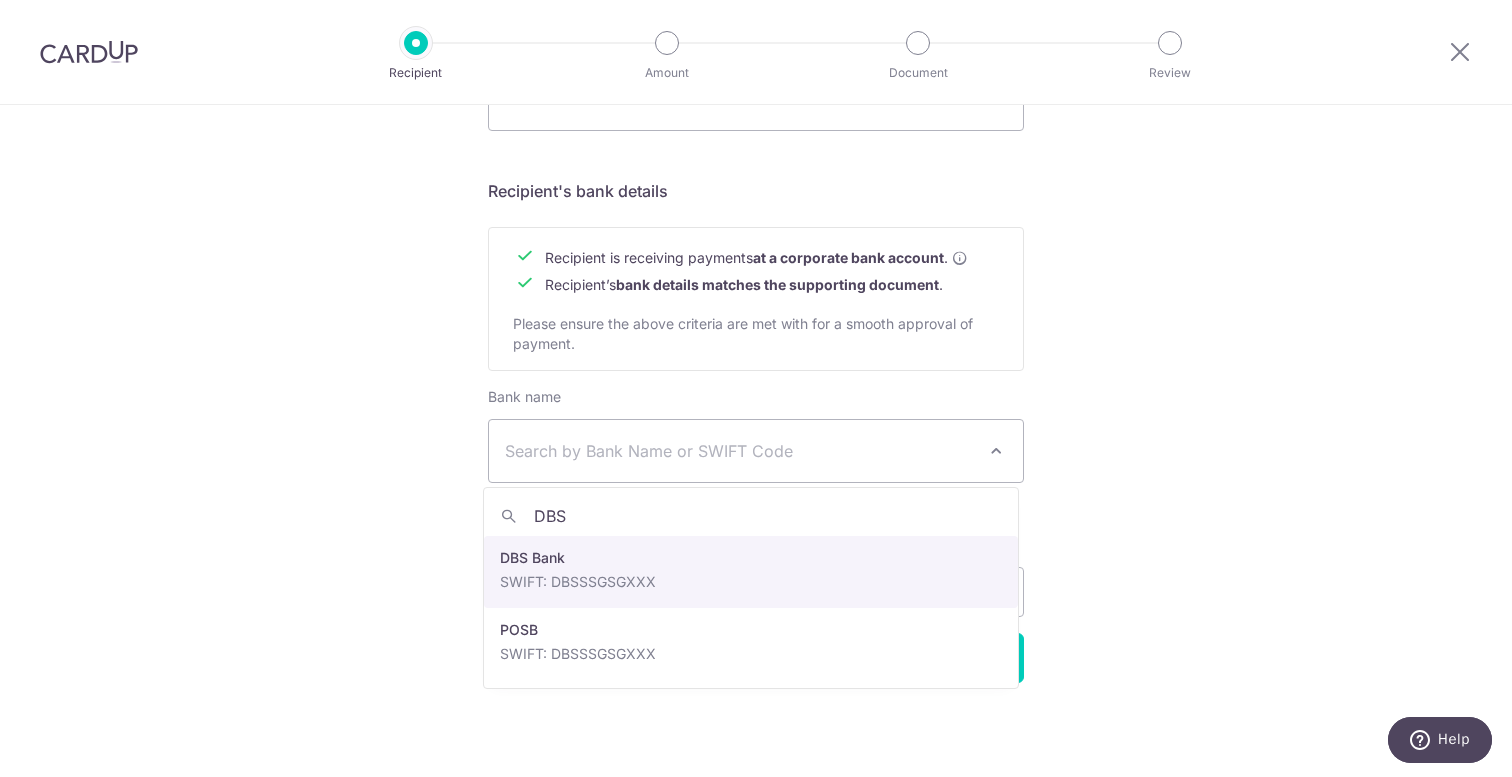 type on "DBS" 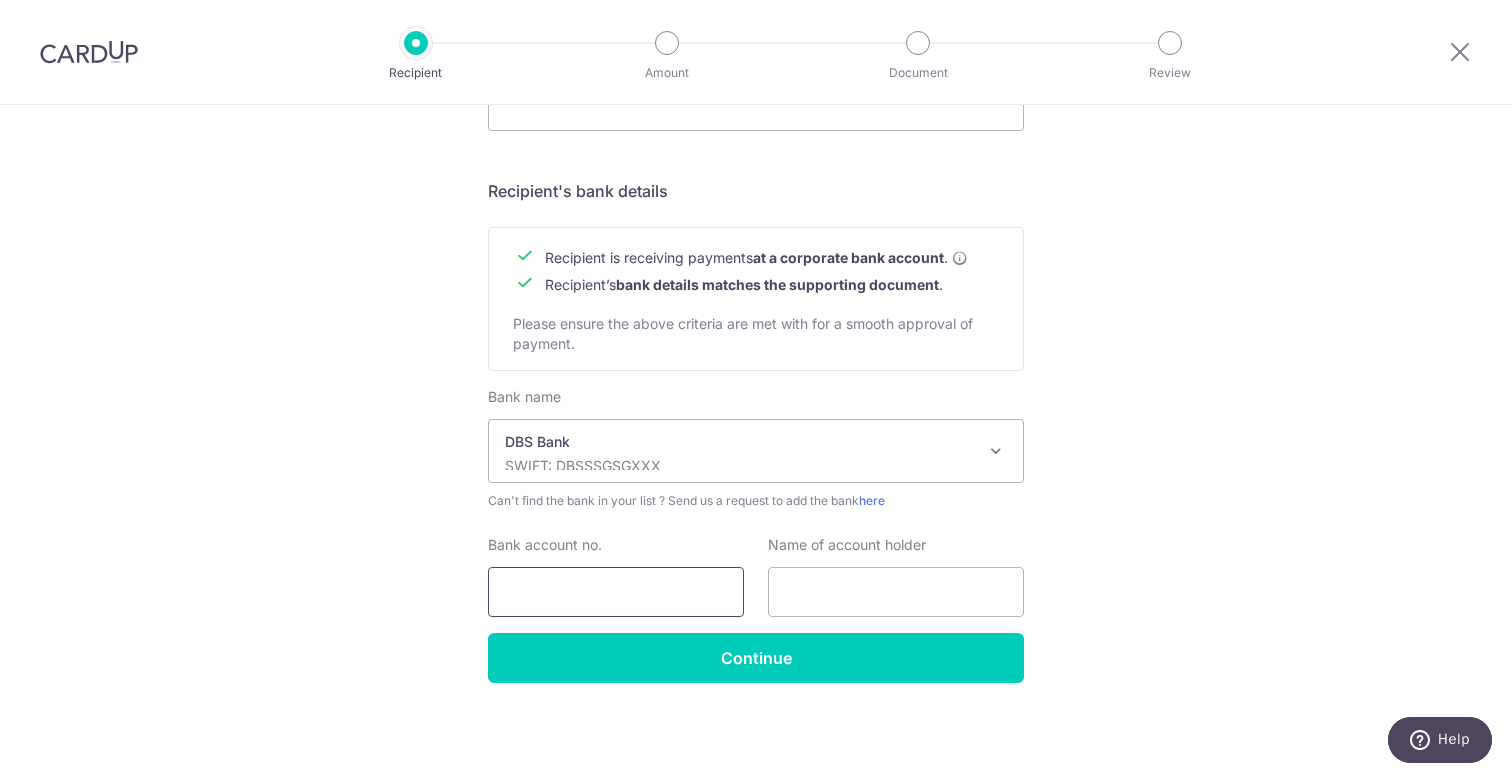 click on "Bank account no." at bounding box center (616, 592) 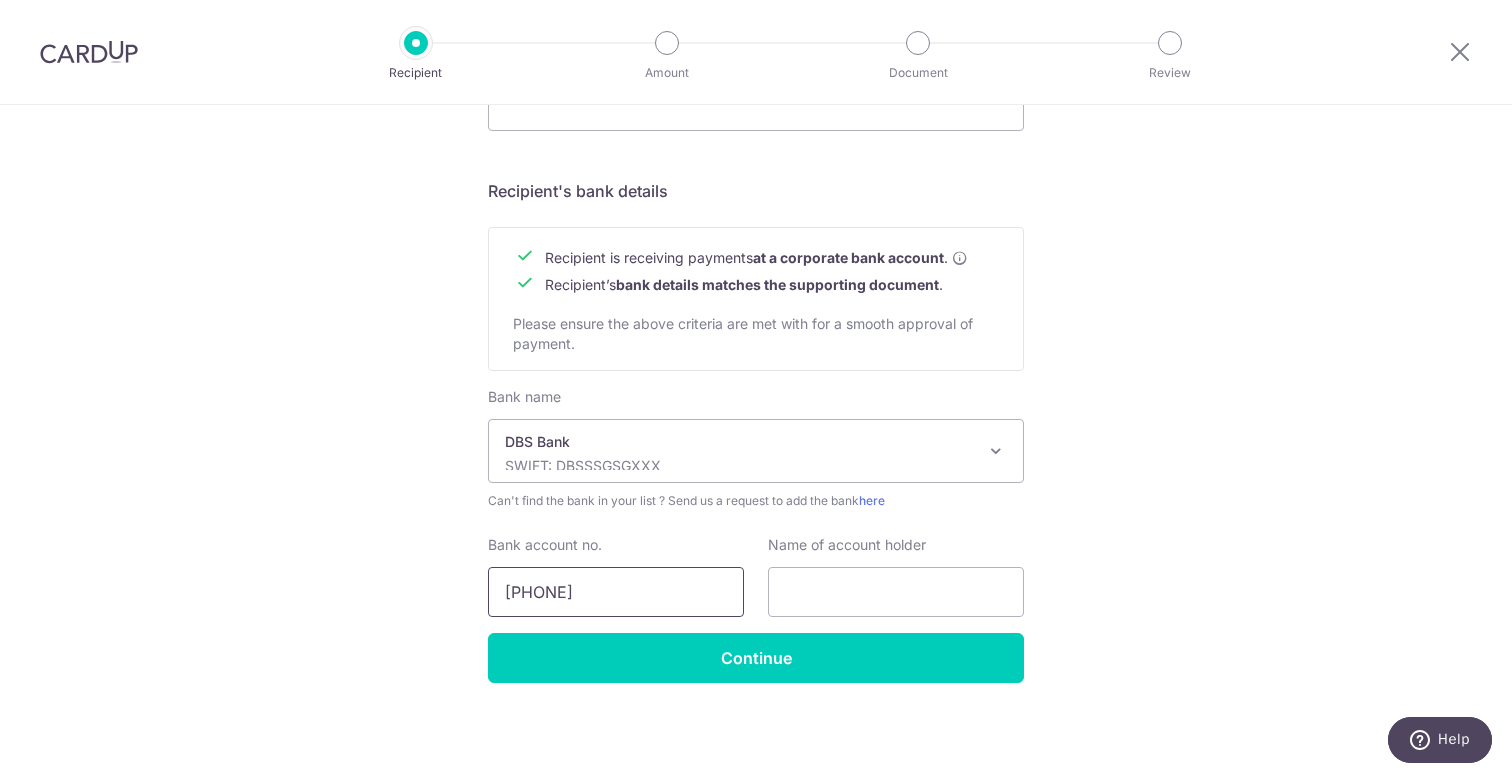 click on "018-904926-5" at bounding box center (616, 592) 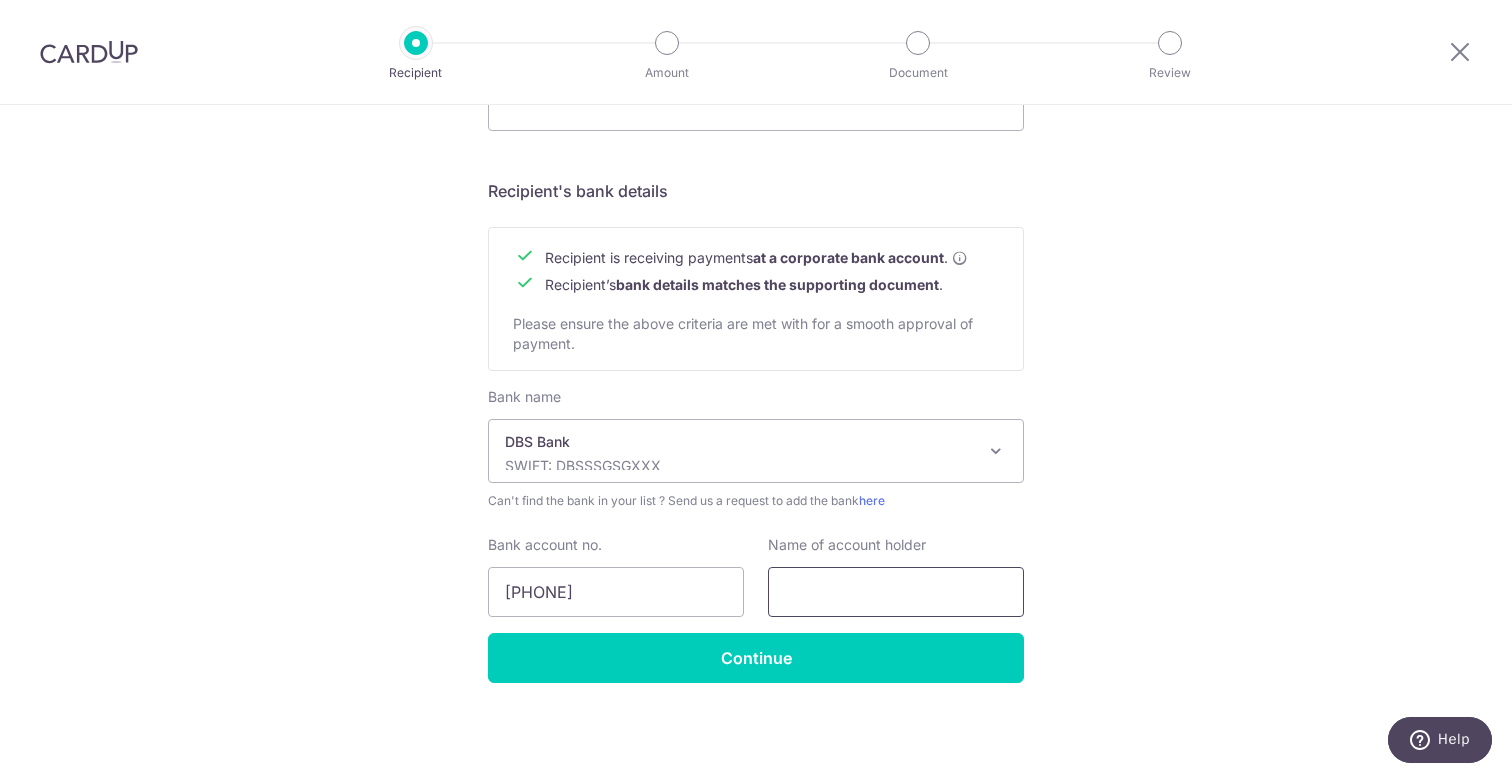 click at bounding box center (896, 592) 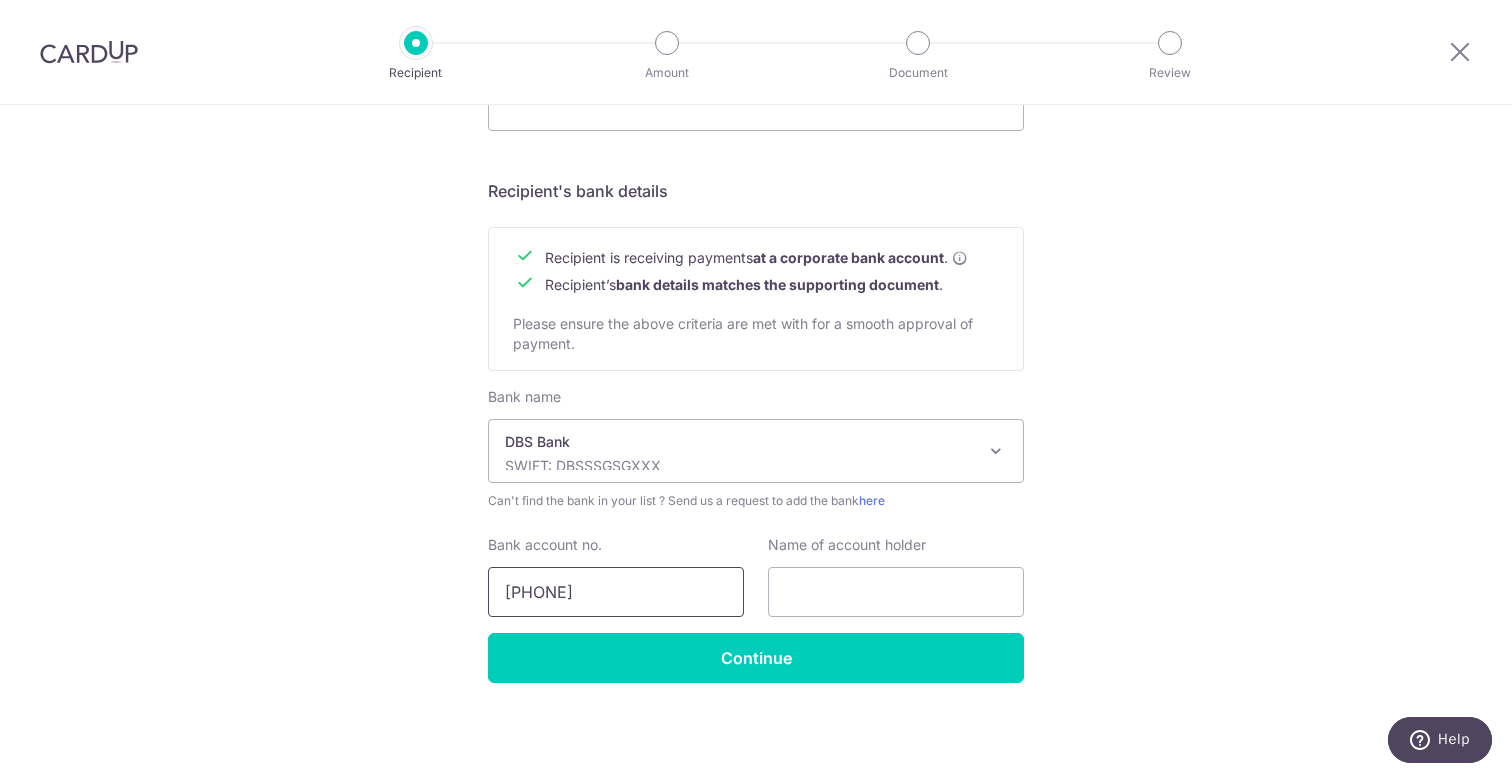 click on "018-904926-5" at bounding box center [616, 592] 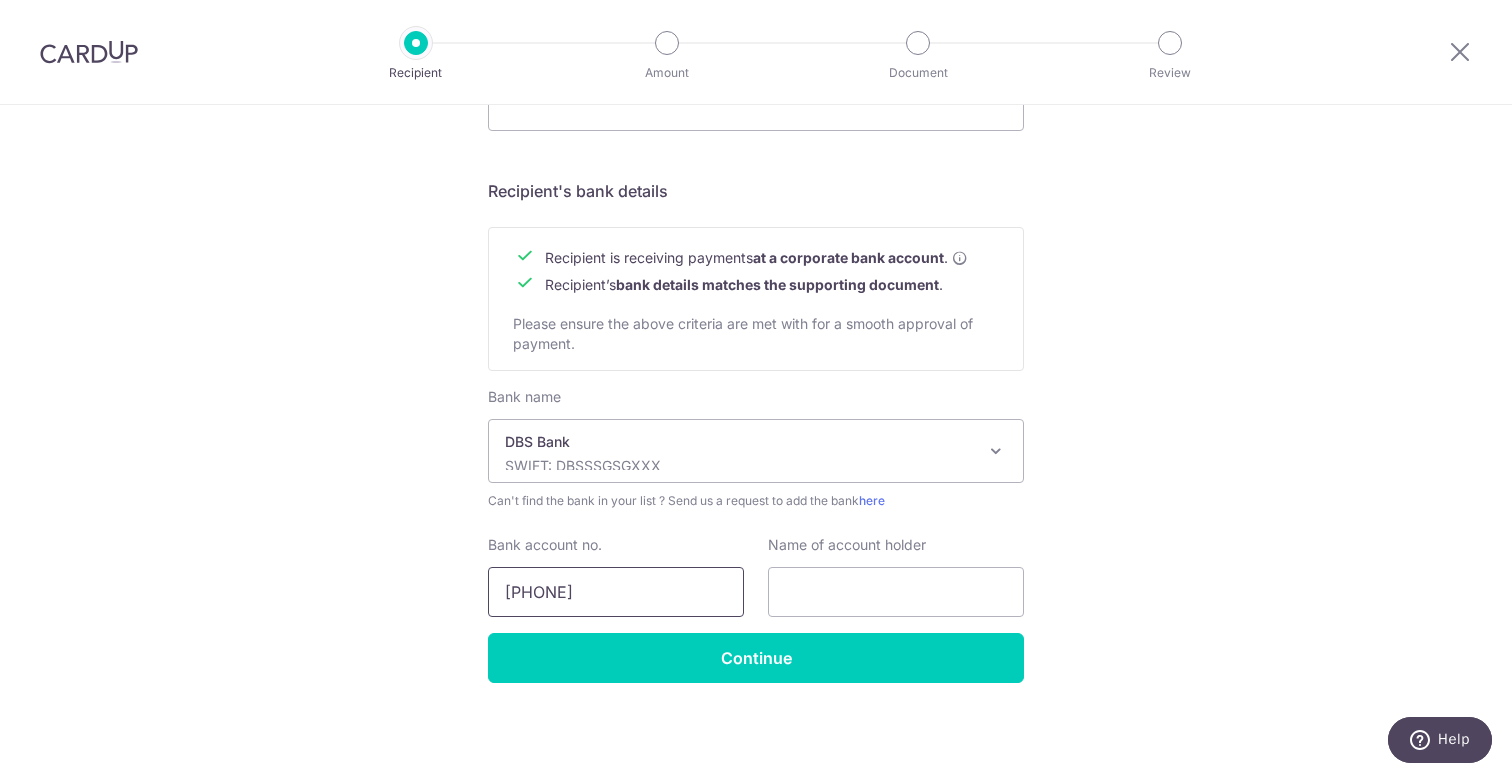 click on "018-9049265" at bounding box center [616, 592] 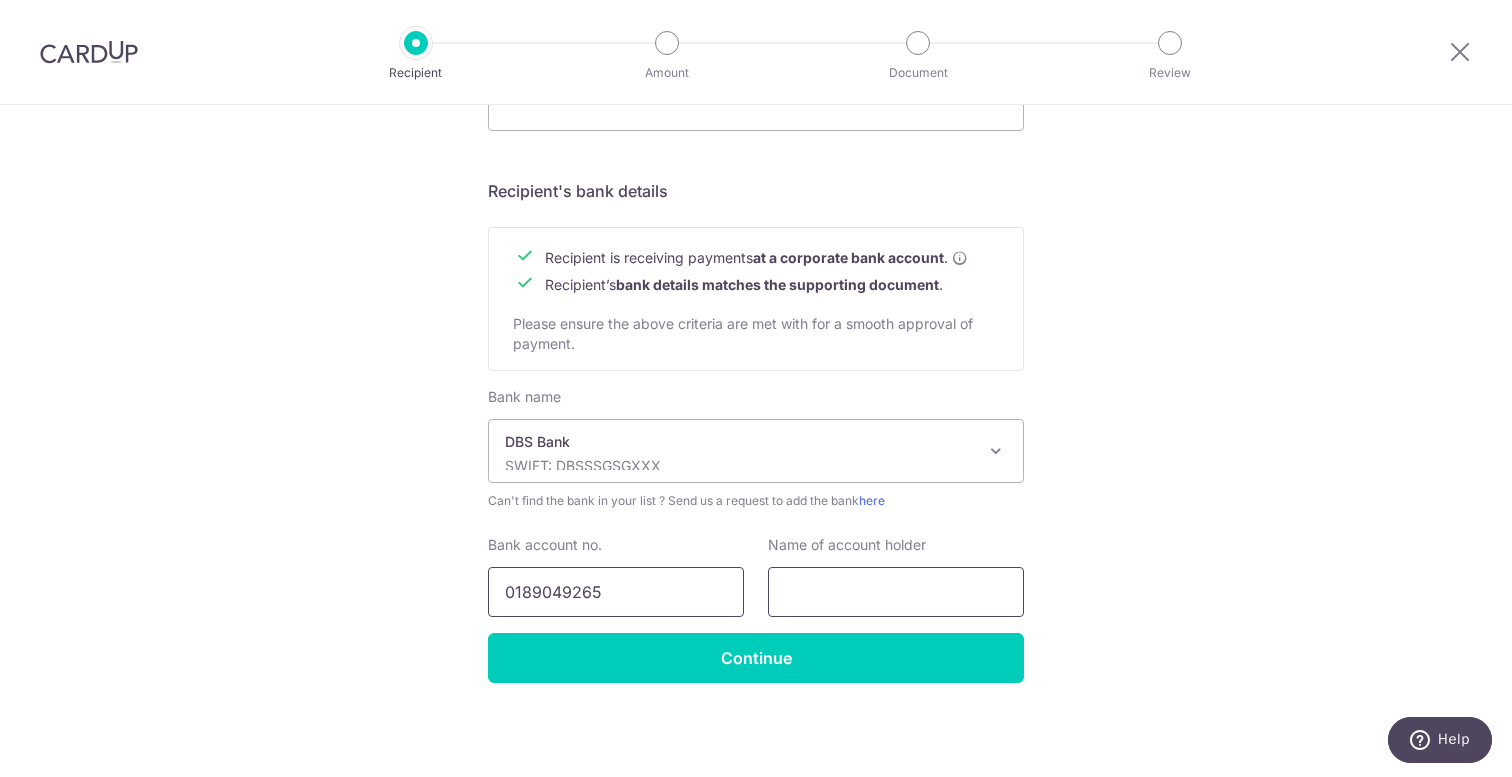 type on "0189049265" 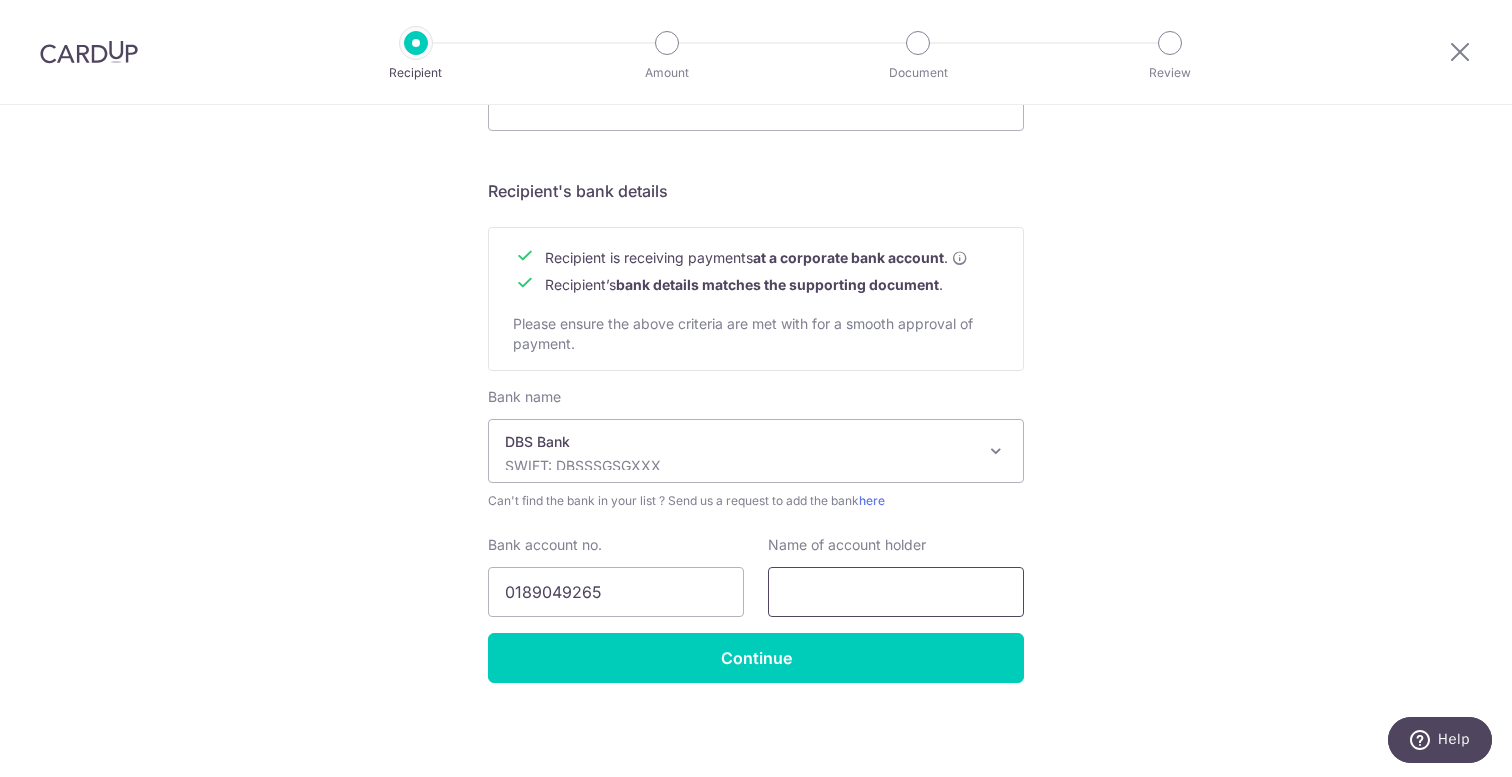 click at bounding box center (896, 592) 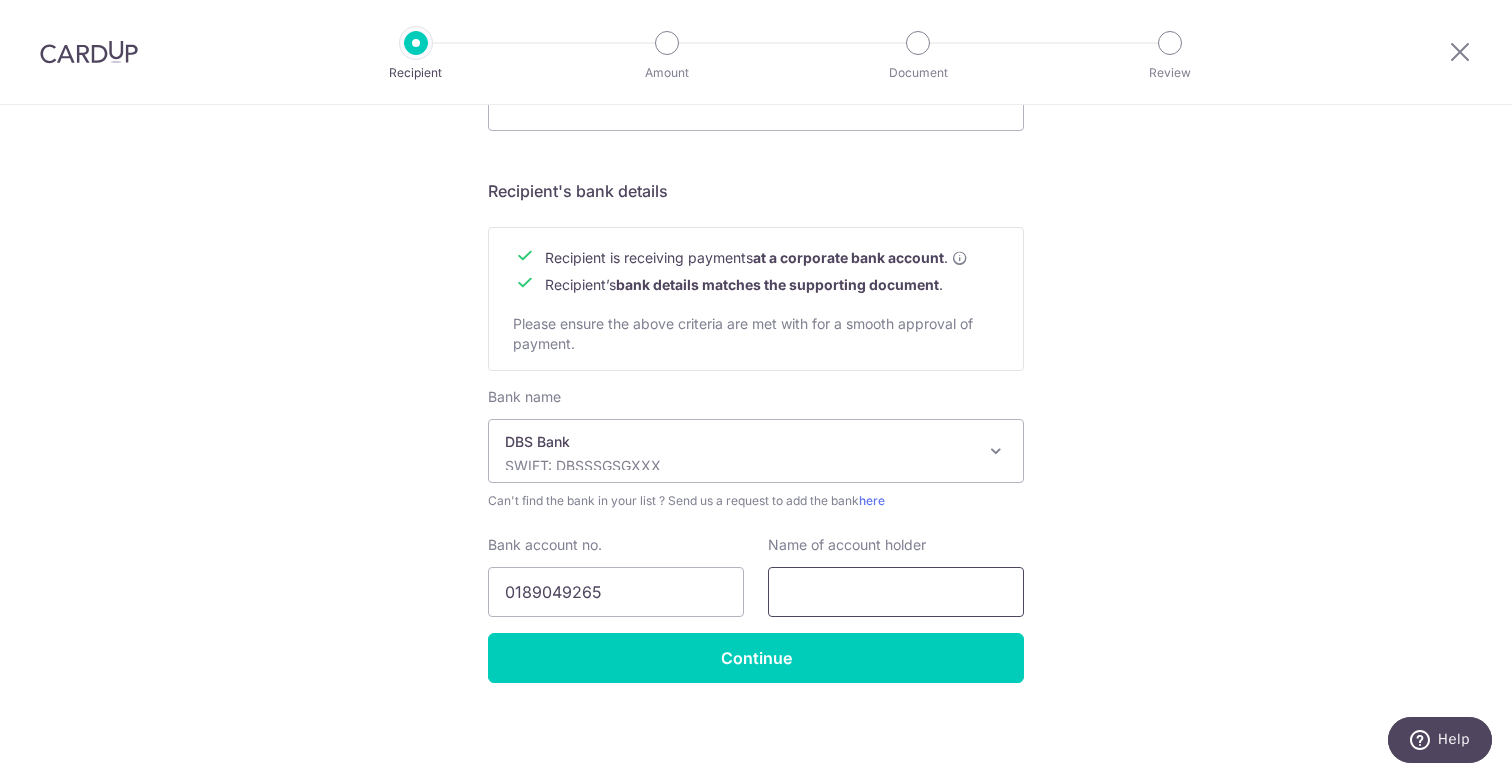 paste on "HARVEST BUILDING PRODUCTS PTE LTD" 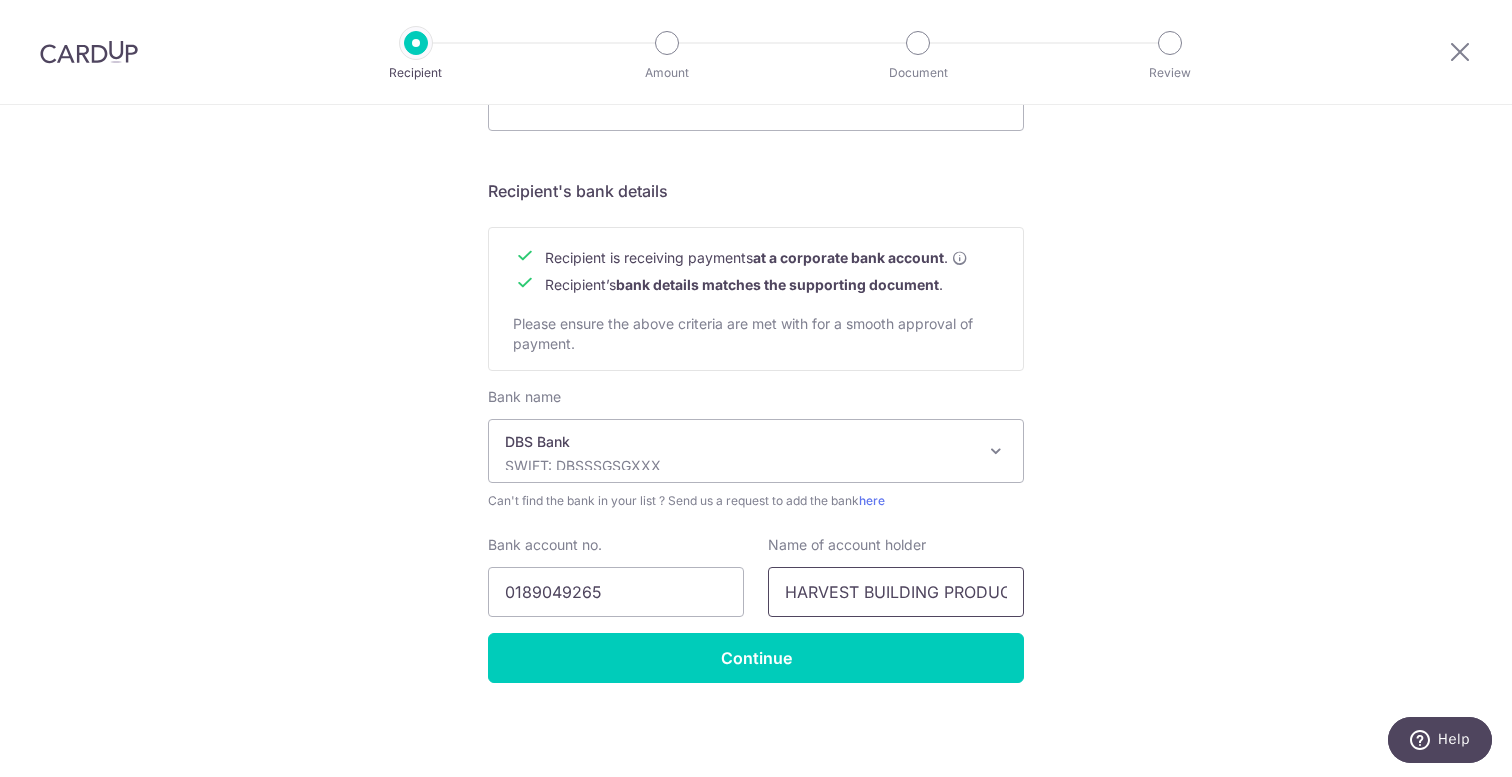 scroll, scrollTop: 0, scrollLeft: 93, axis: horizontal 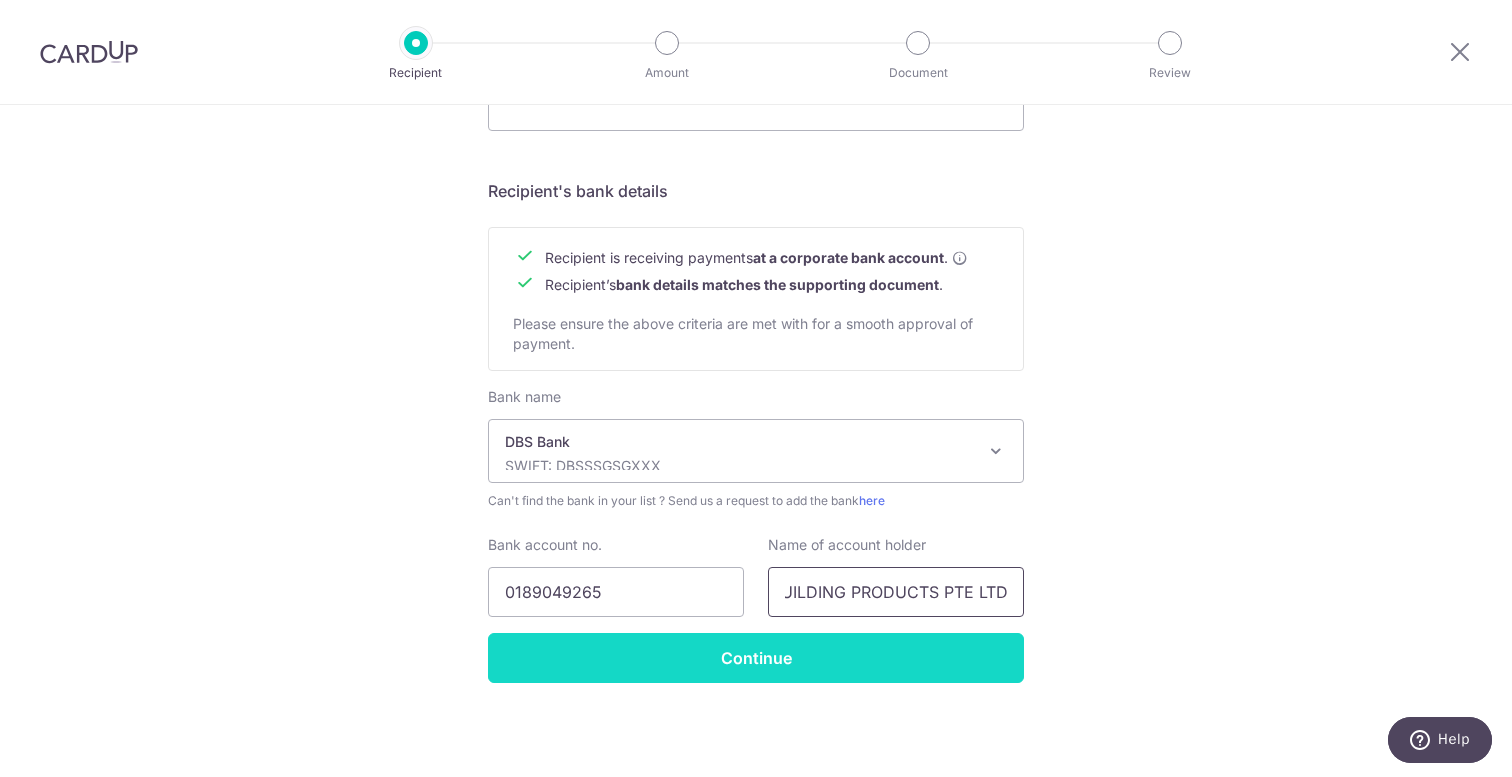 type on "HARVEST BUILDING PRODUCTS PTE LTD" 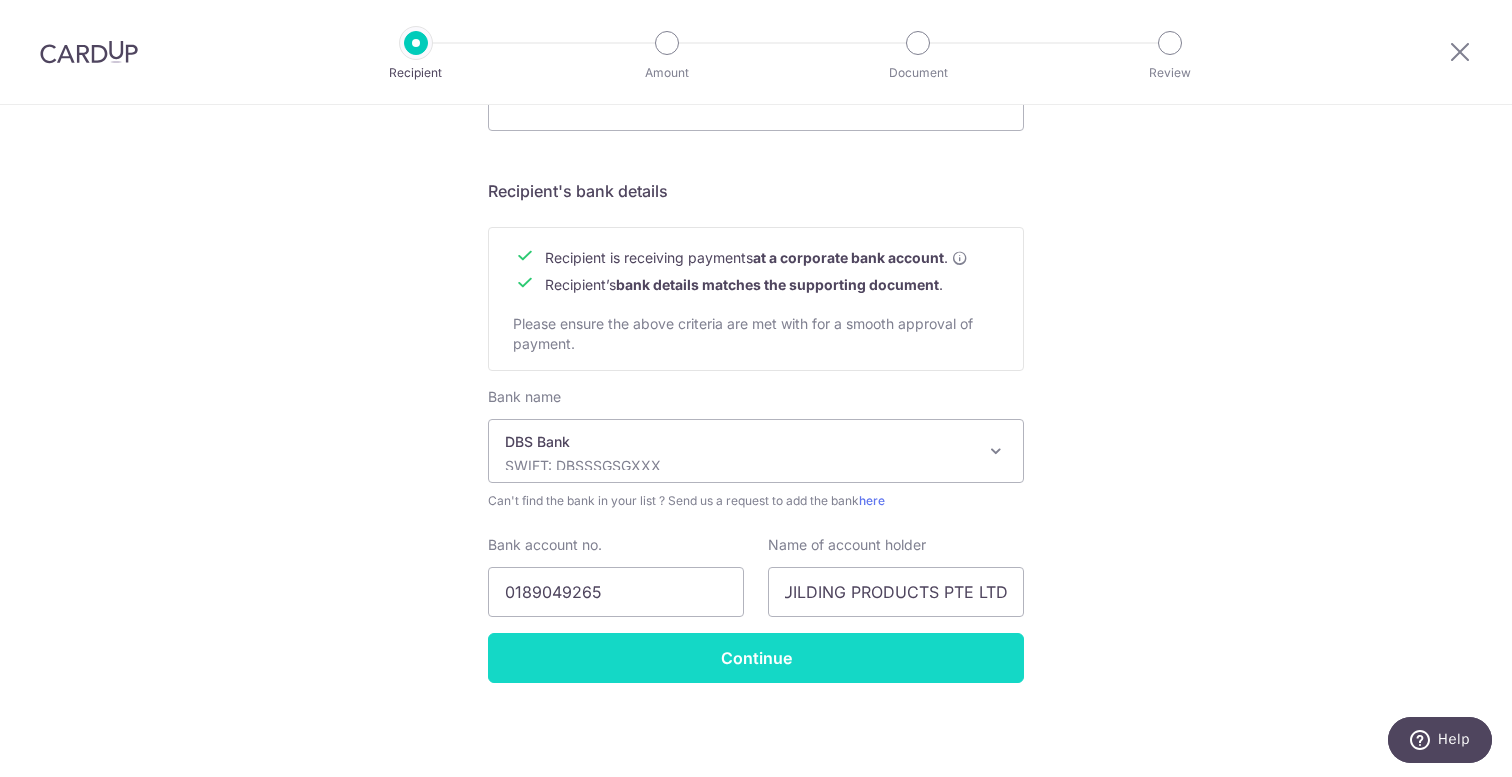click on "Continue" at bounding box center (756, 658) 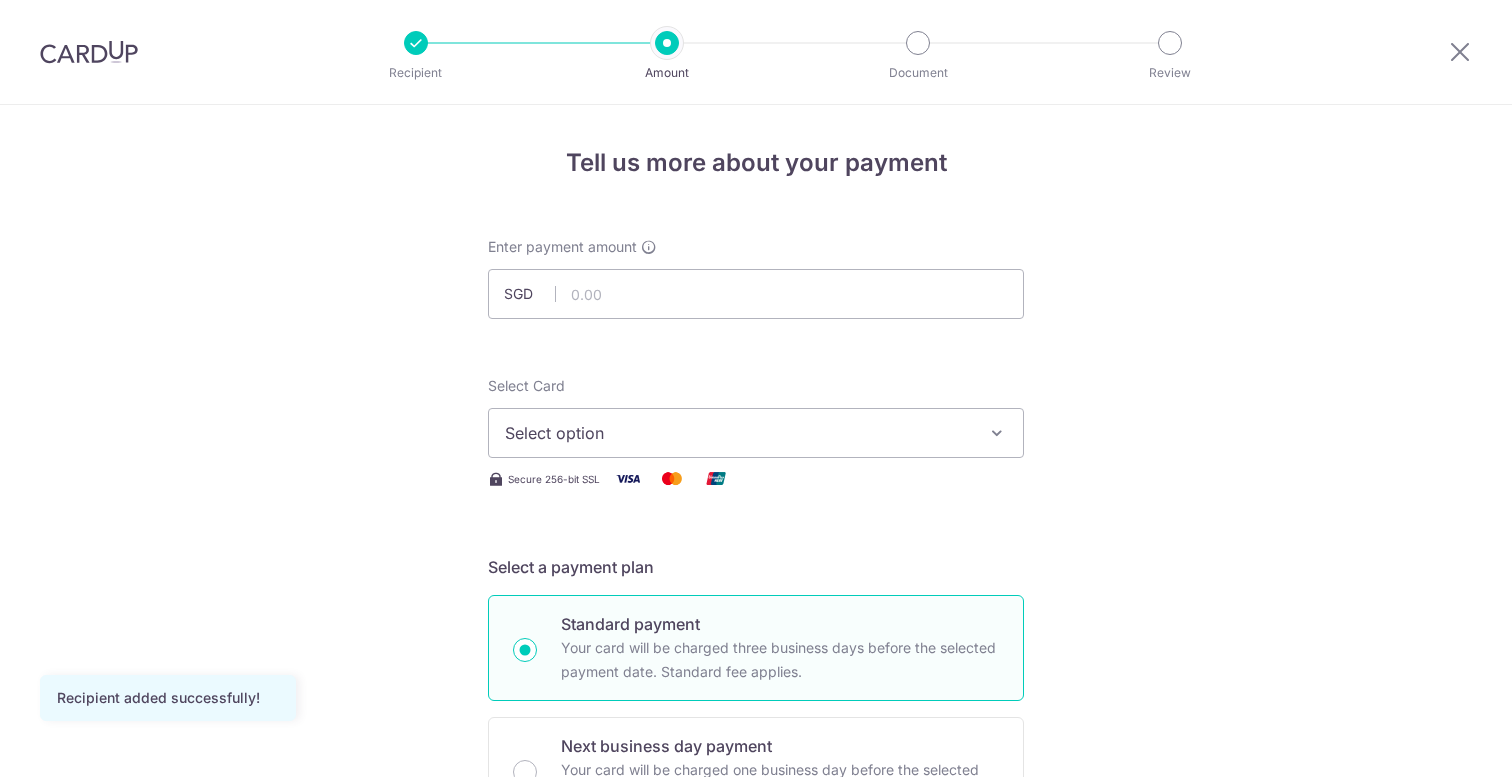 scroll, scrollTop: 0, scrollLeft: 0, axis: both 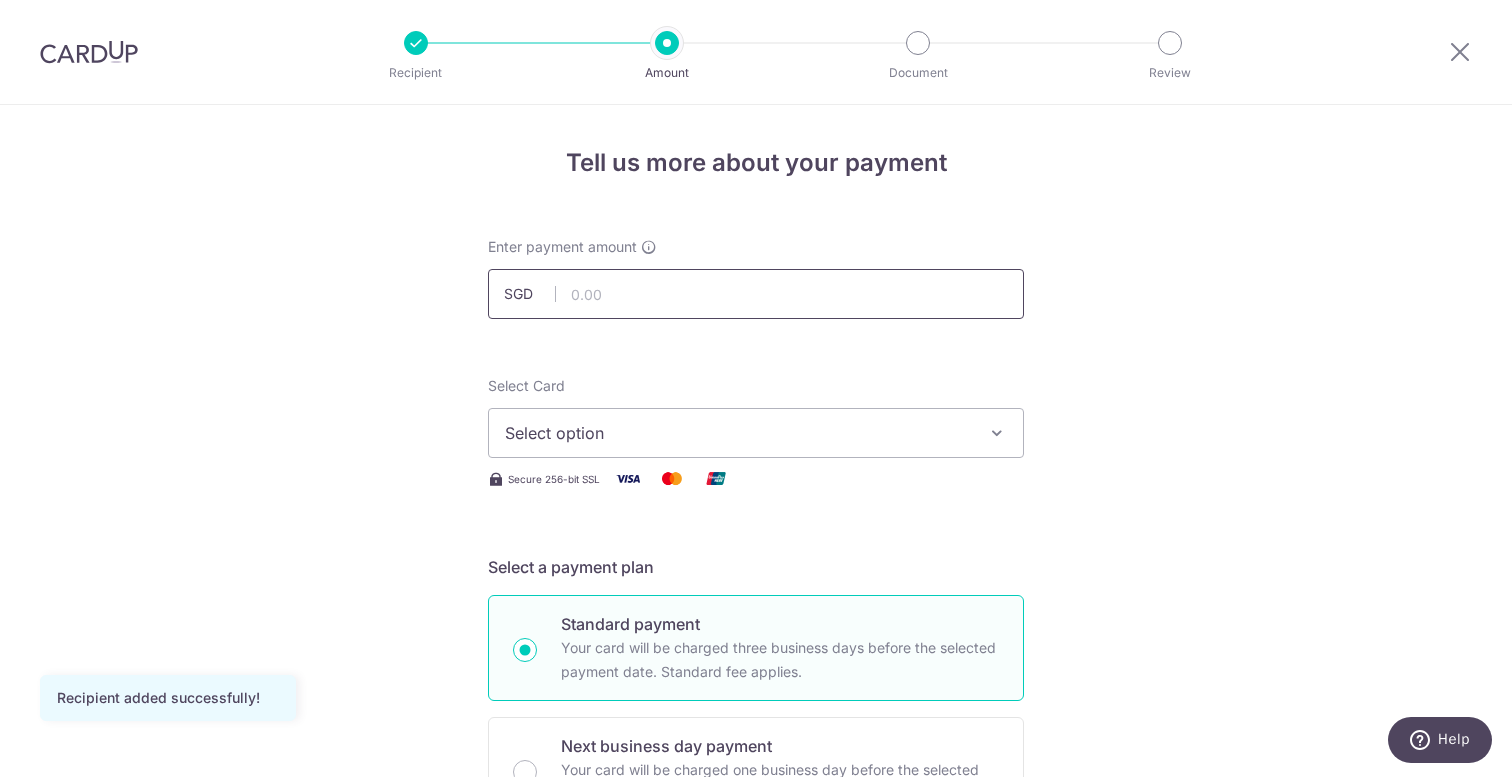 click at bounding box center (756, 294) 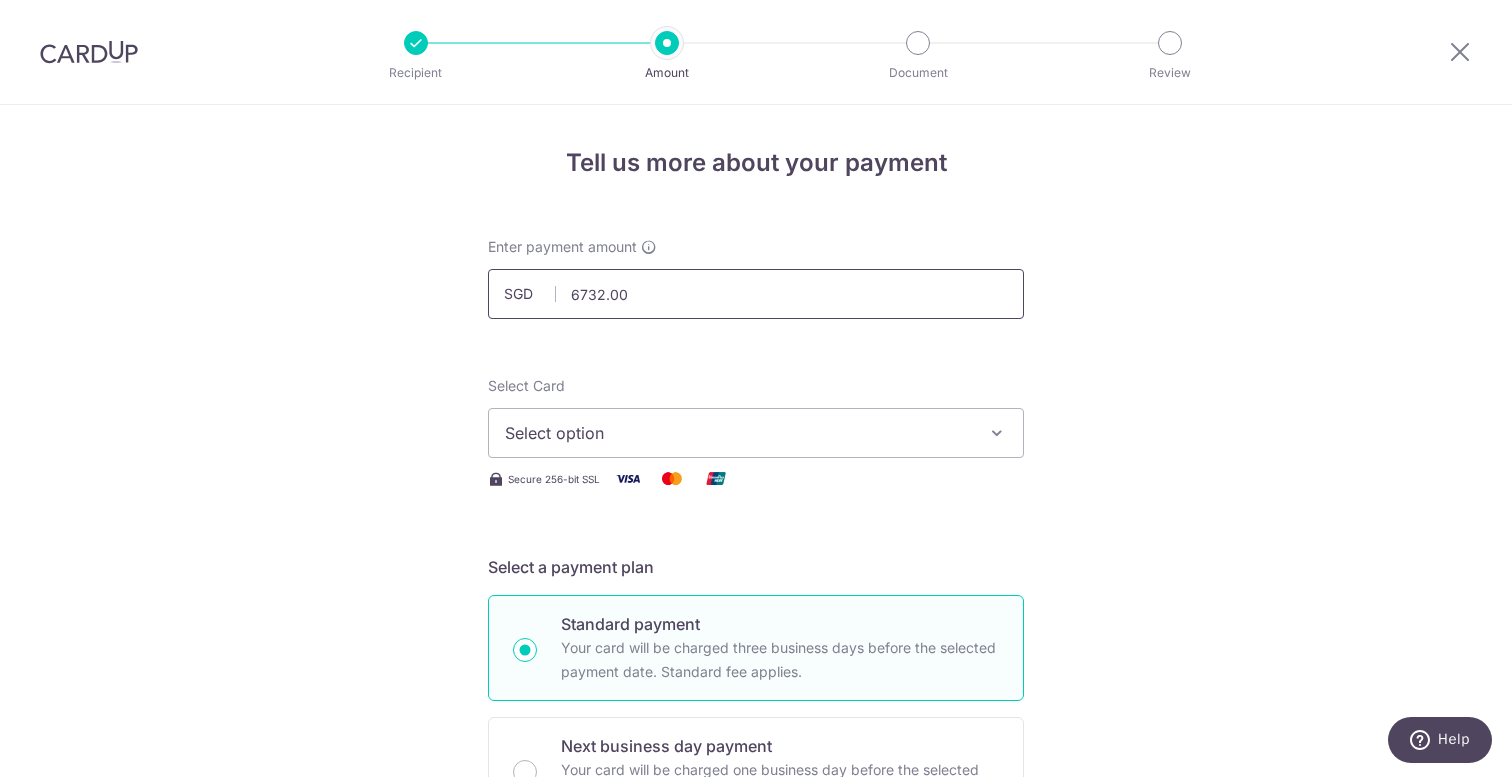 click on "6732.00" at bounding box center (756, 294) 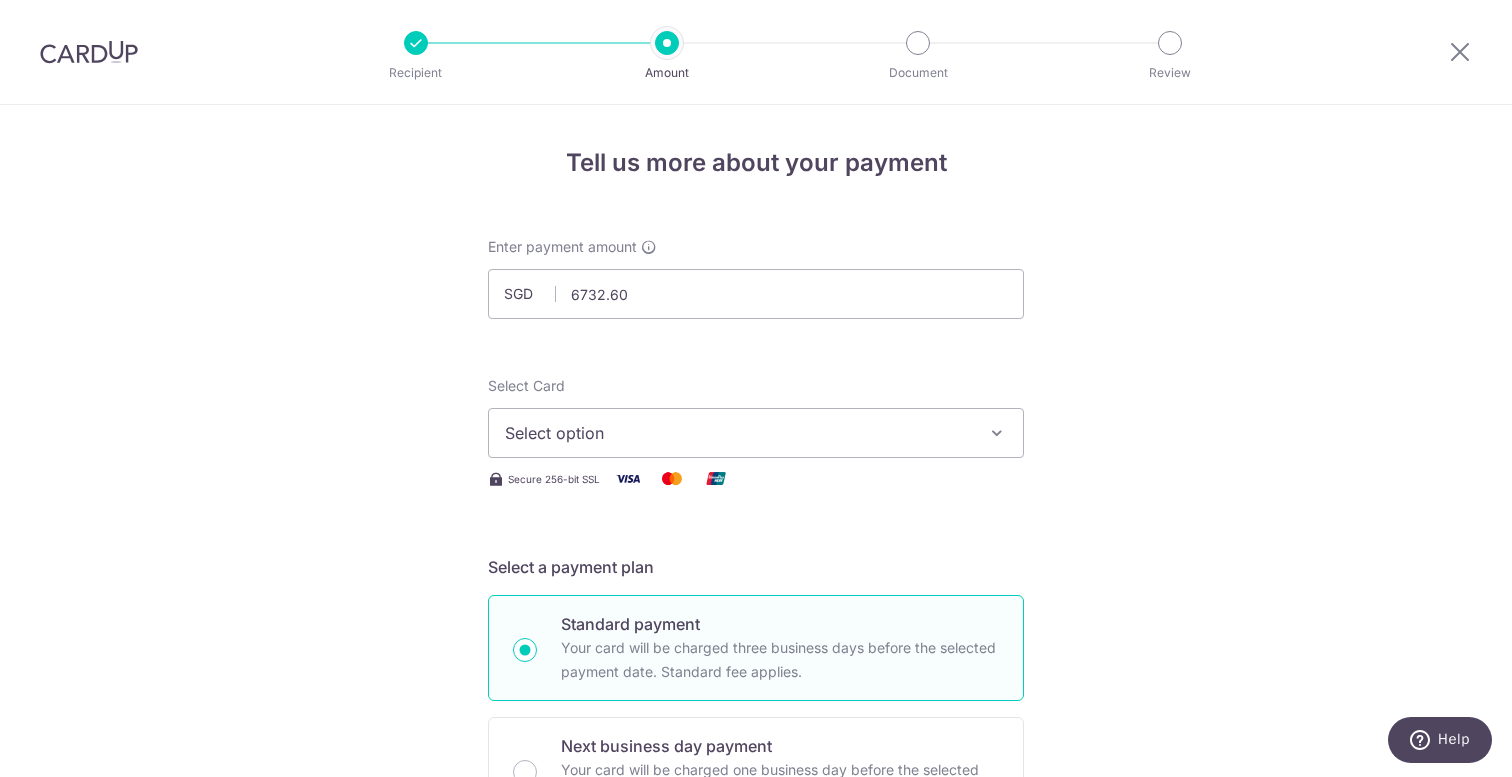 type on "6,732.60" 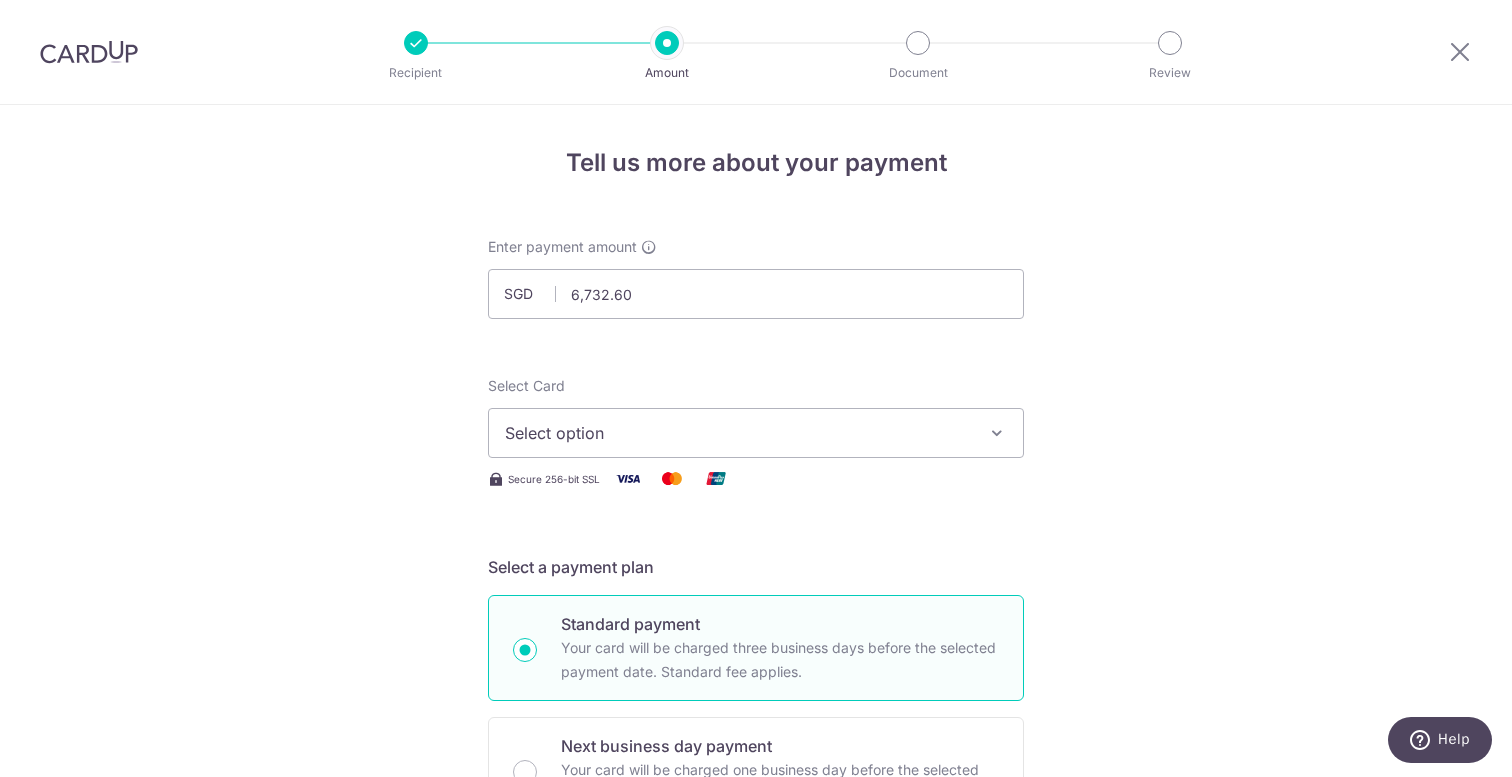 click on "Select option" at bounding box center (756, 433) 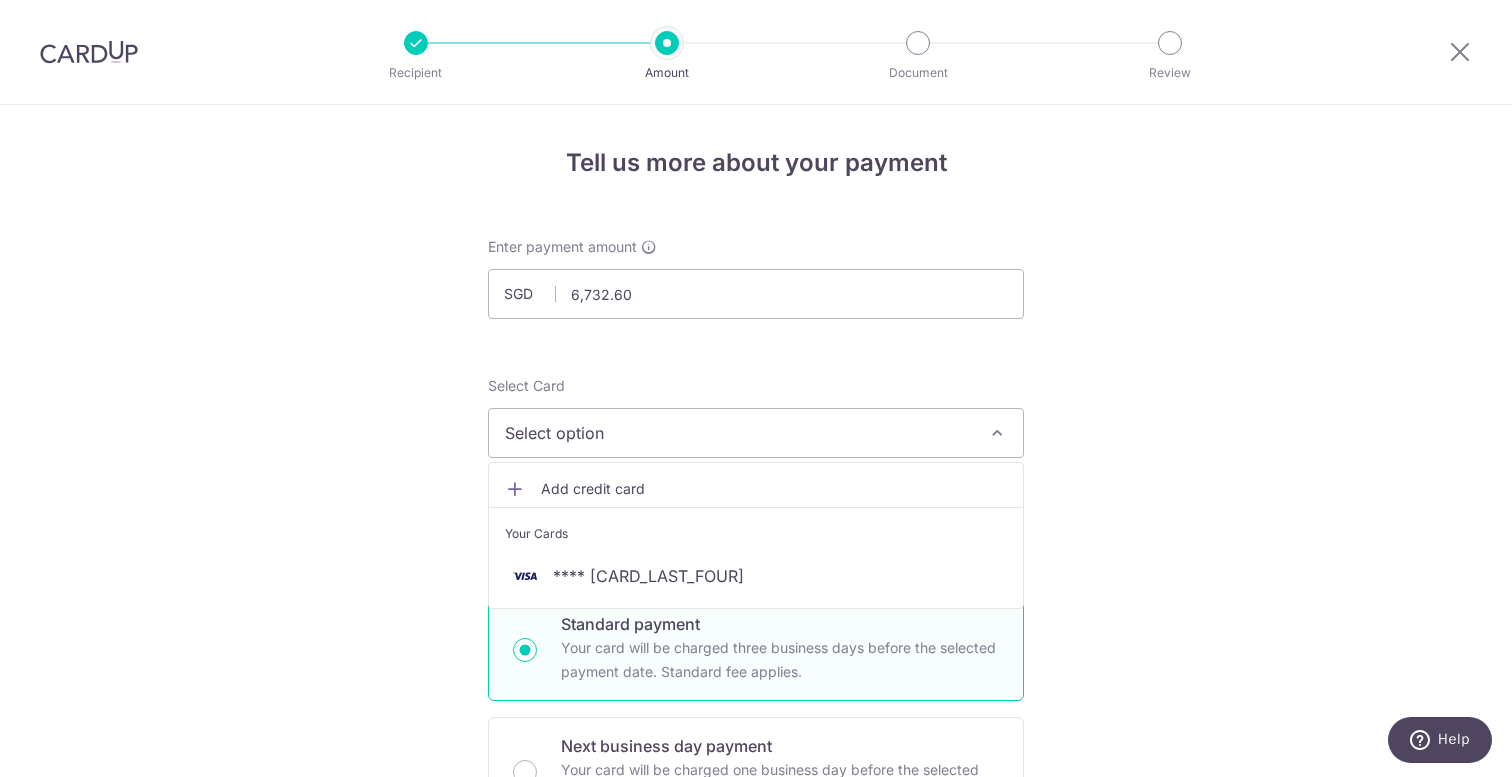 click on "Enter payment amount
SGD
6,732.60
6732.60
Recipient added successfully!
Select Card
Select option
Add credit card
Your Cards
**** 7798
Secure 256-bit SSL
Text
New card details
Card
Secure 256-bit SSL" at bounding box center [756, 1095] 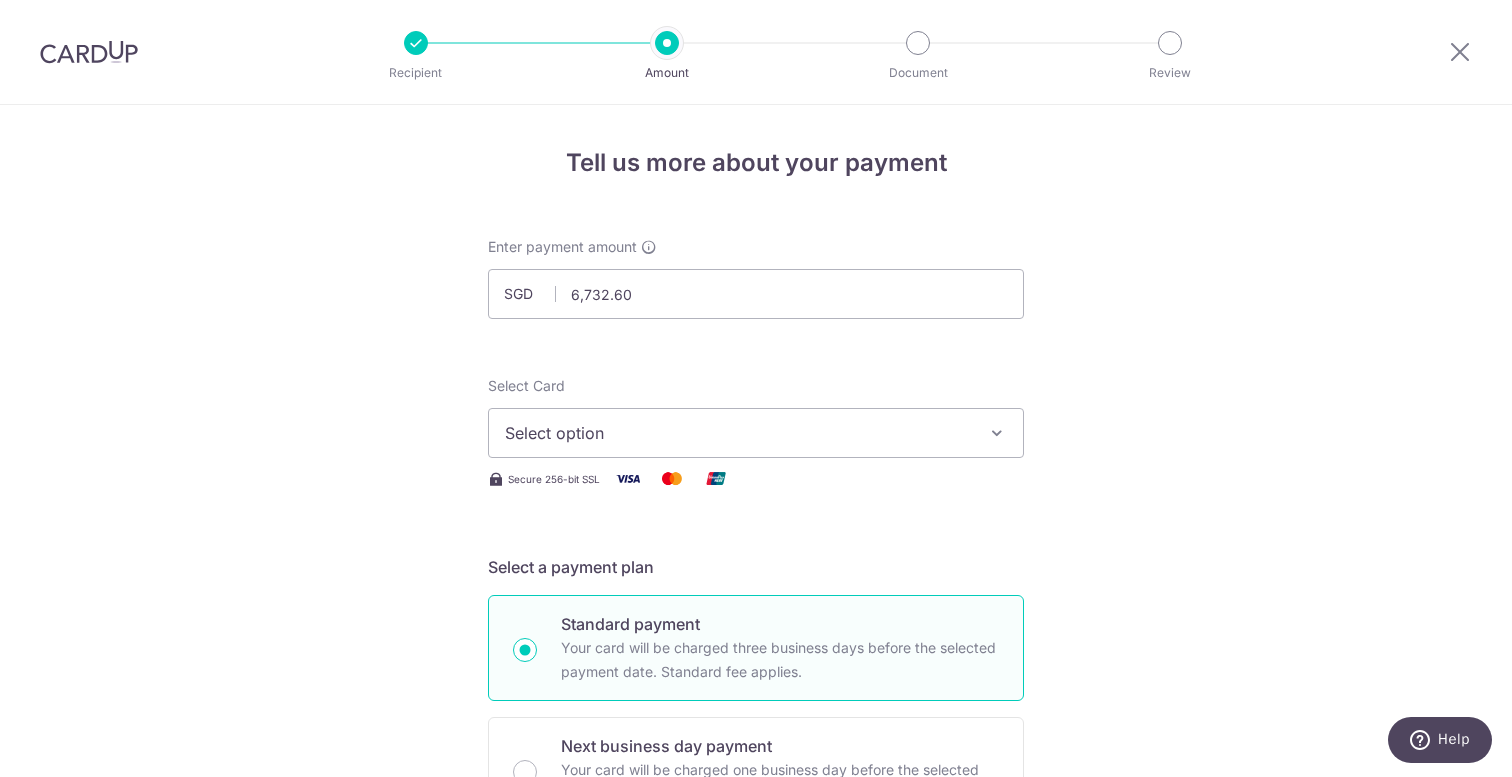 click on "Select option" at bounding box center [756, 433] 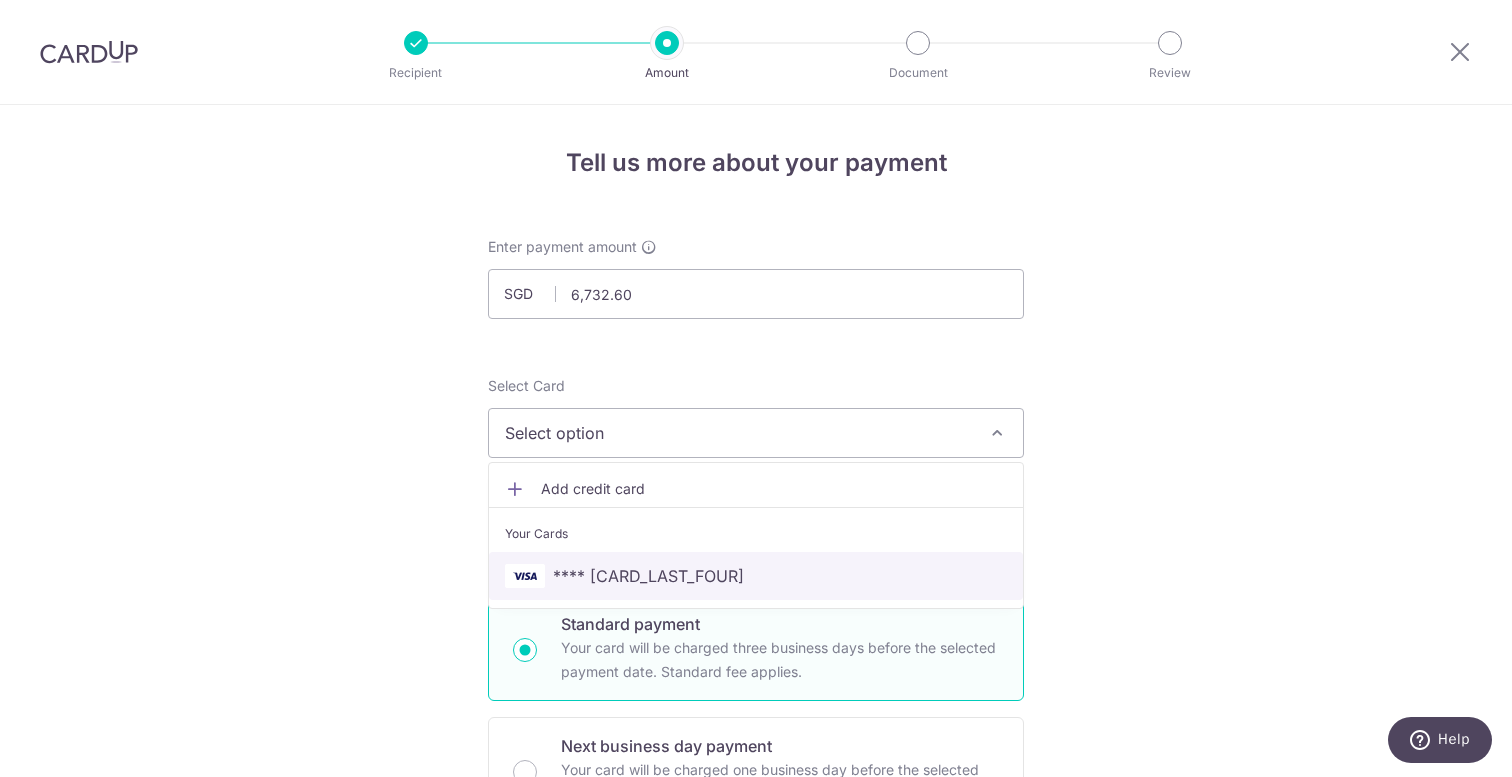 click on "**** [CARD_LAST_FOUR]" at bounding box center (756, 576) 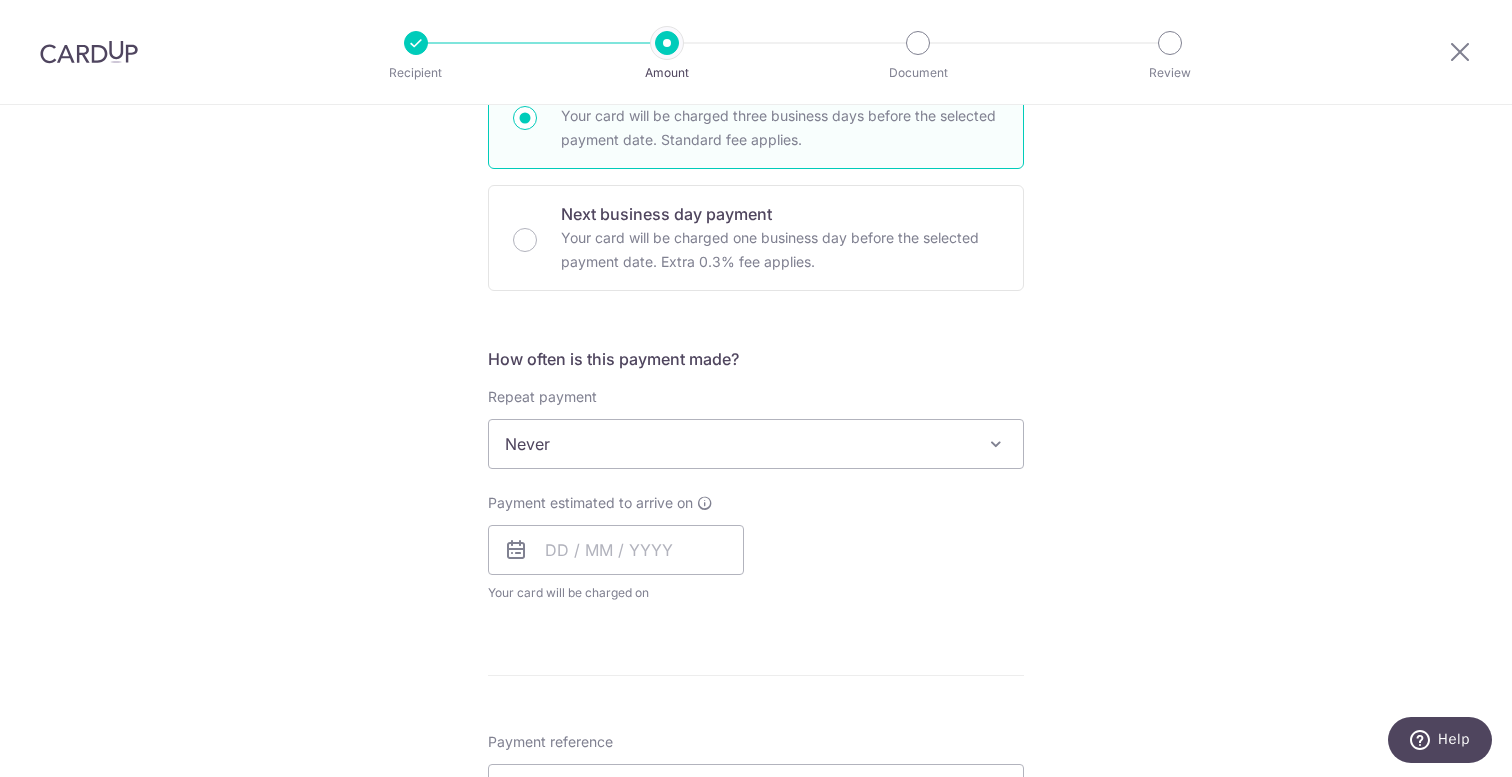 scroll, scrollTop: 538, scrollLeft: 0, axis: vertical 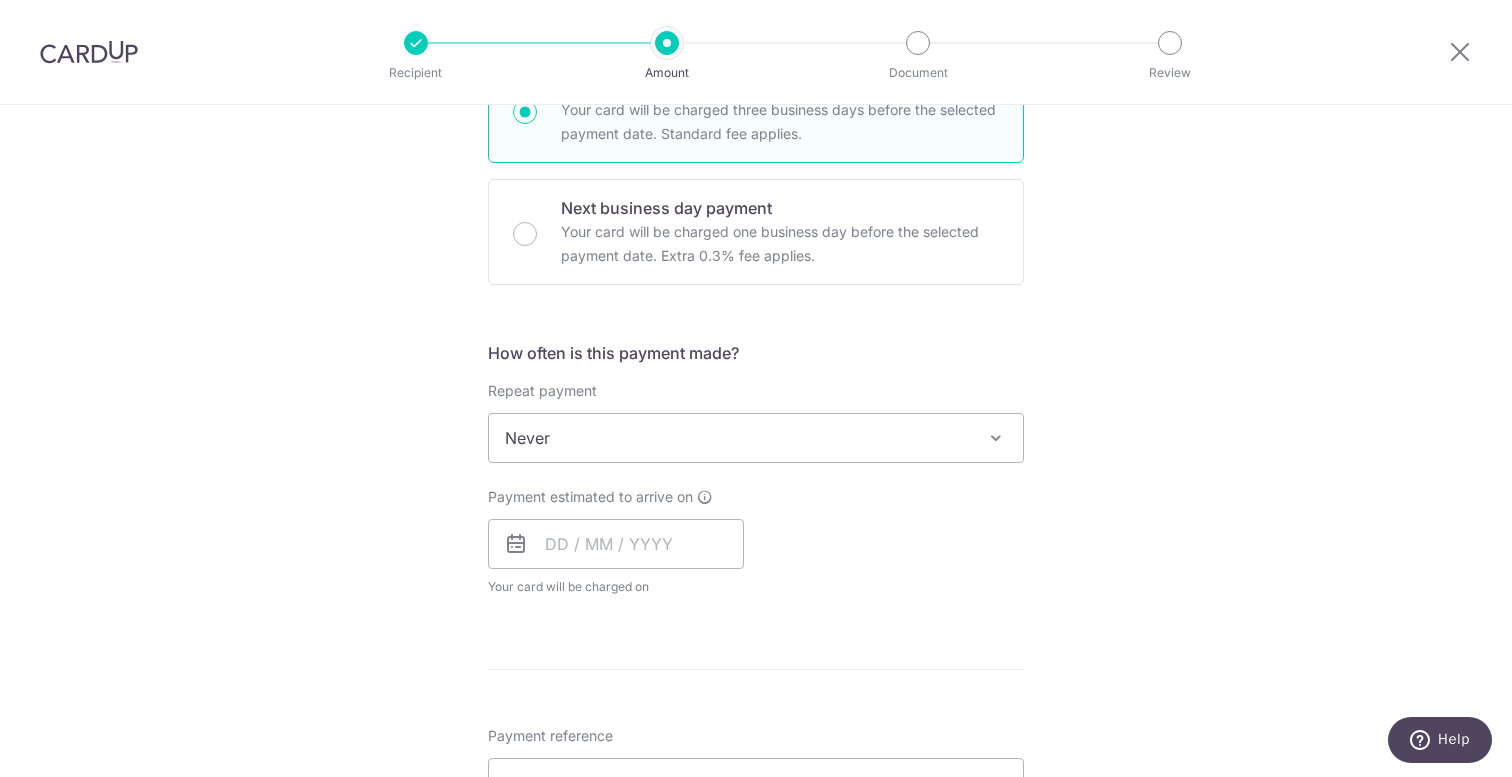 click on "Never" at bounding box center (756, 438) 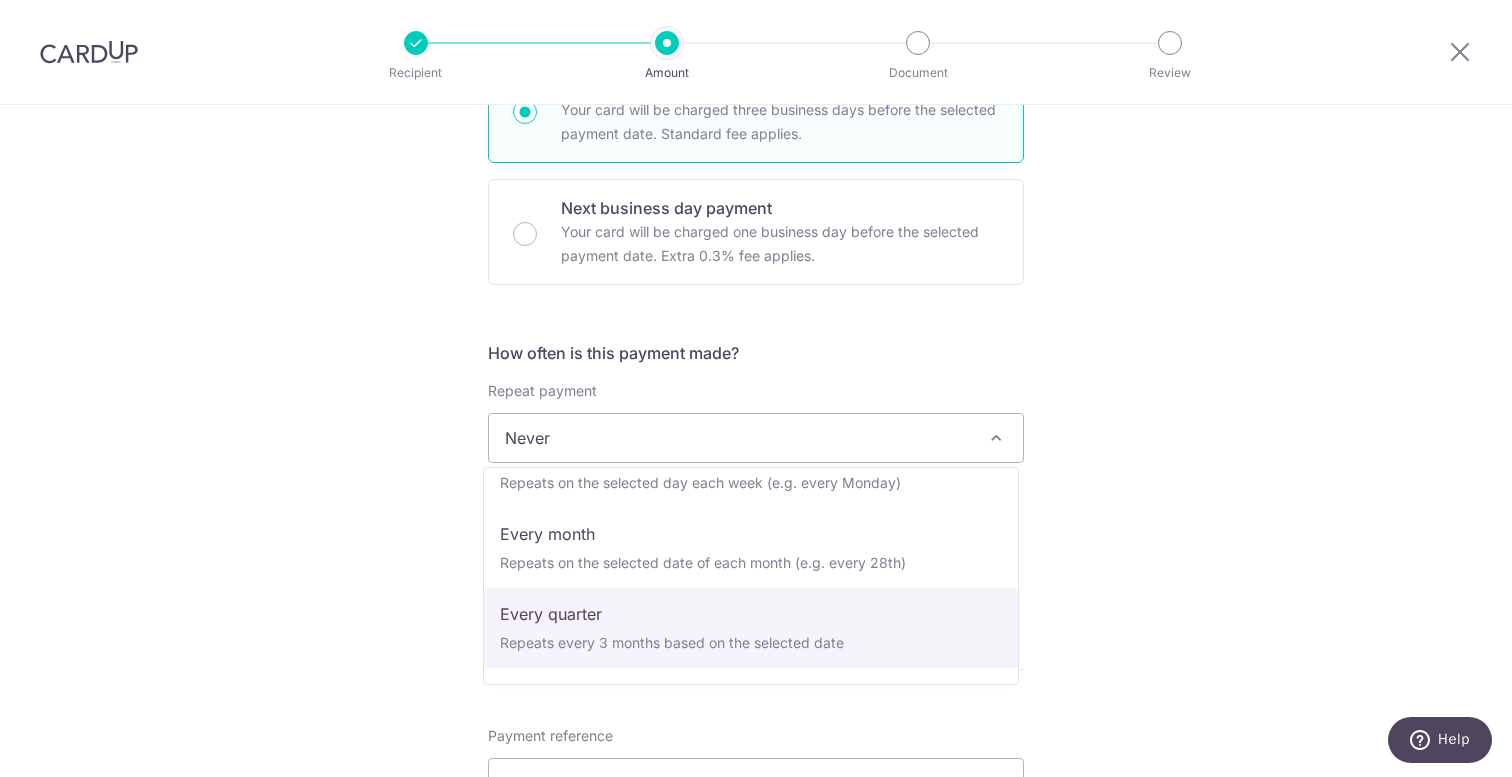 scroll, scrollTop: 200, scrollLeft: 0, axis: vertical 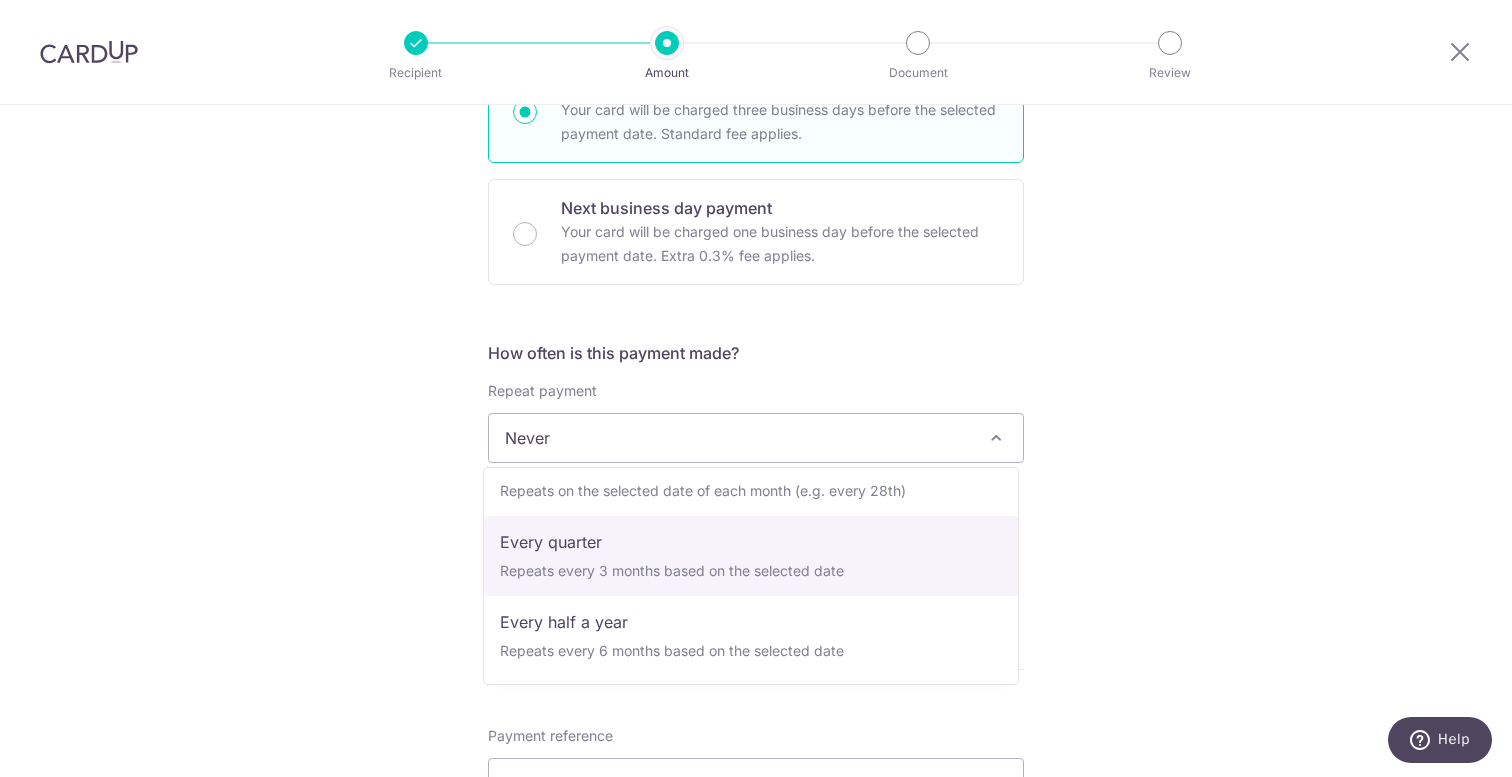 click on "Payment estimated to arrive on
Your card will be charged on   for the first payment
* If your payment is funded by  9:00am SGT on Thursday 07/08/2025
07/08/2025" at bounding box center [616, 542] 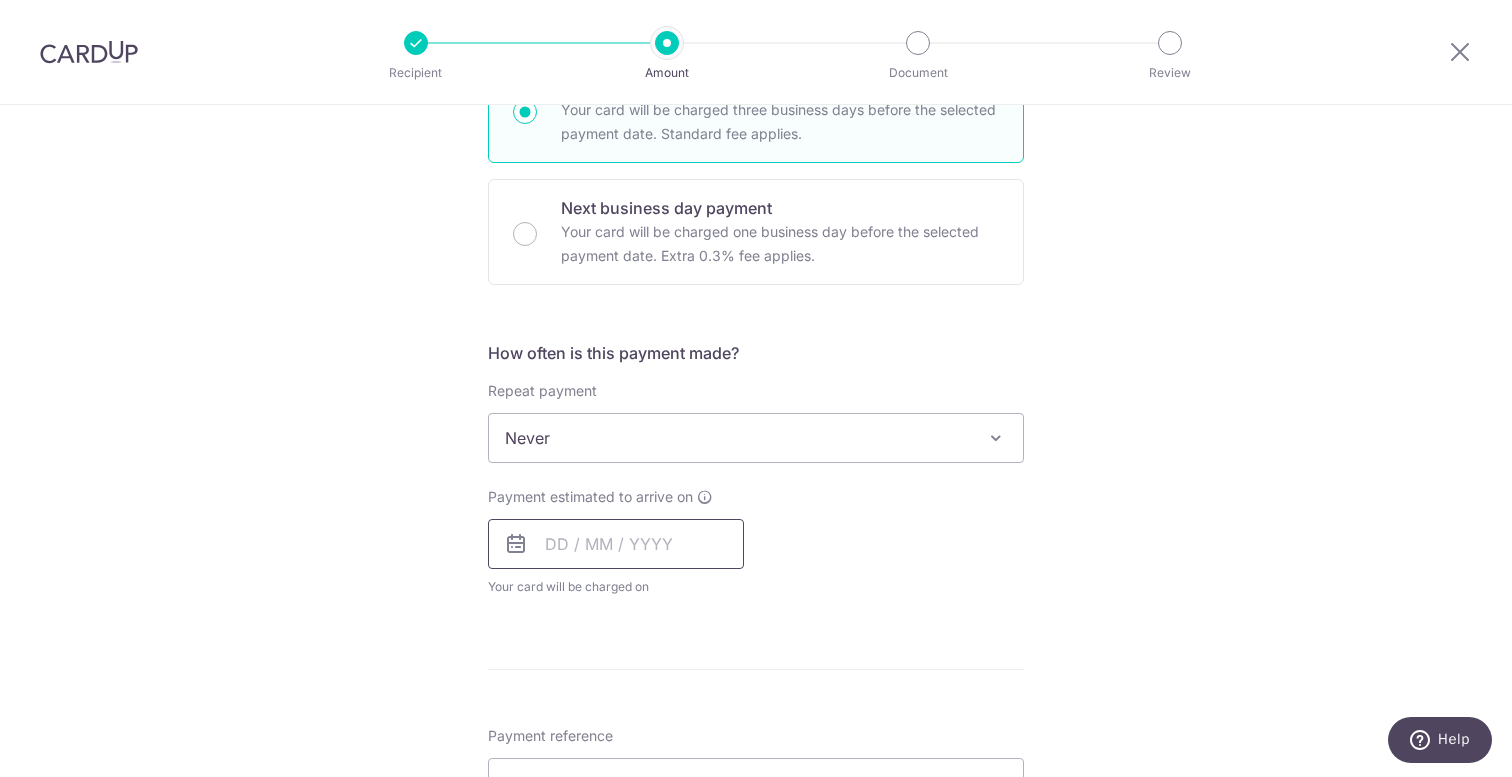 click at bounding box center [616, 544] 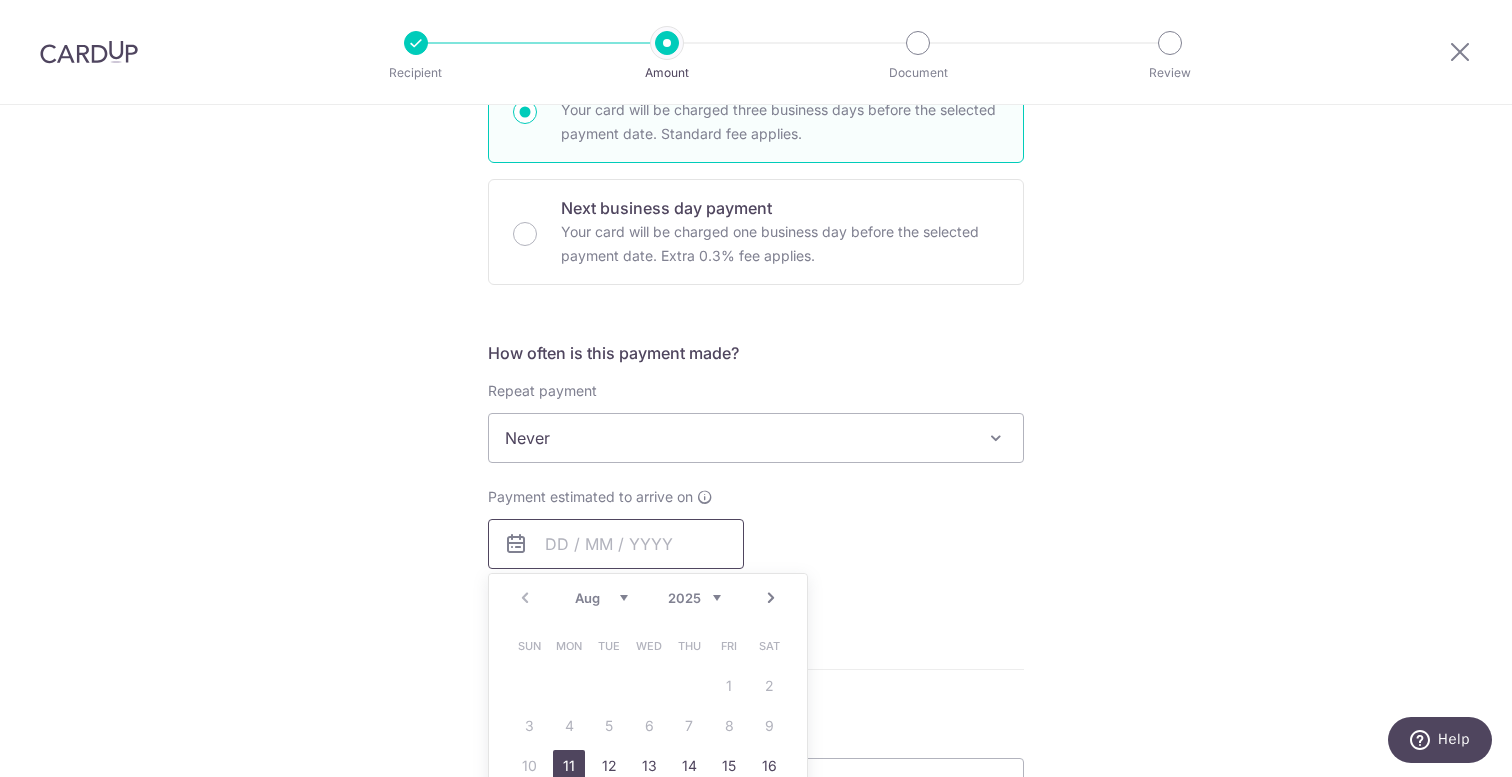 scroll, scrollTop: 739, scrollLeft: 0, axis: vertical 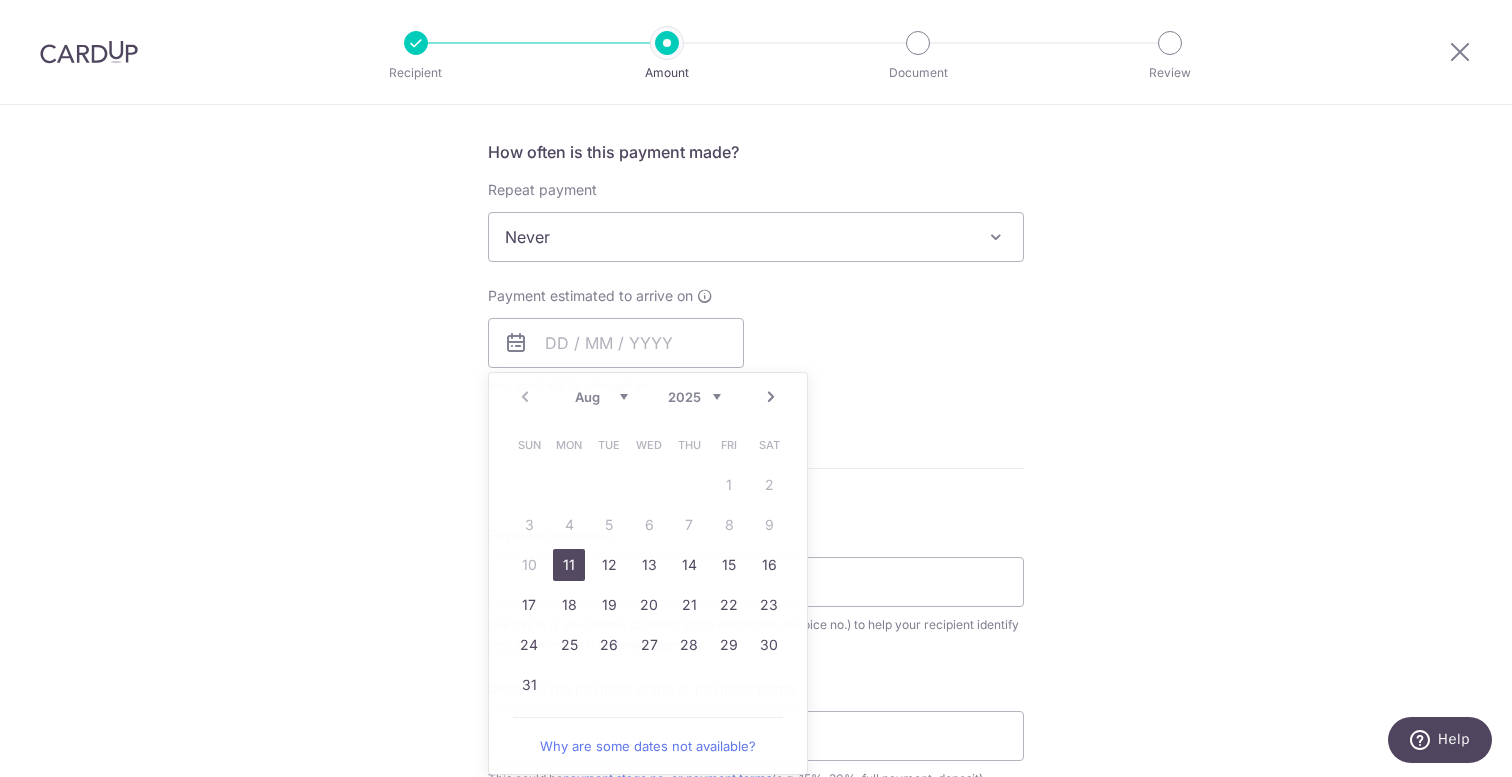 click on "Tell us more about your payment
Enter payment amount
SGD
6,732.60
6732.60
Recipient added successfully!
Select Card
**** 7798
Add credit card
Your Cards
**** 7798
Secure 256-bit SSL
Text
New card details
Card
Secure 256-bit SSL" at bounding box center [756, 337] 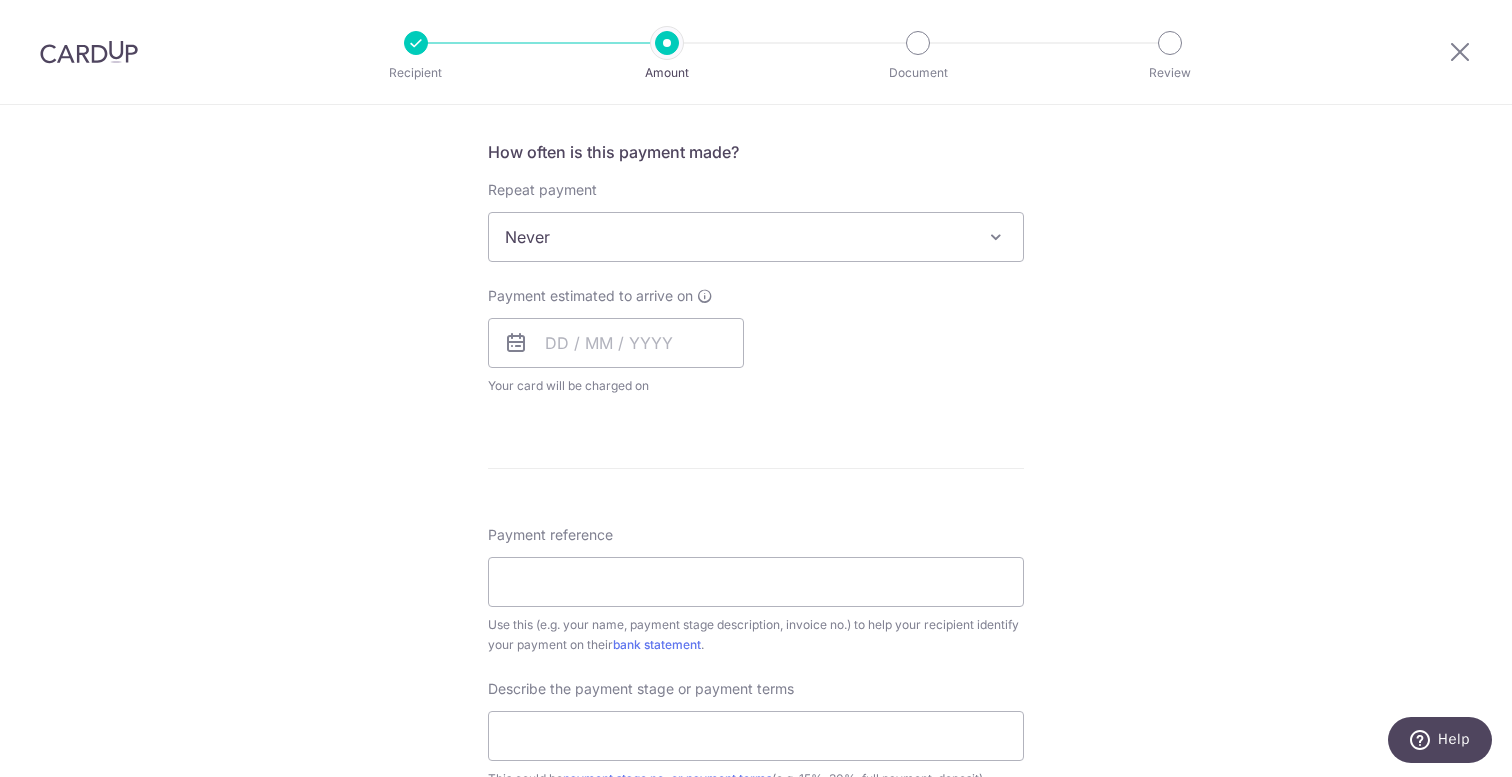 click on "Payment estimated to arrive on
Prev Next Aug Sep Oct Nov Dec 2025 2026 2027 2028 2029 2030 2031 2032 2033 2034 2035 Sun Mon Tue Wed Thu Fri Sat           1 2 3 4 5 6 7 8 9 10 11 12 13 14 15 16 17 18 19 20 21 22 23 24 25 26 27 28 29 30 31             Why are some dates not available?
Your card will be charged on   for the first payment
* If your payment is funded by  9:00am SGT on Thursday 07/08/2025
07/08/2025" at bounding box center [616, 341] 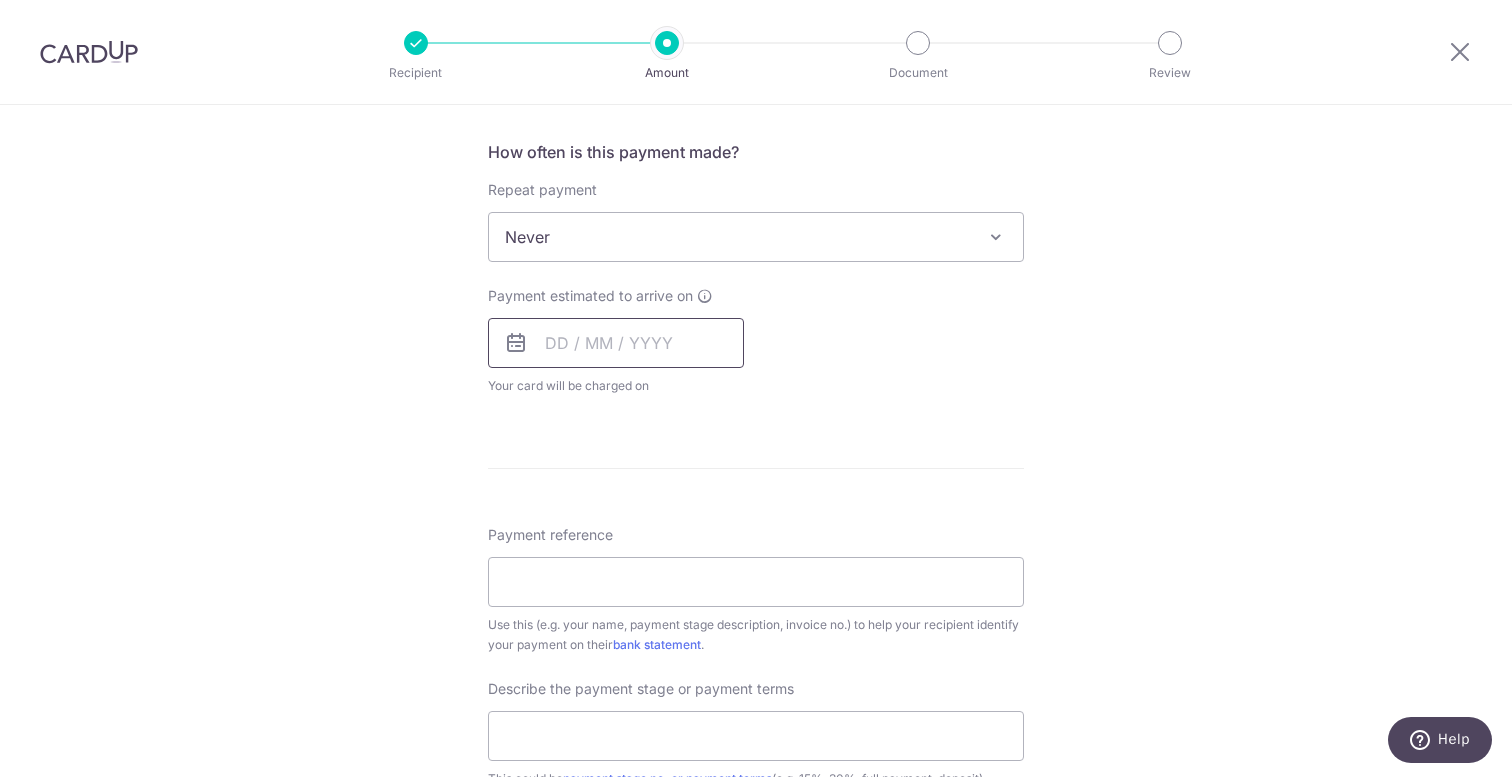 click at bounding box center (616, 343) 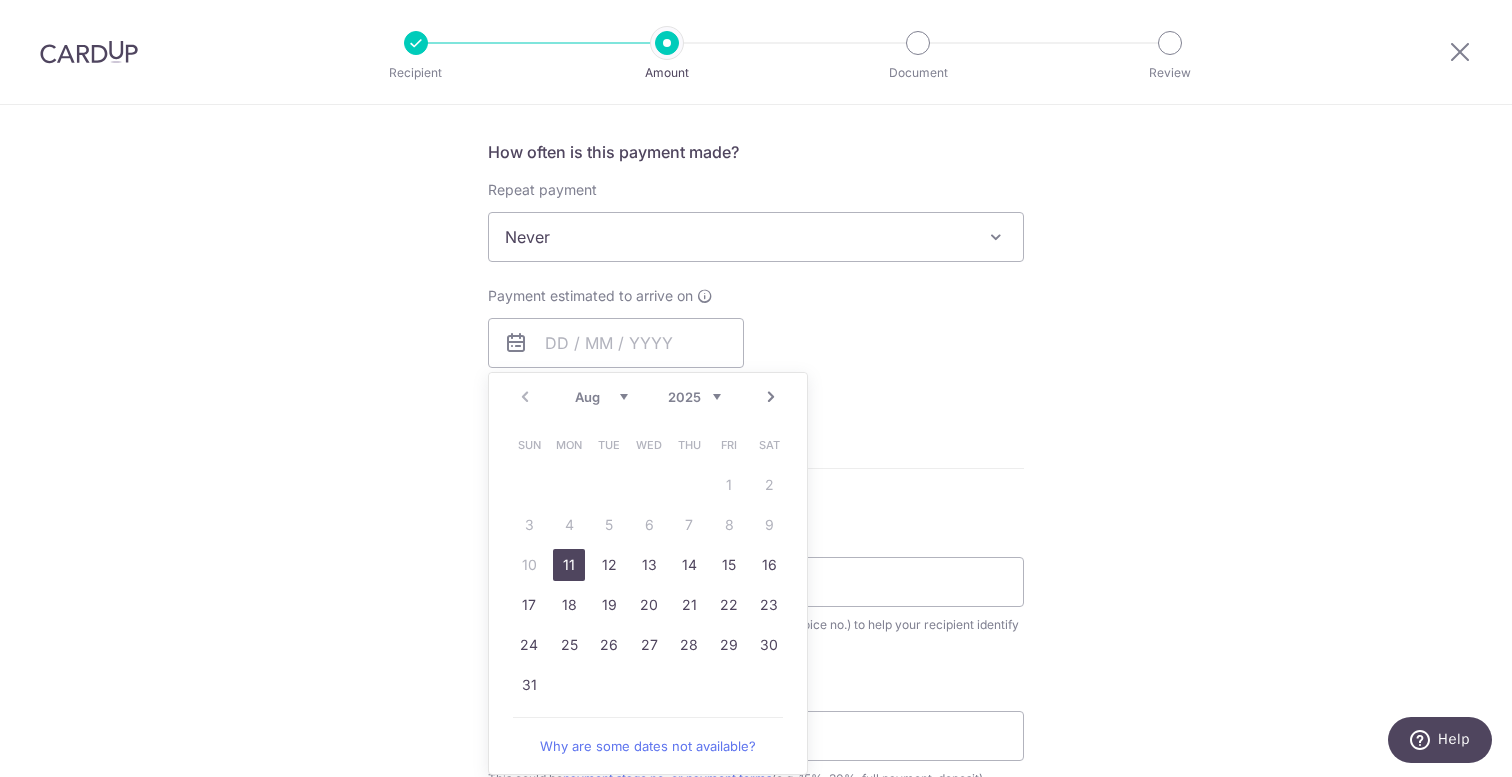 click on "11" at bounding box center (569, 565) 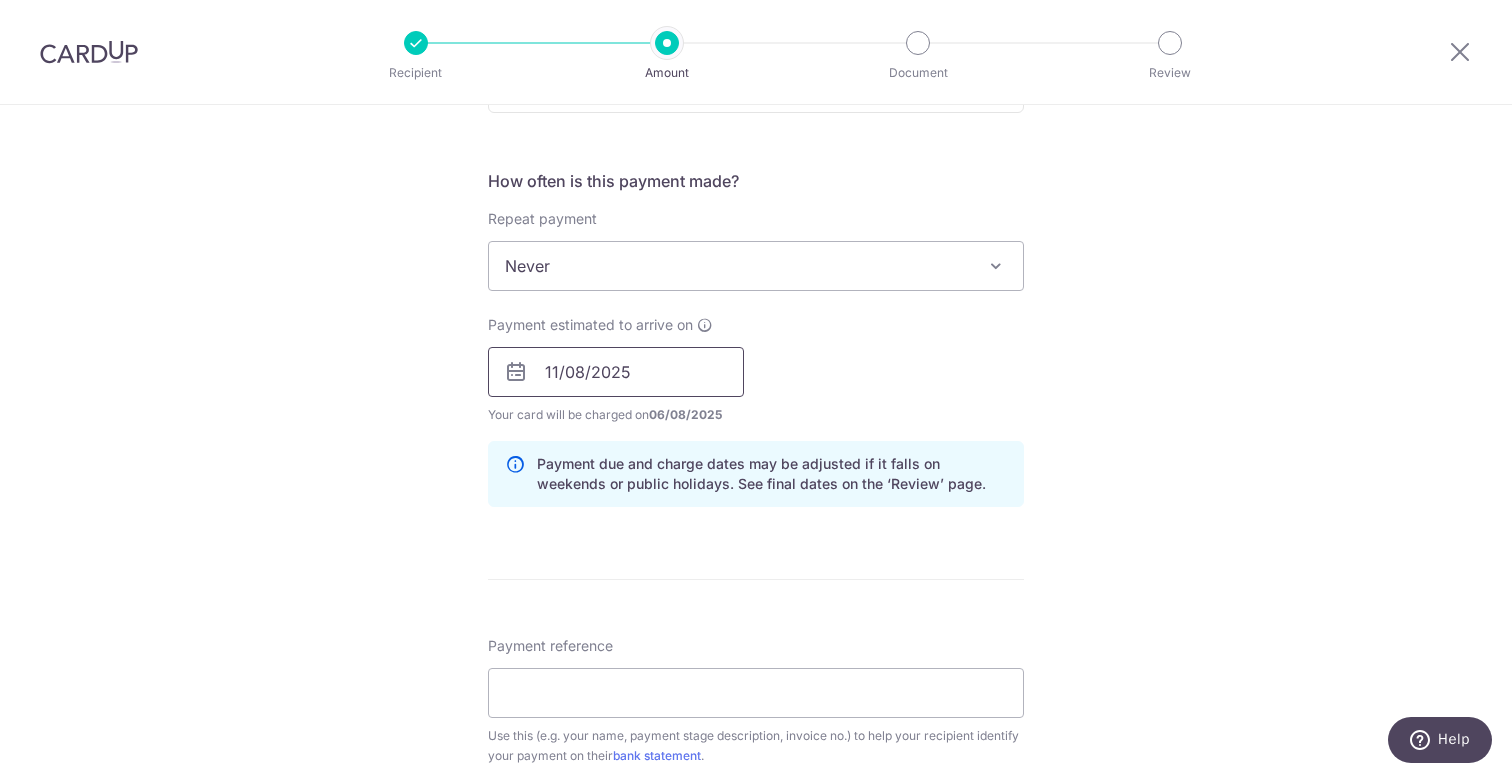 scroll, scrollTop: 707, scrollLeft: 0, axis: vertical 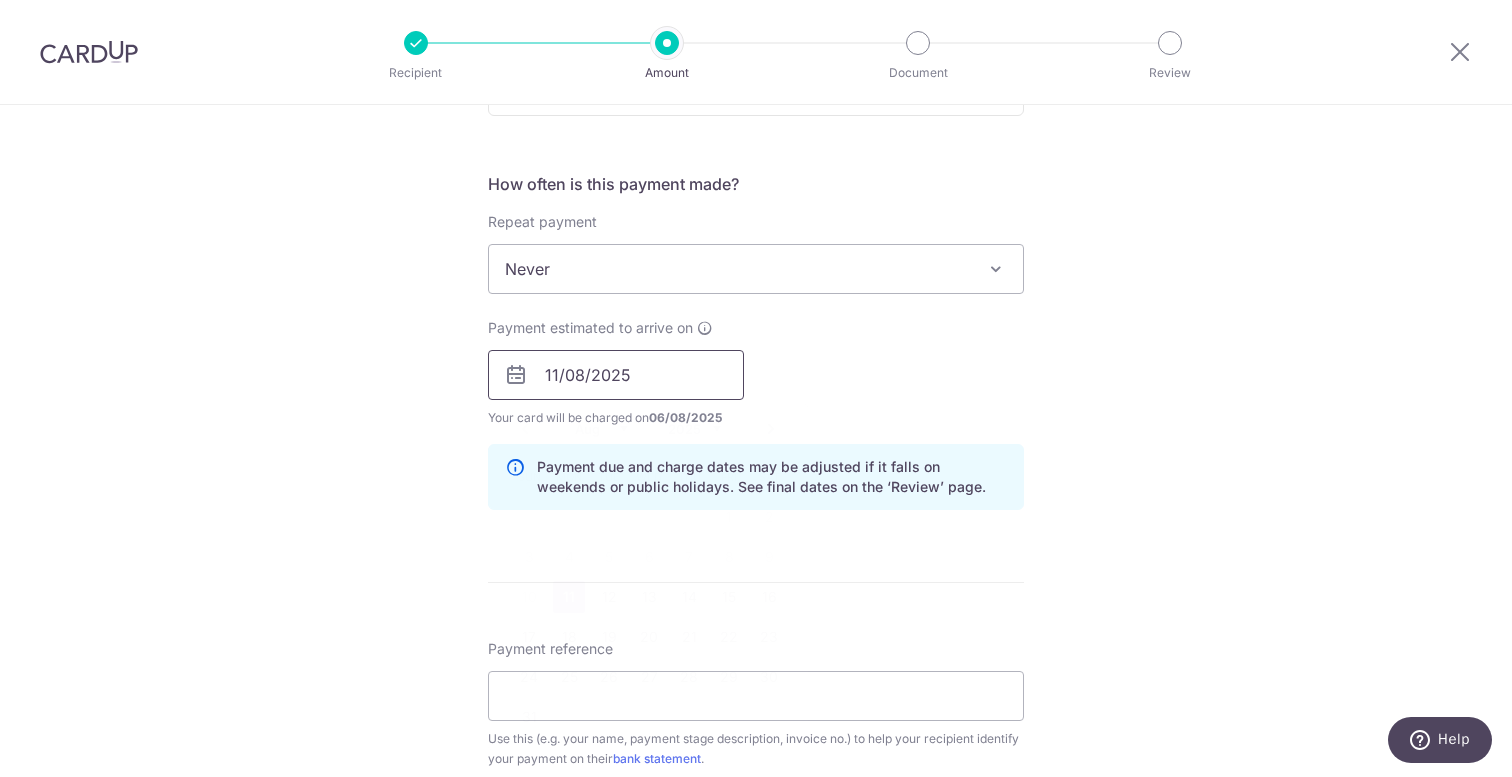 click on "11/08/2025" at bounding box center [616, 375] 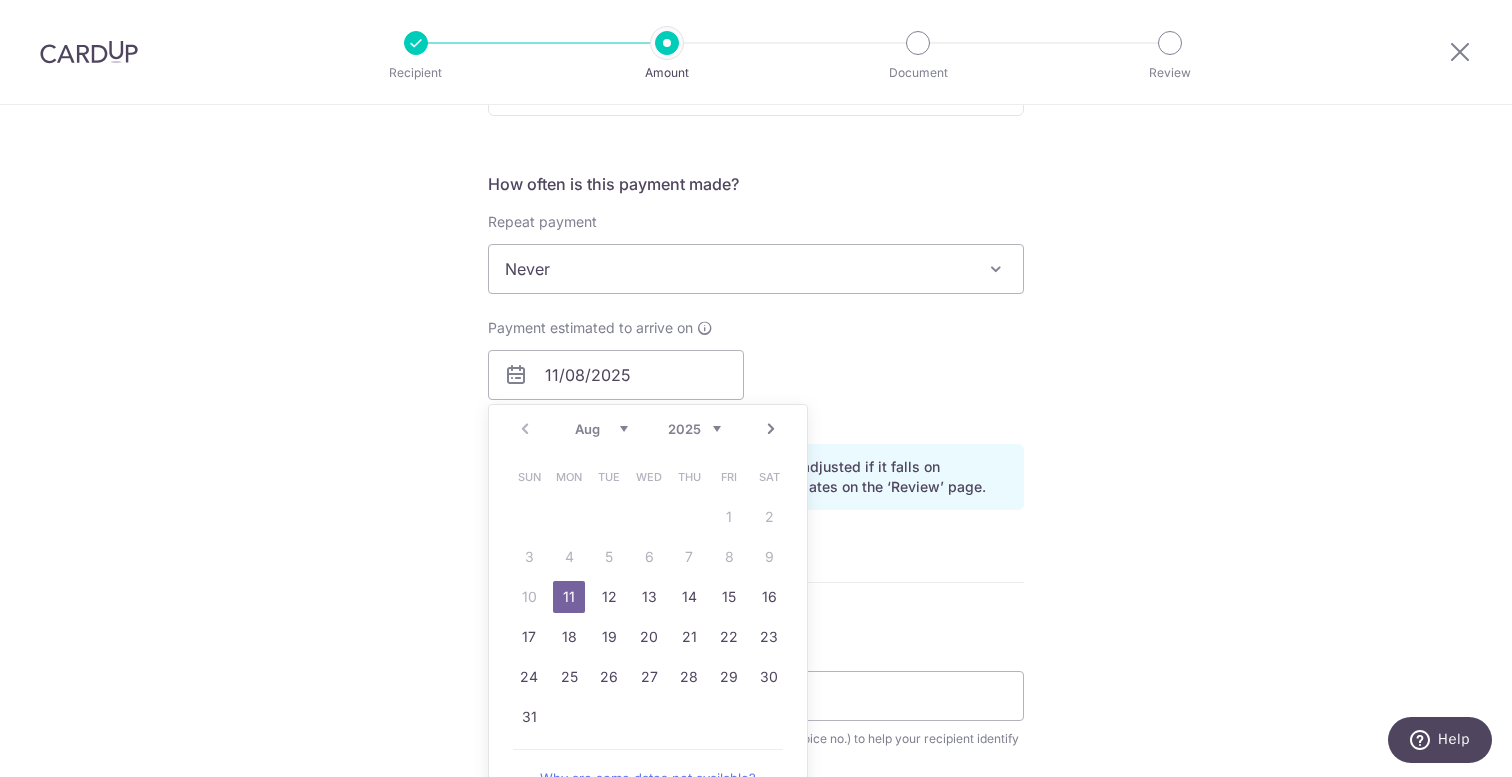click on "Tell us more about your payment
Enter payment amount
SGD
6,732.60
6732.60
Recipient added successfully!
Select Card
**** 7798
Add credit card
Your Cards
**** 7798
Secure 256-bit SSL
Text
New card details
Card
Secure 256-bit SSL" at bounding box center [756, 410] 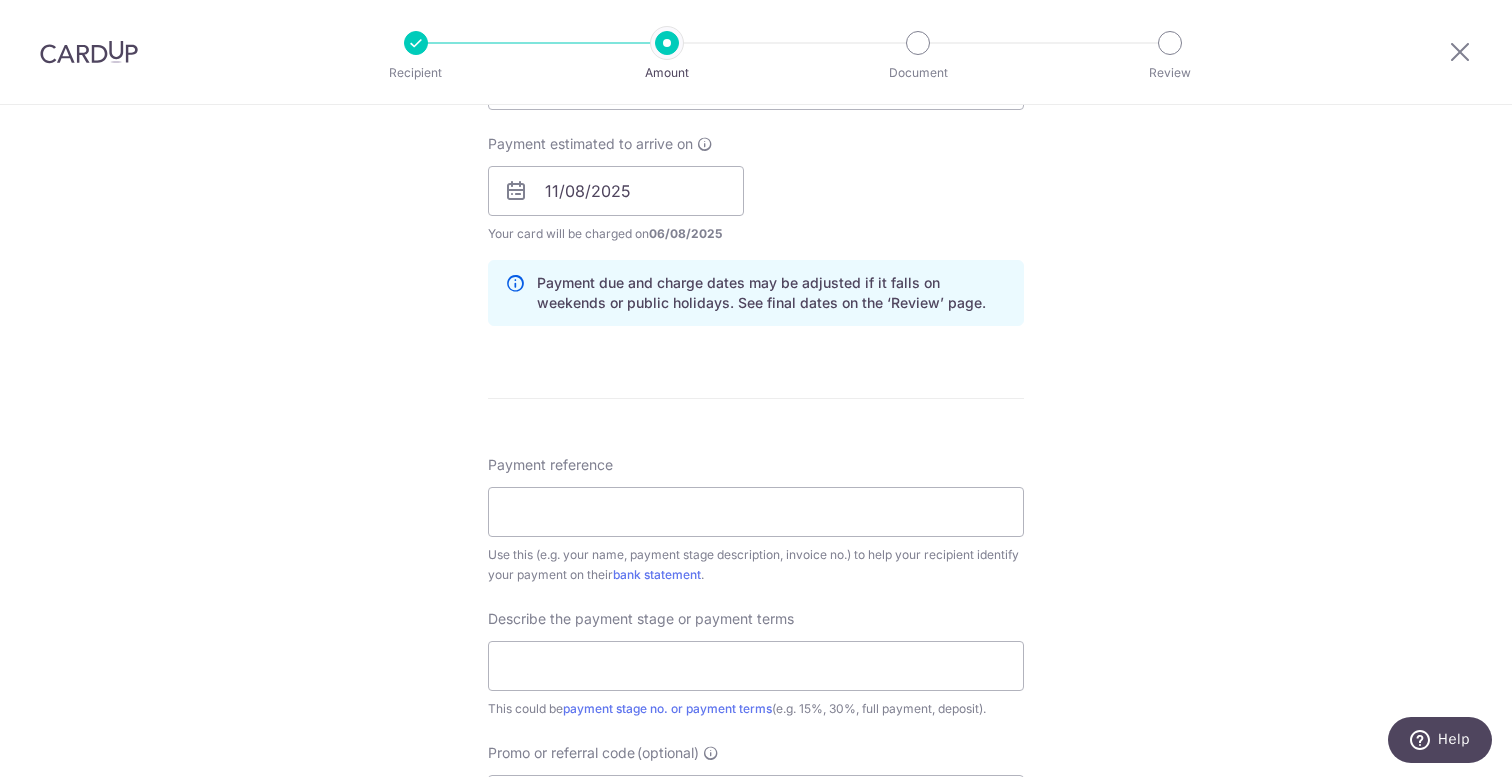 scroll, scrollTop: 1017, scrollLeft: 0, axis: vertical 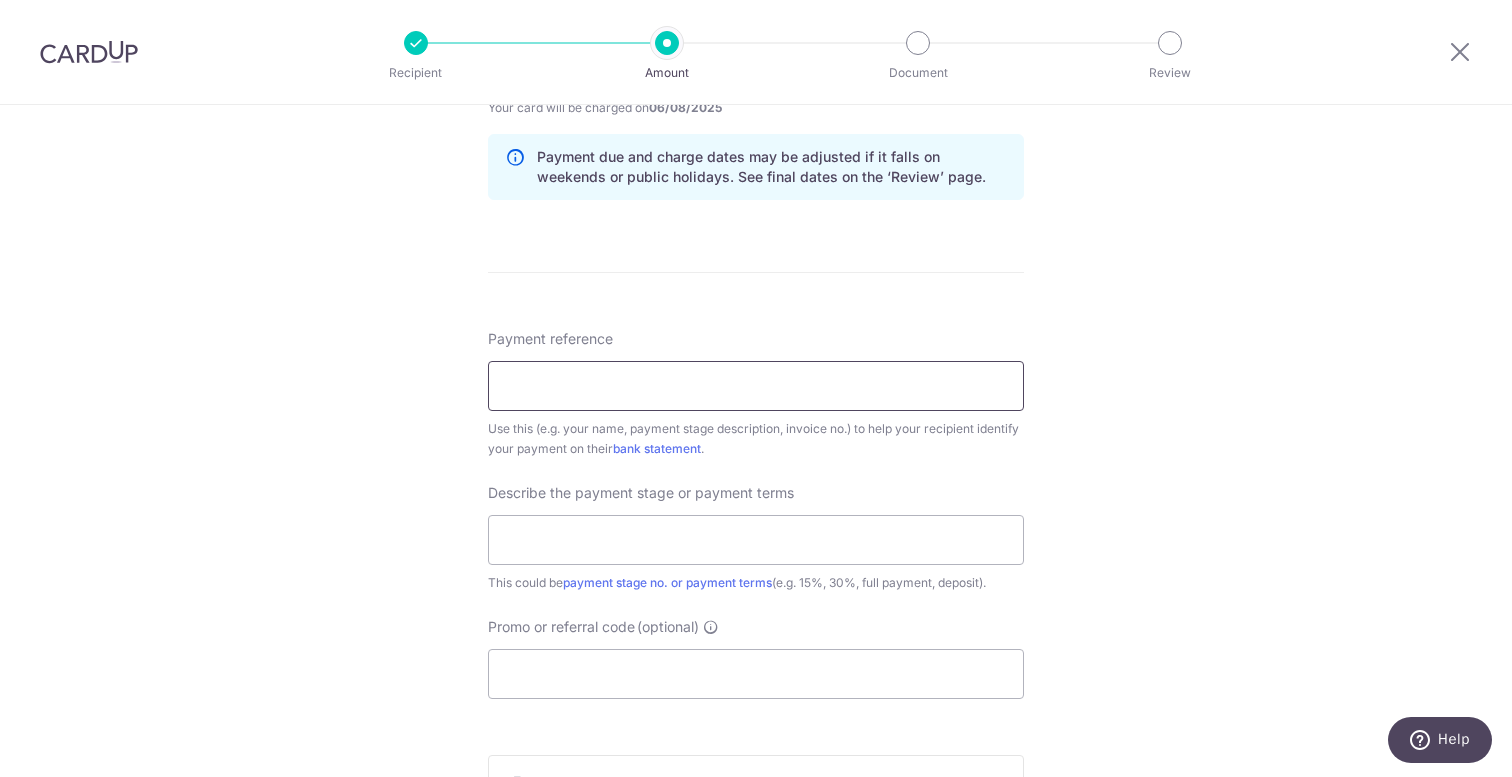 click on "Payment reference" at bounding box center (756, 386) 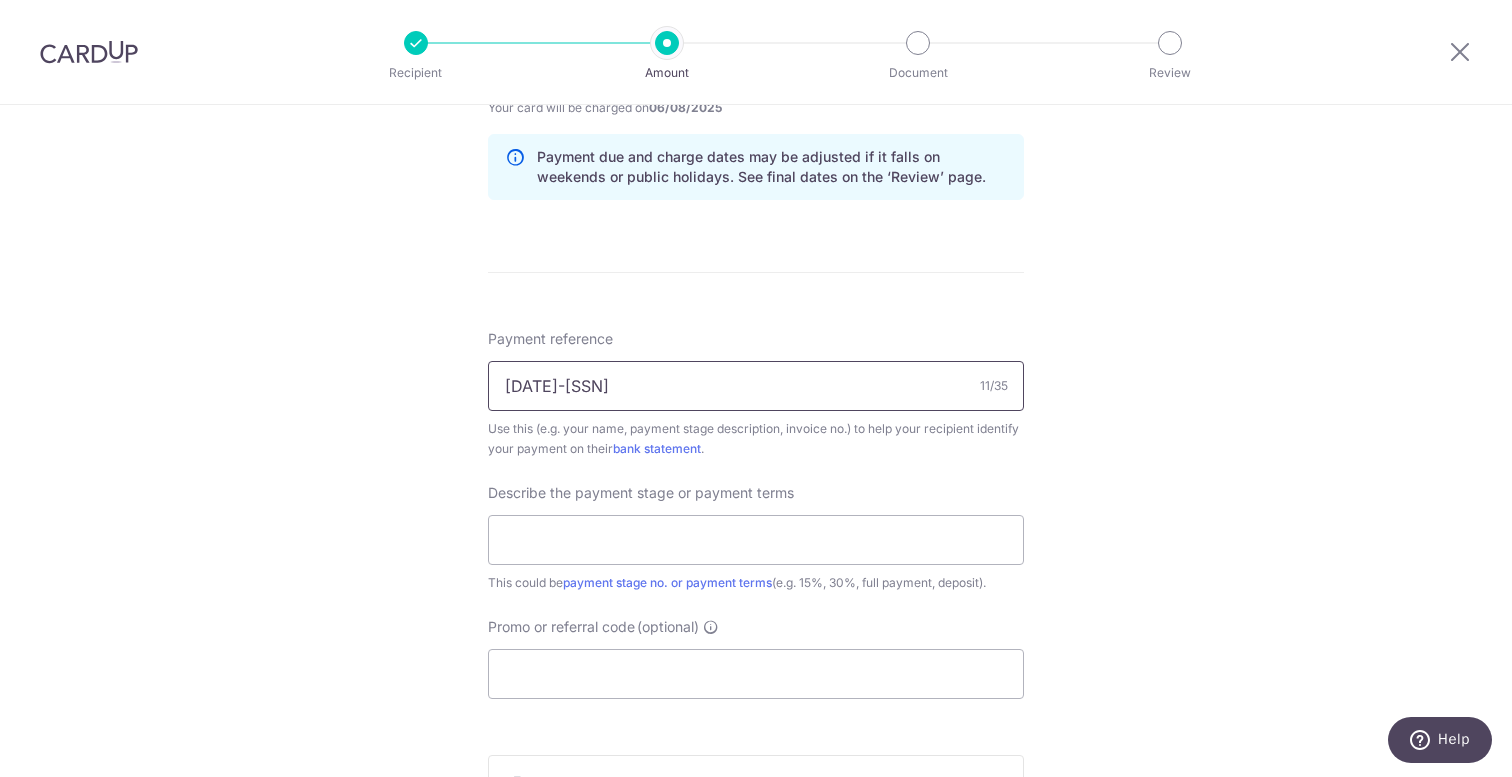 type on "2025/07-565" 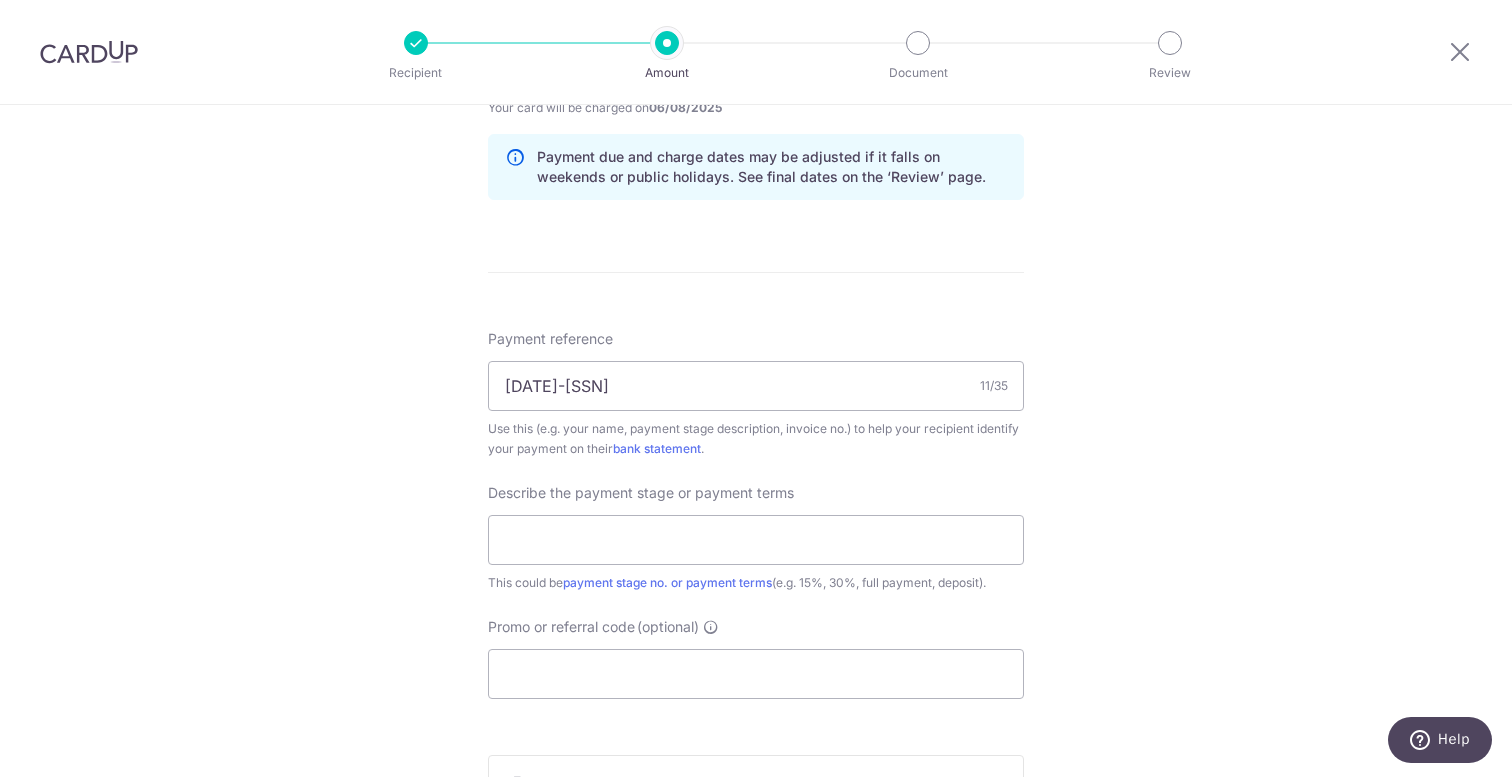 click on "Tell us more about your payment
Enter payment amount
SGD
6,732.60
6732.60
Recipient added successfully!
Select Card
**** 7798
Add credit card
Your Cards
**** 7798
Secure 256-bit SSL
Text
New card details
Card
Secure 256-bit SSL" at bounding box center (756, 100) 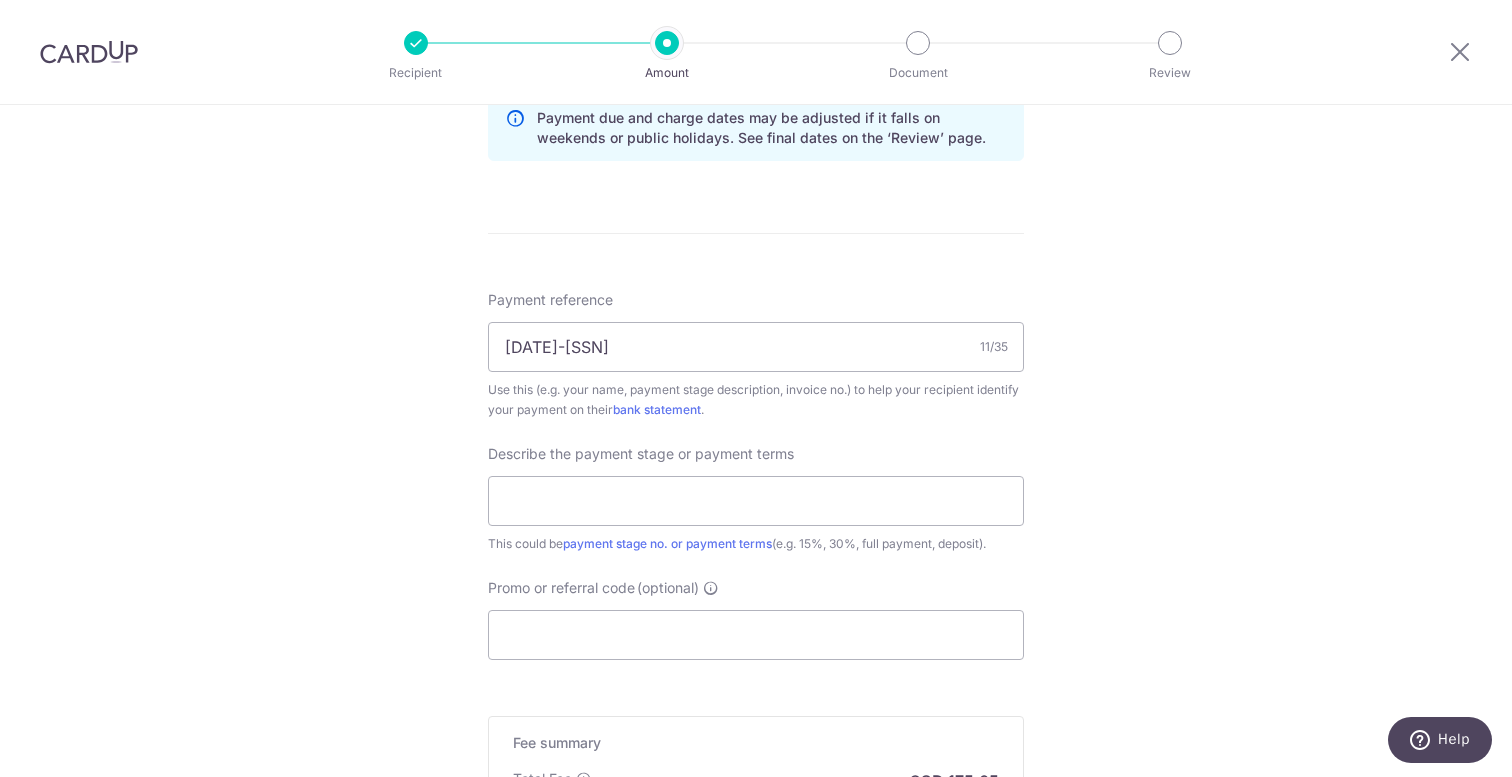 scroll, scrollTop: 1058, scrollLeft: 0, axis: vertical 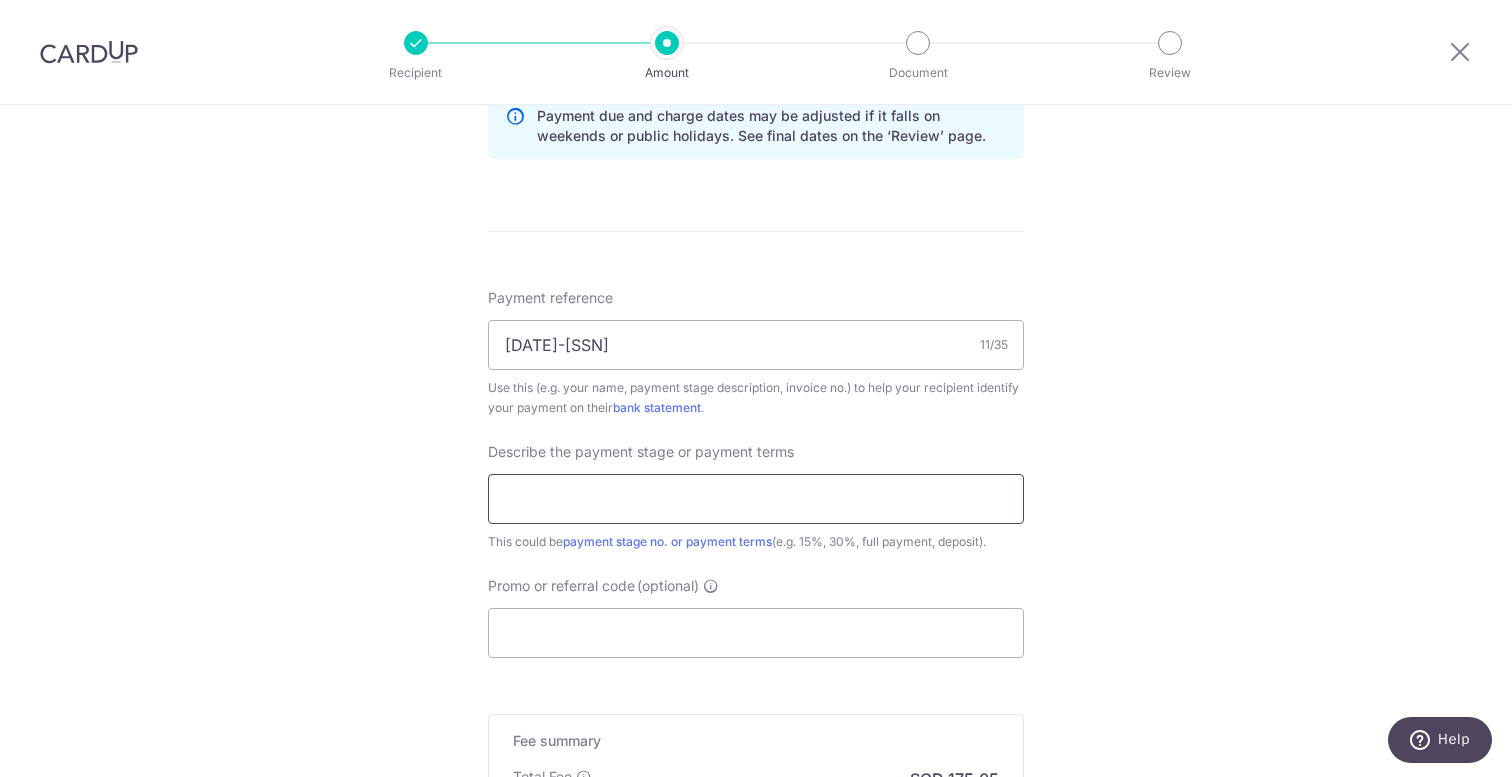 click at bounding box center [756, 499] 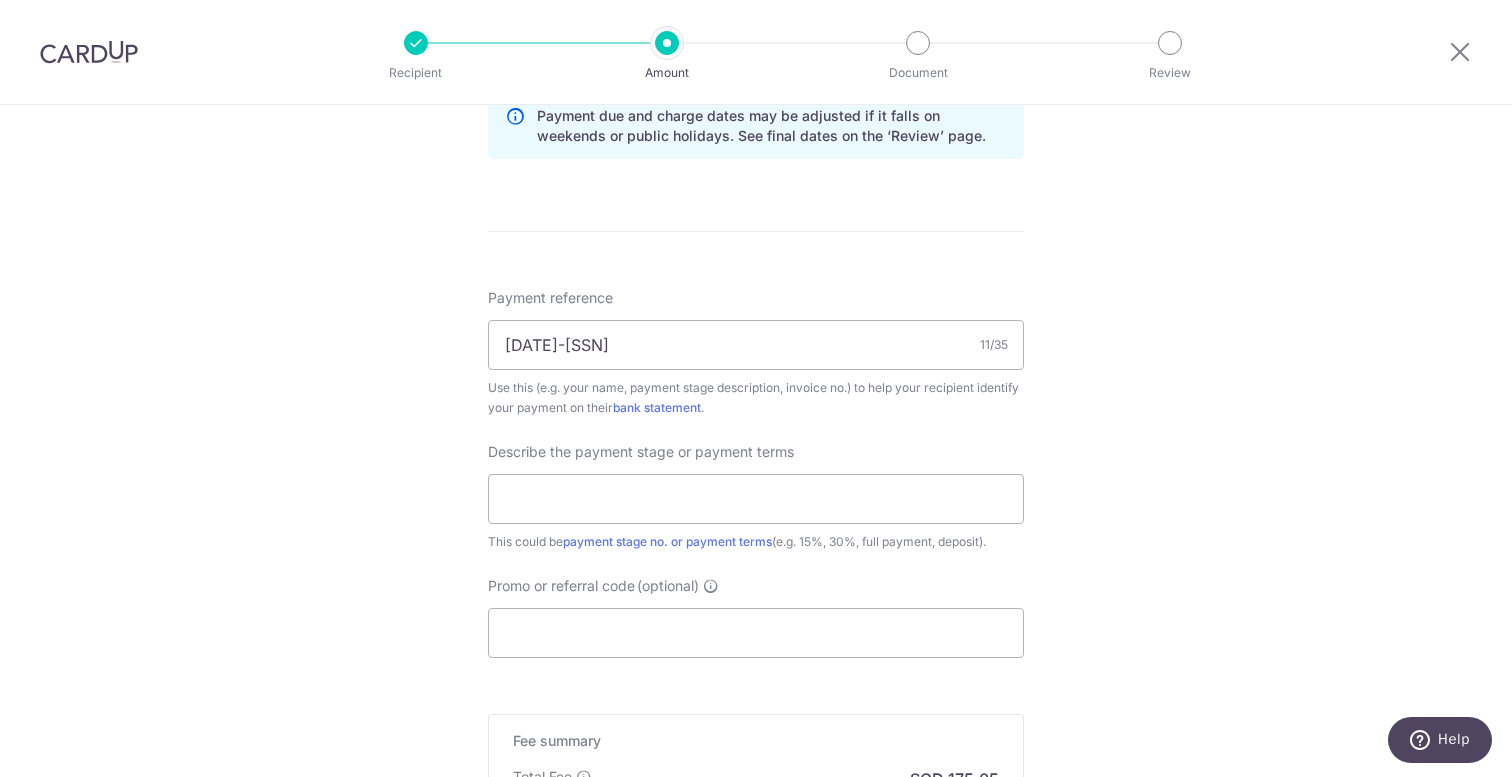 click on "Tell us more about your payment
Enter payment amount
SGD
6,732.60
6732.60
Recipient added successfully!
Select Card
**** 7798
Add credit card
Your Cards
**** 7798
Secure 256-bit SSL
Text
New card details
Card
Secure 256-bit SSL" at bounding box center [756, 59] 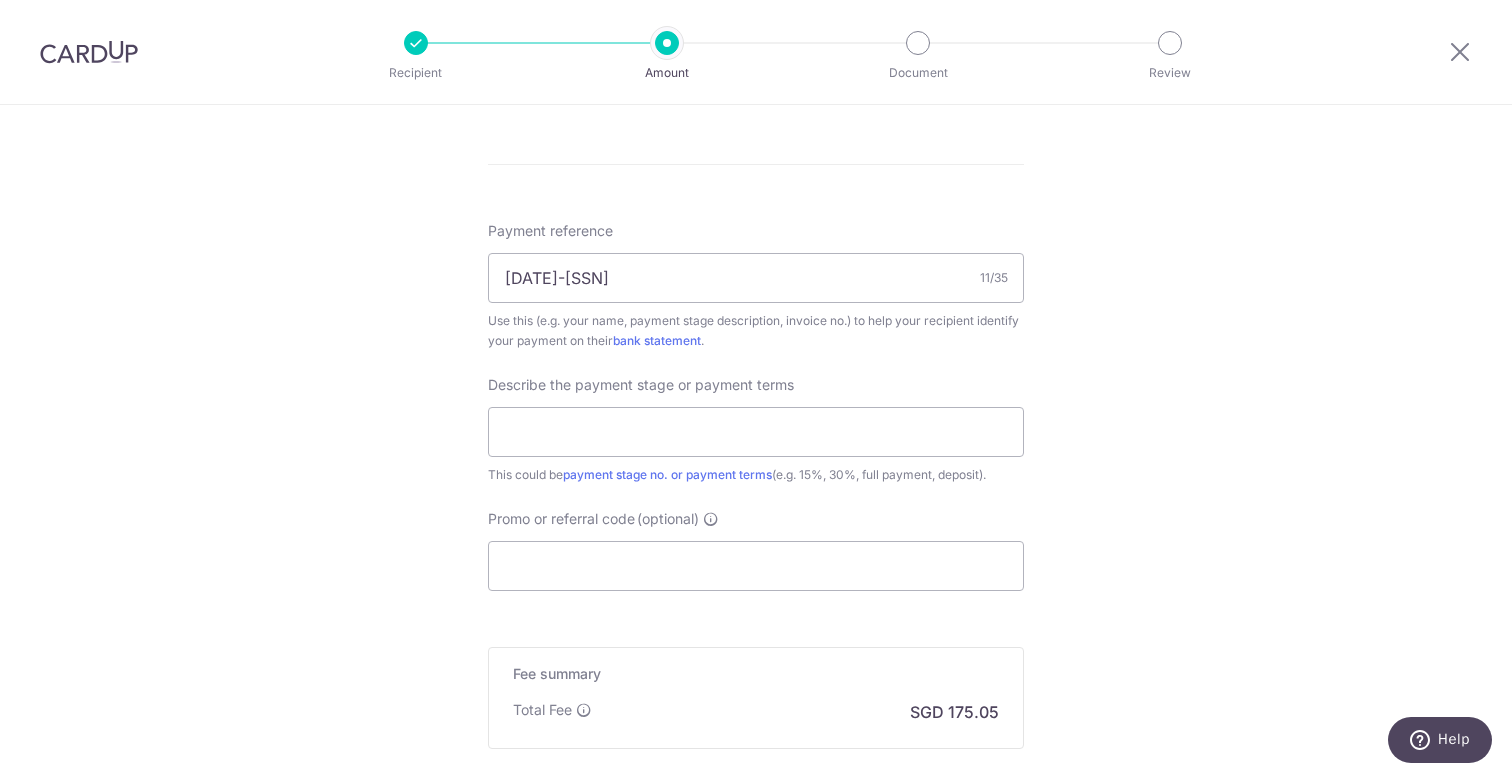 scroll, scrollTop: 1142, scrollLeft: 0, axis: vertical 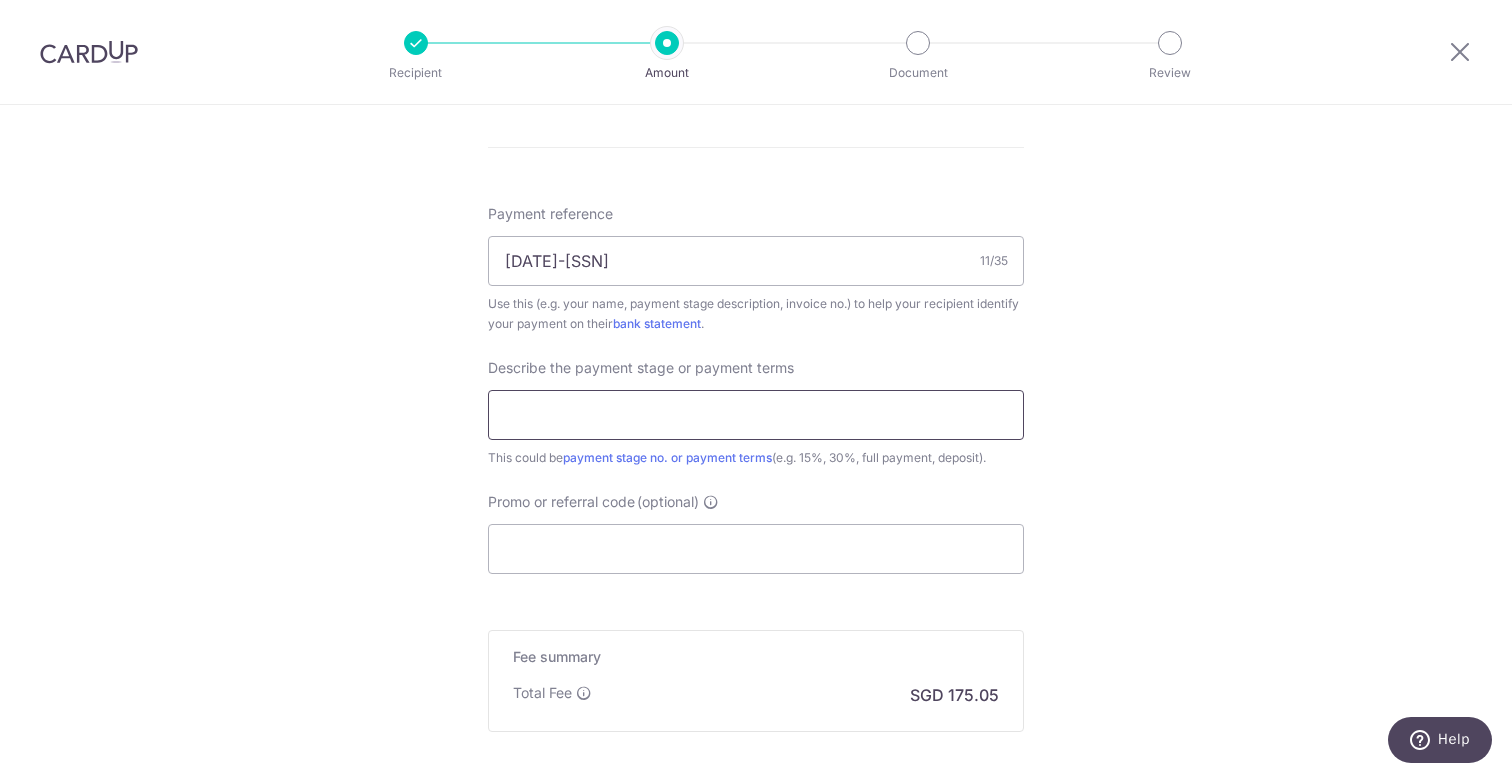 click at bounding box center [756, 415] 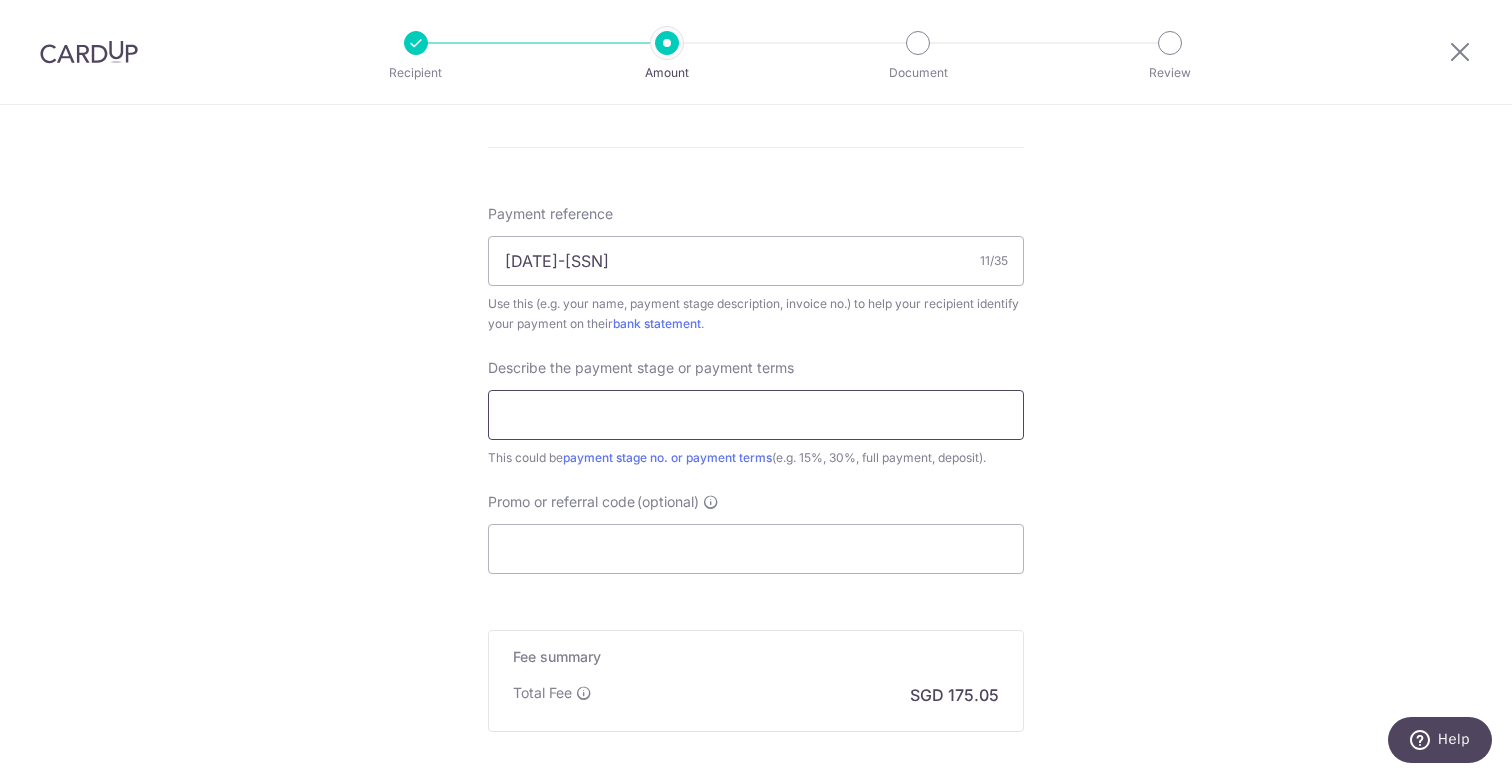 click at bounding box center (756, 415) 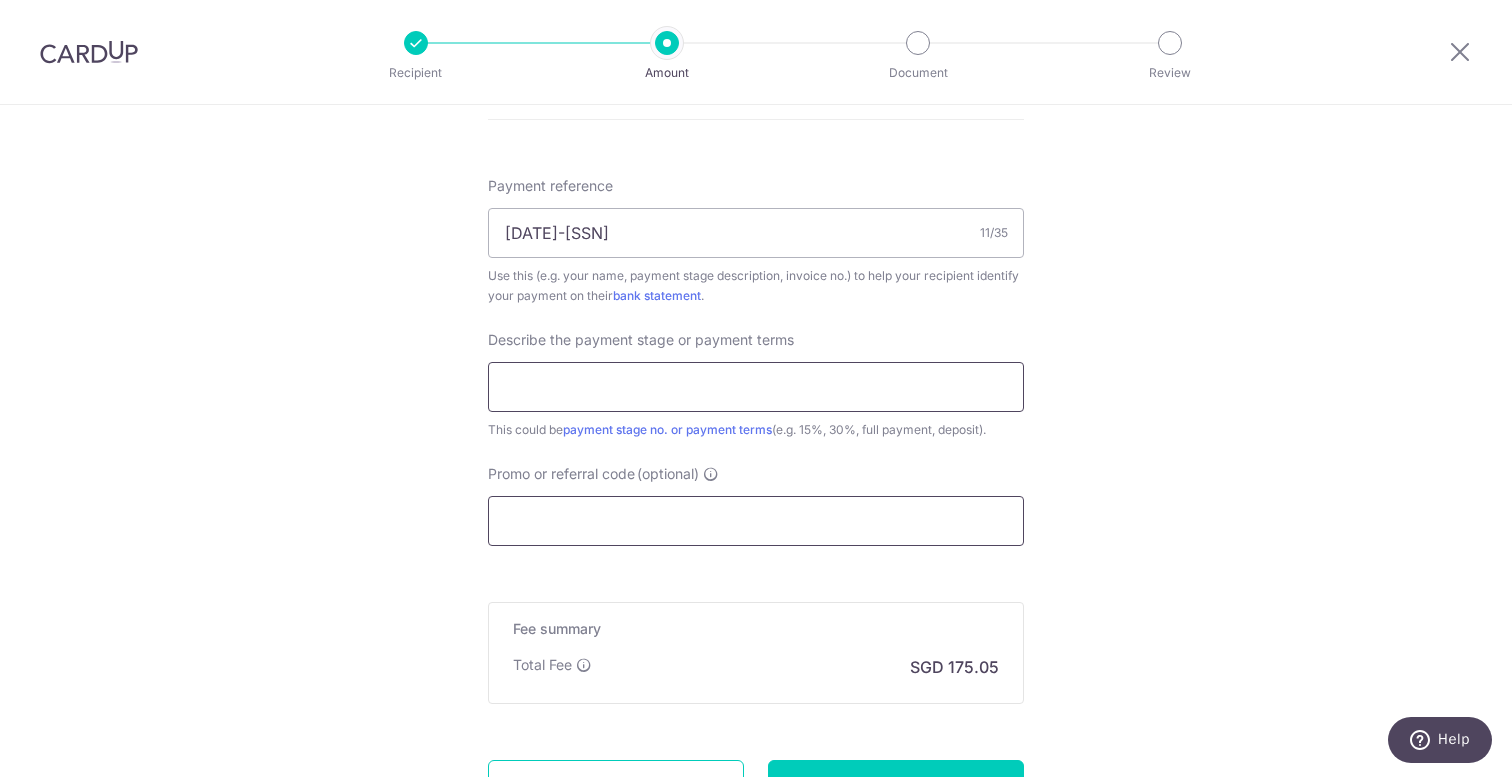 scroll, scrollTop: 1292, scrollLeft: 0, axis: vertical 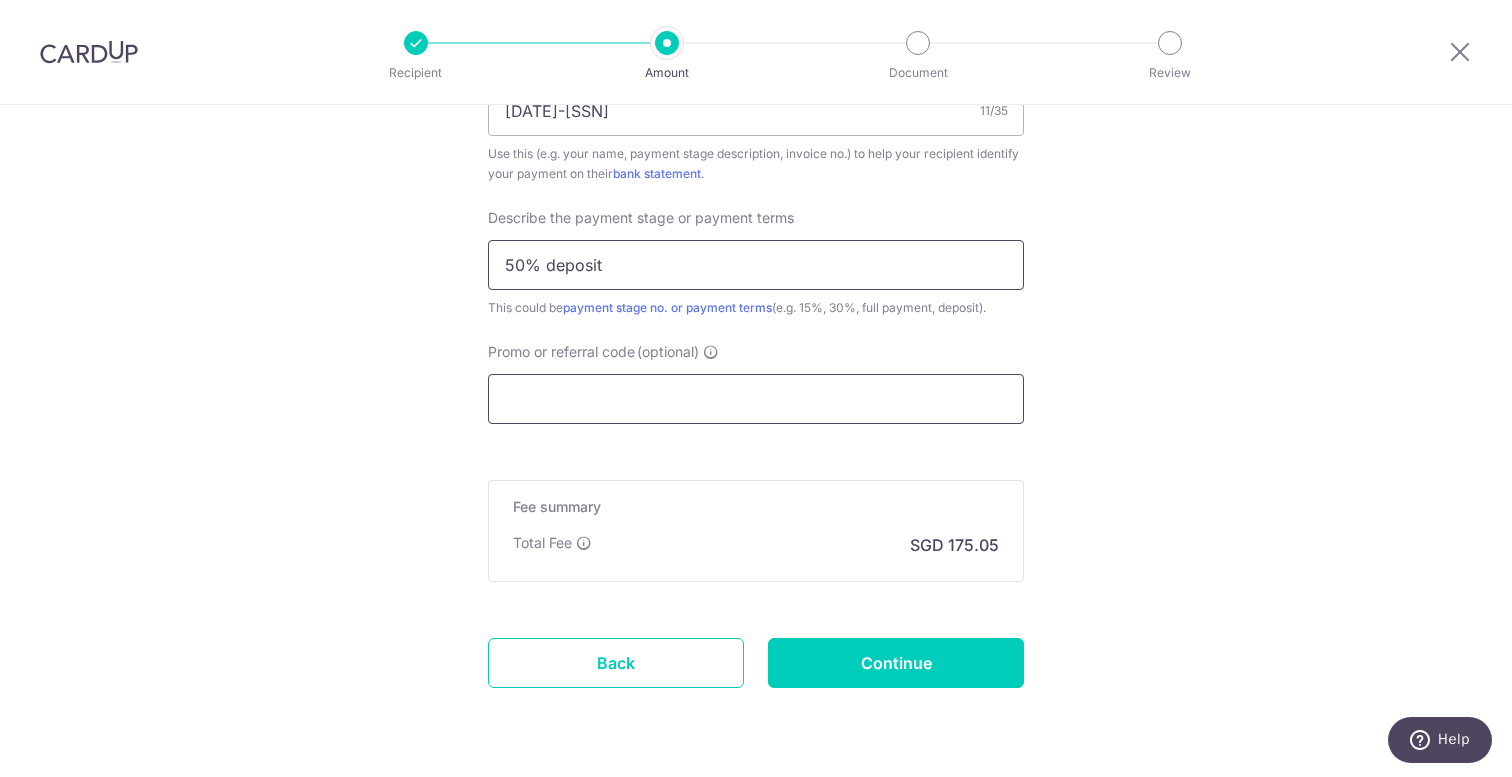 type on "50% deposit" 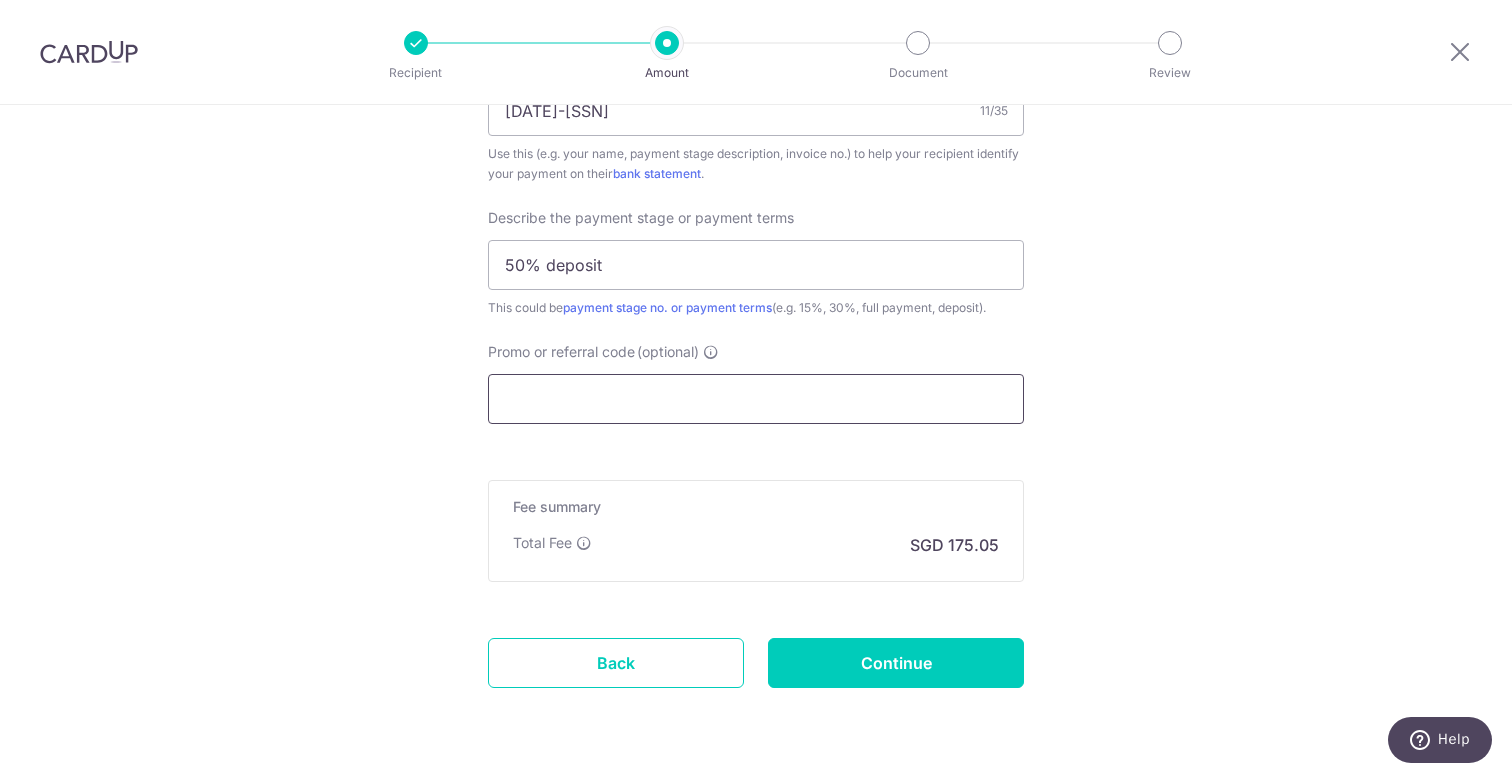 click on "Promo or referral code
(optional)" at bounding box center (756, 399) 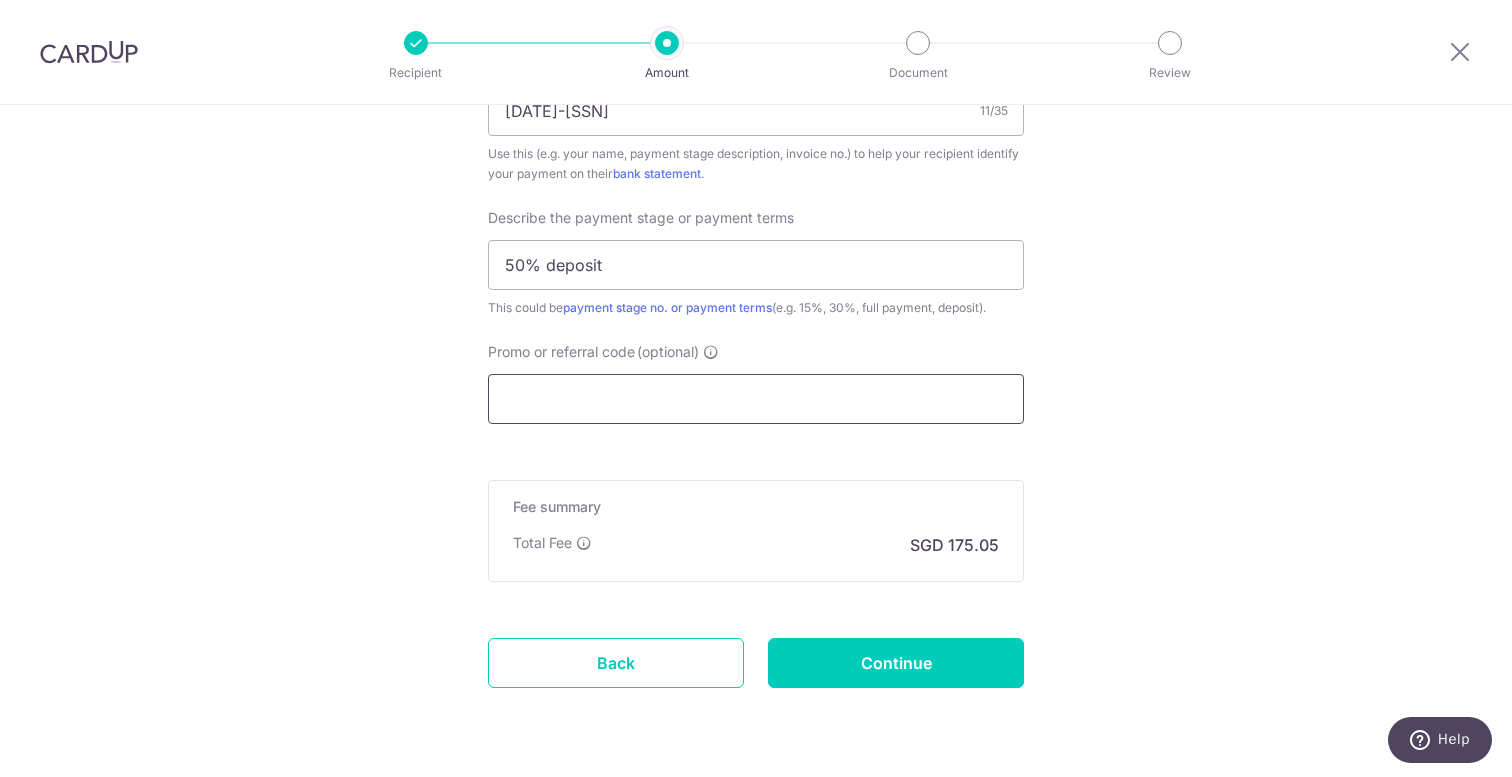 click on "Promo or referral code
(optional)" at bounding box center (756, 399) 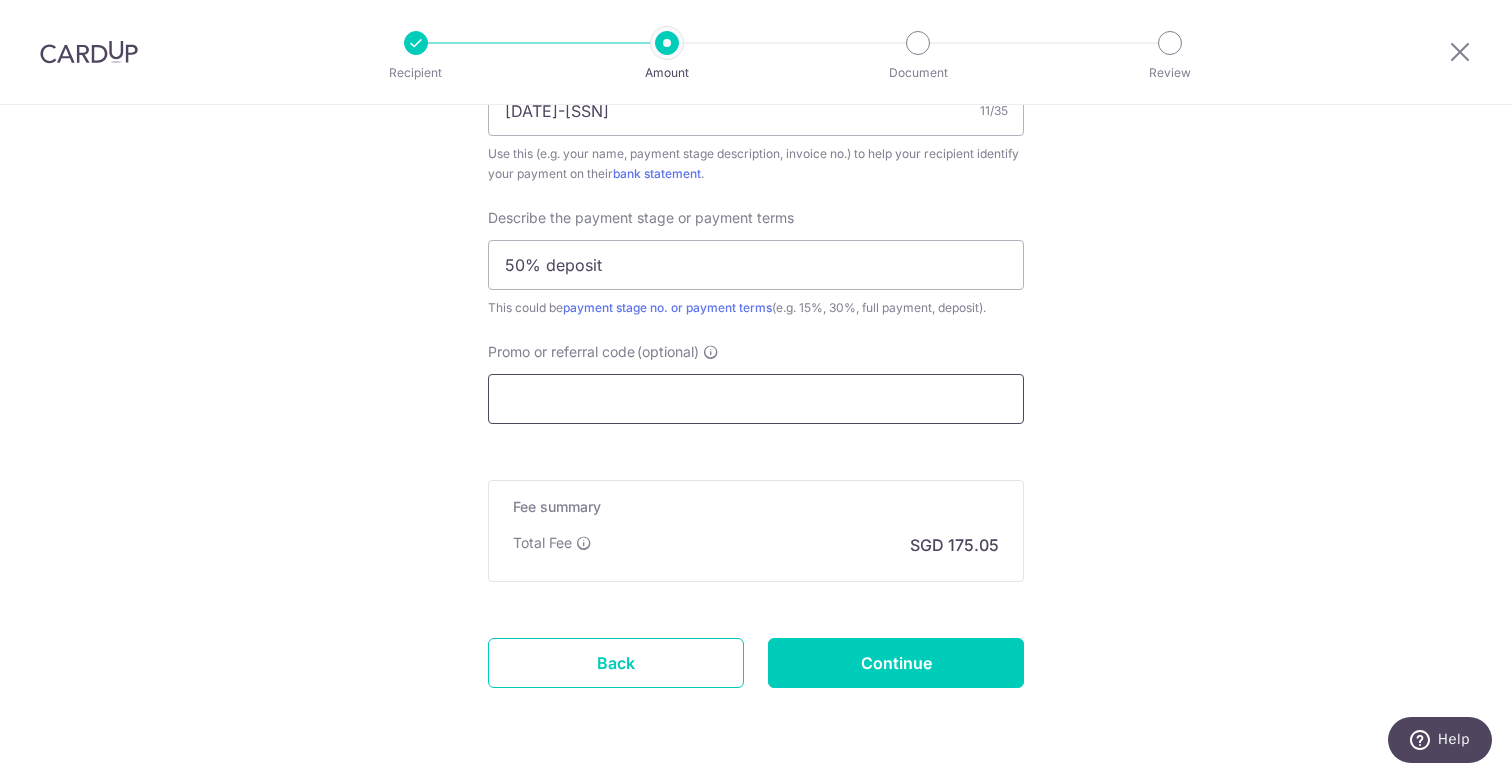 paste on "3HOME25R" 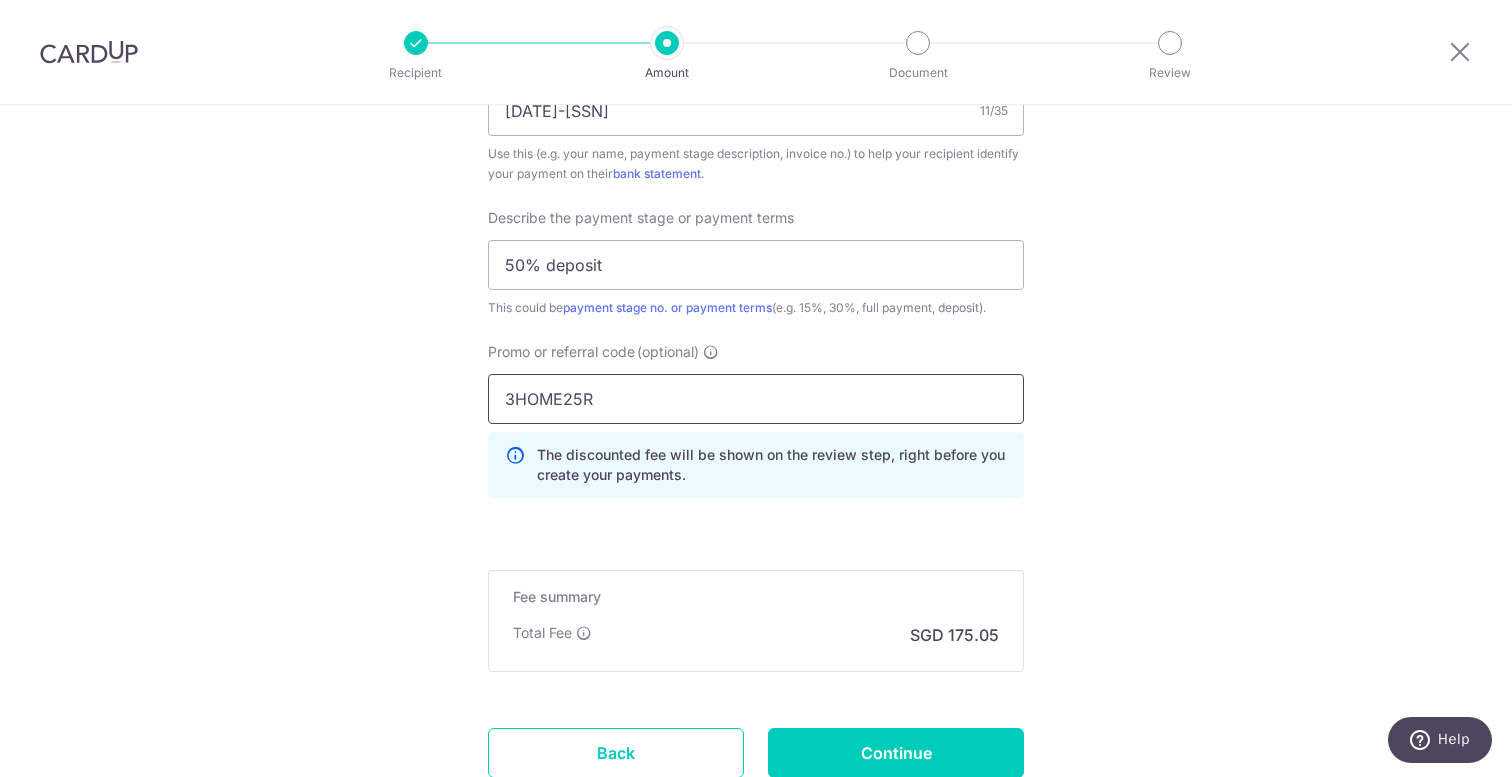type on "3HOME25R" 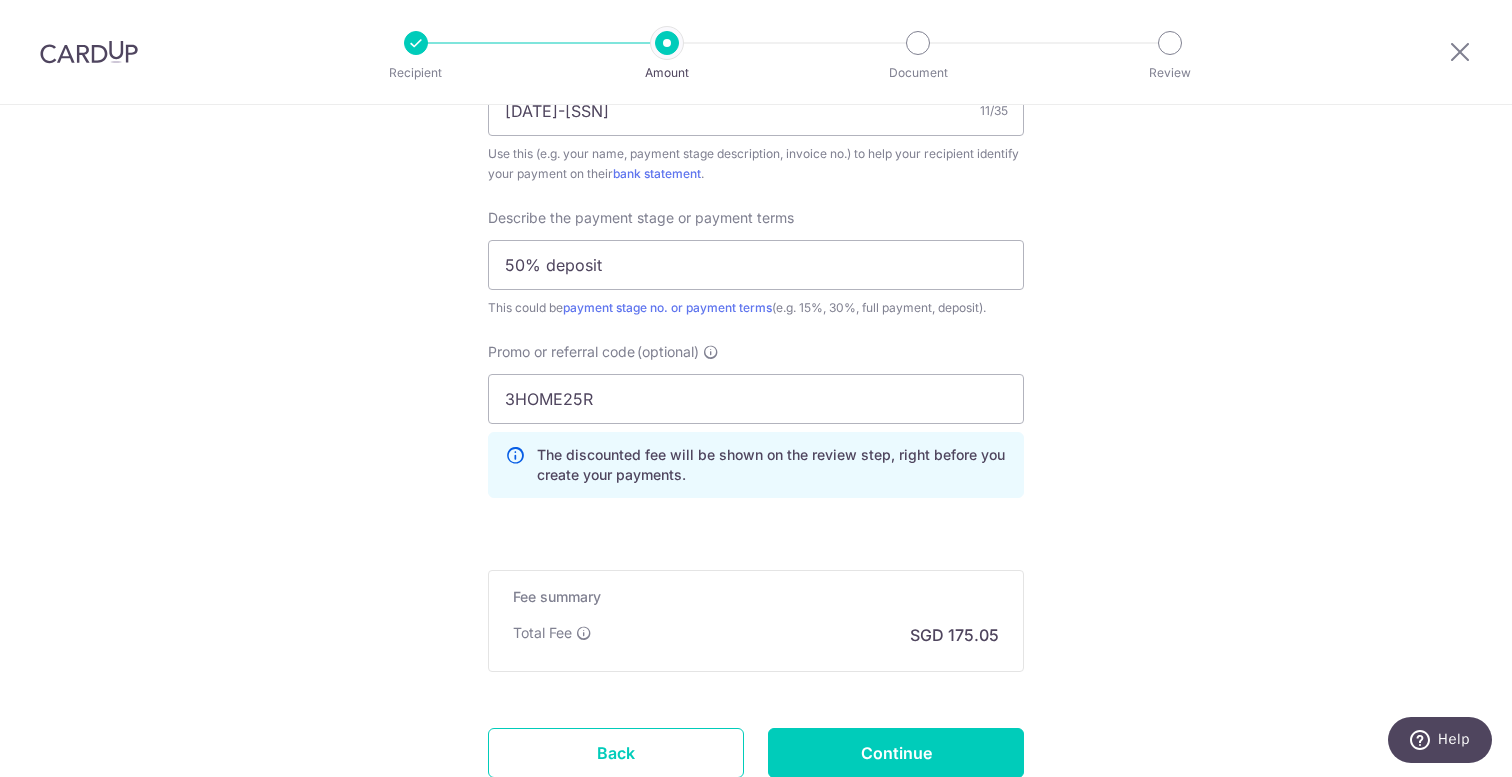 click on "Tell us more about your payment
Enter payment amount
SGD
6,732.60
6732.60
Recipient added successfully!
Select Card
**** 7798
Add credit card
Your Cards
**** 7798
Secure 256-bit SSL
Text
New card details
Card
Secure 256-bit SSL" at bounding box center (756, -130) 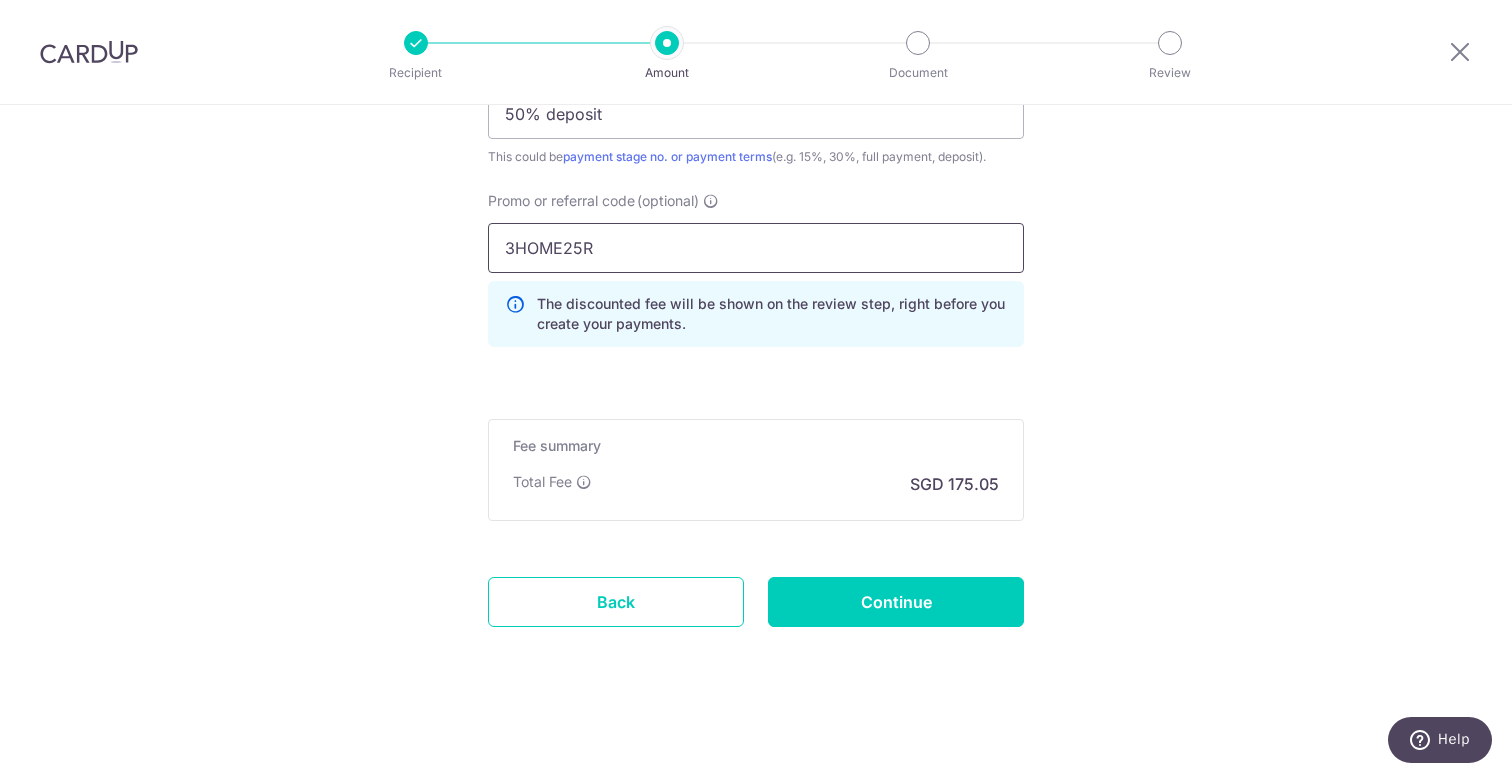 click on "3HOME25R" at bounding box center [756, 248] 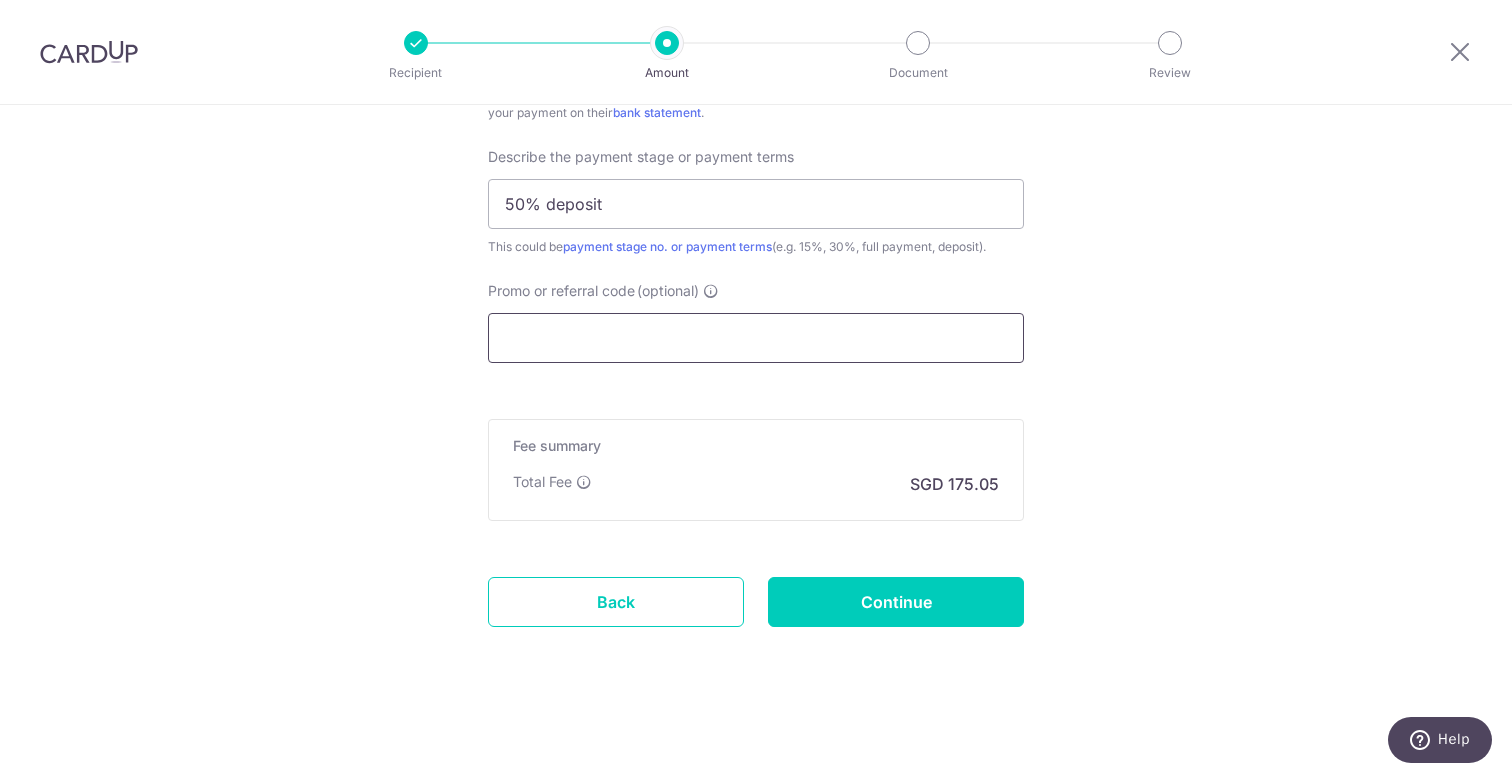 paste on "3HOME25R" 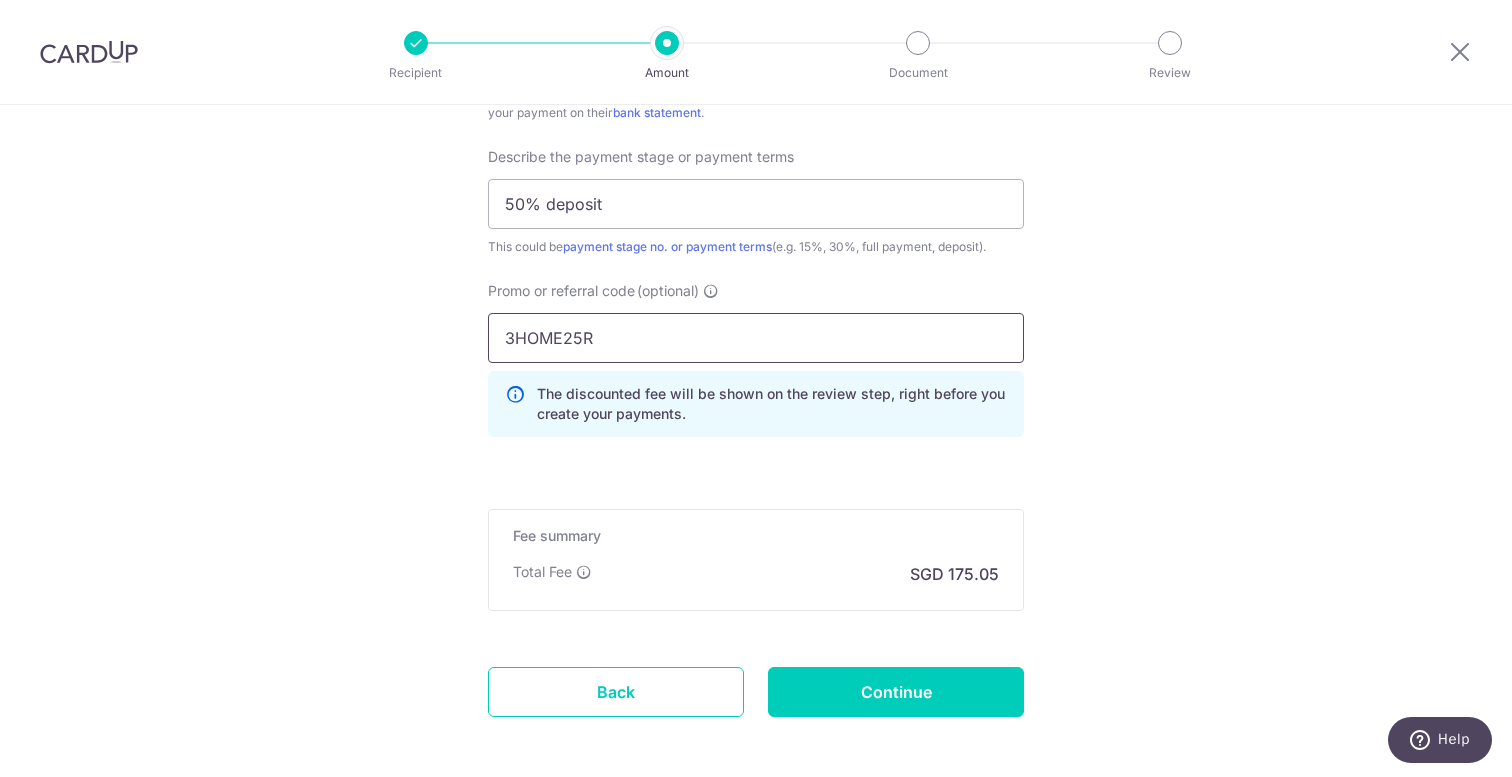 scroll, scrollTop: 1443, scrollLeft: 0, axis: vertical 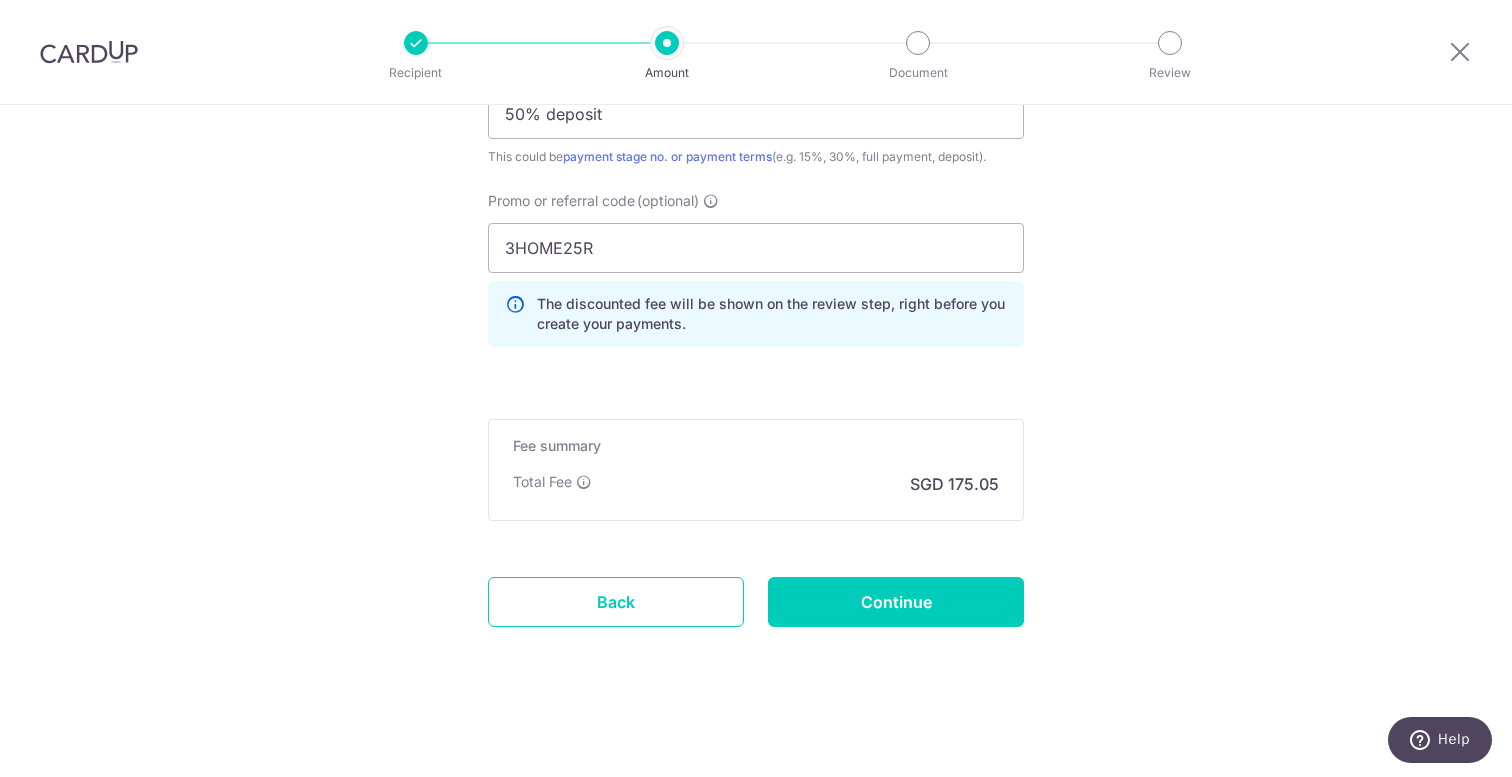 click on "Tell us more about your payment
Enter payment amount
SGD
6,732.60
6732.60
Recipient added successfully!
Select Card
**** 7798
Add credit card
Your Cards
**** 7798
Secure 256-bit SSL
Text
New card details
Card
Secure 256-bit SSL" at bounding box center (756, -281) 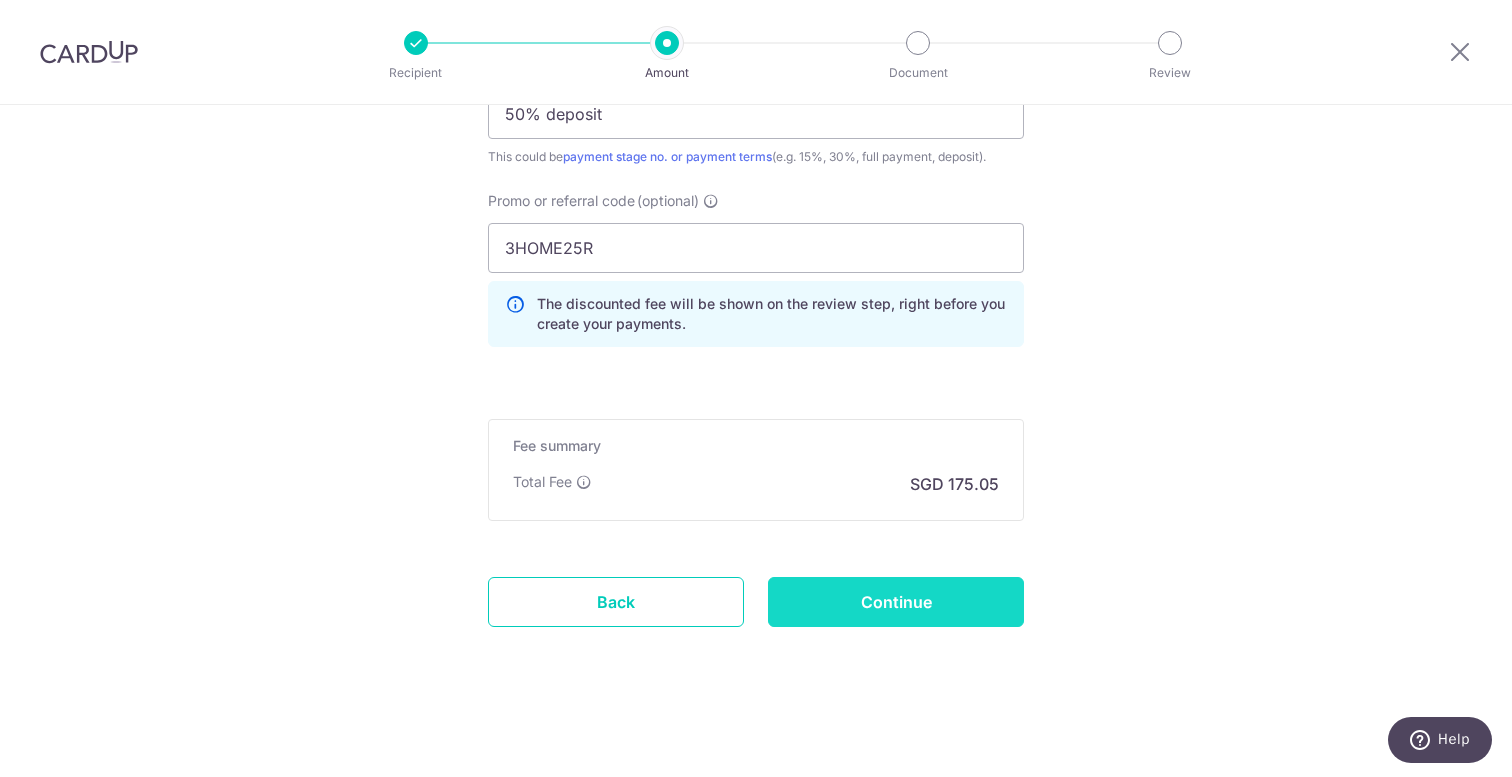 click on "Continue" at bounding box center [896, 602] 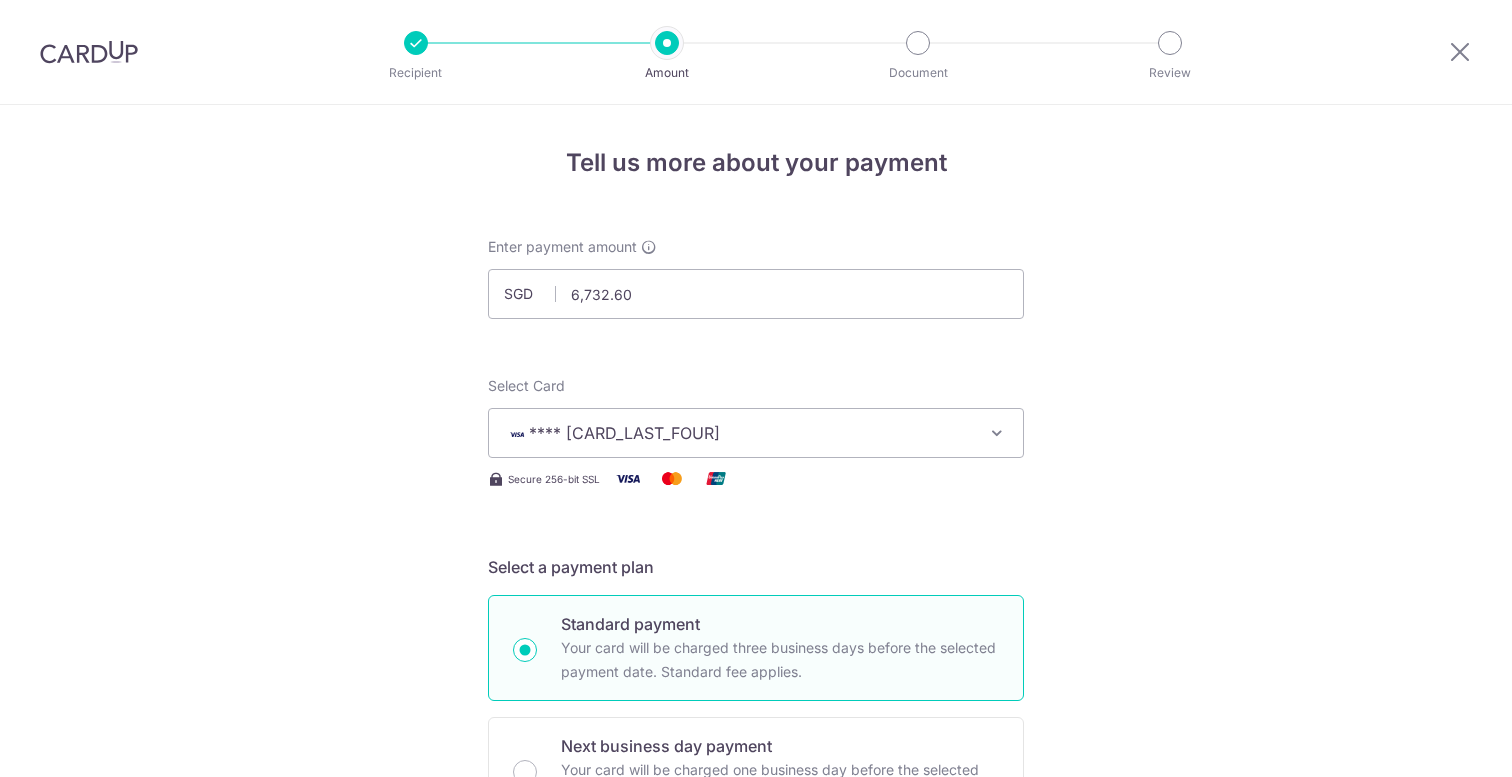 scroll, scrollTop: 0, scrollLeft: 0, axis: both 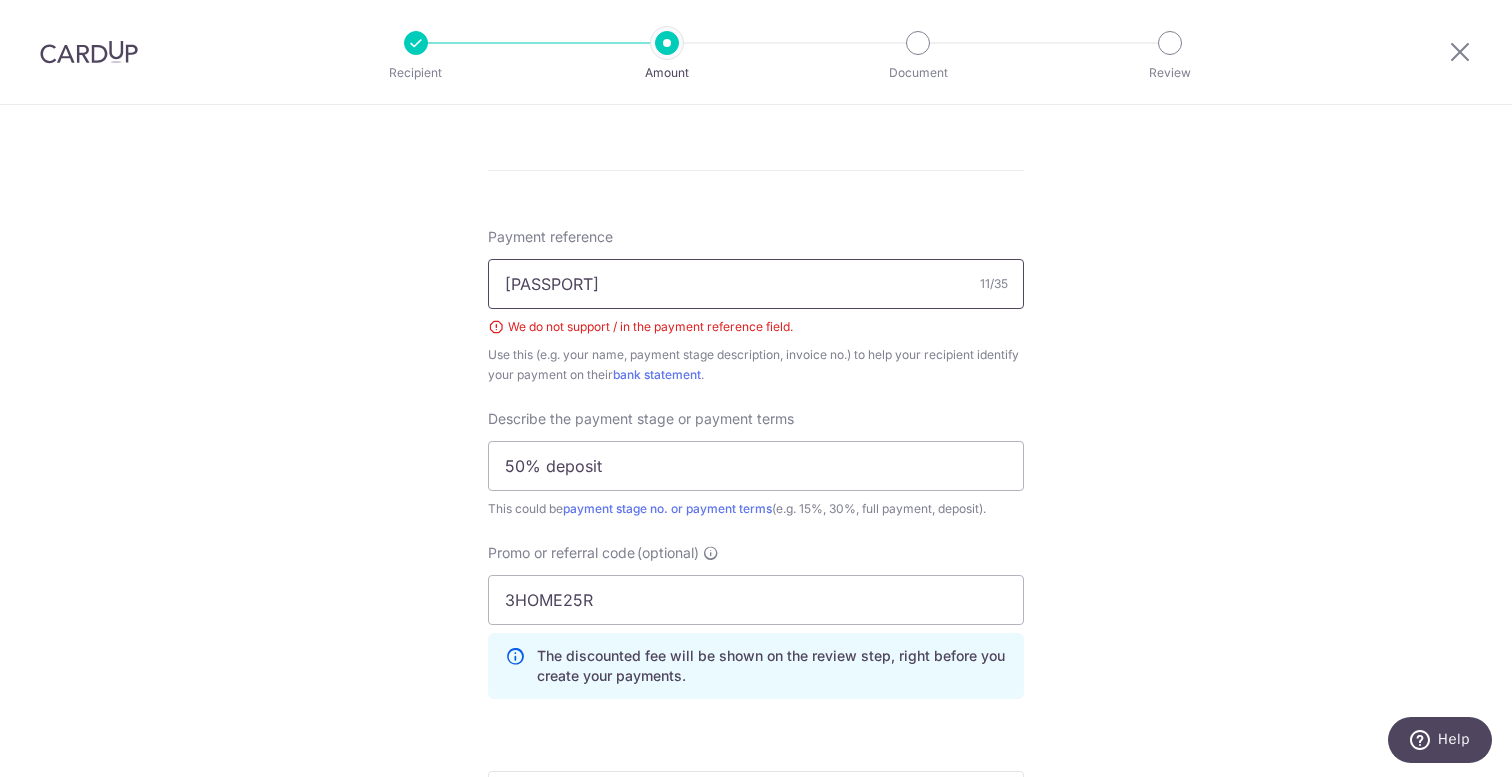 click on "[PASSPORT]" at bounding box center [756, 284] 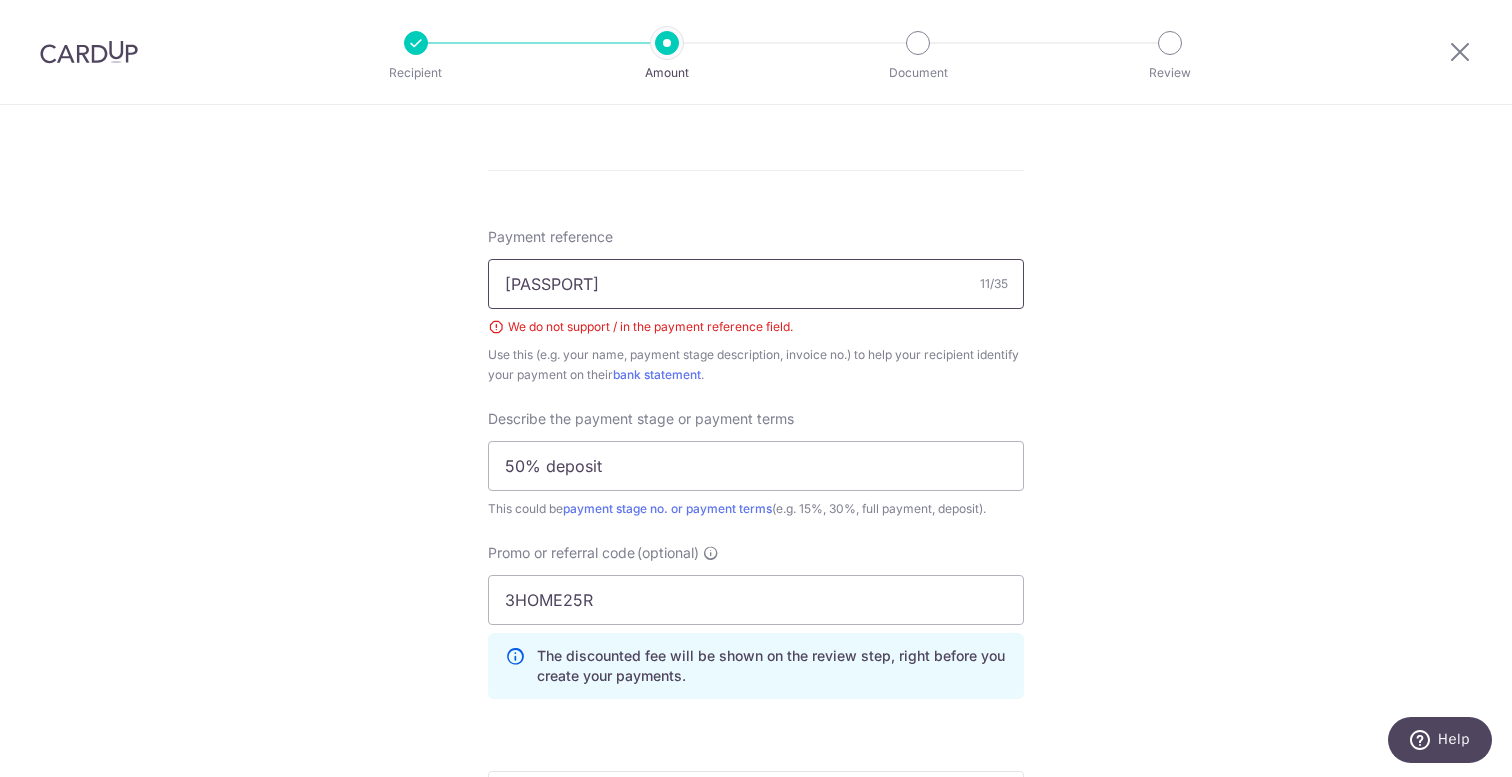 click on "[PASSPORT]" at bounding box center (756, 284) 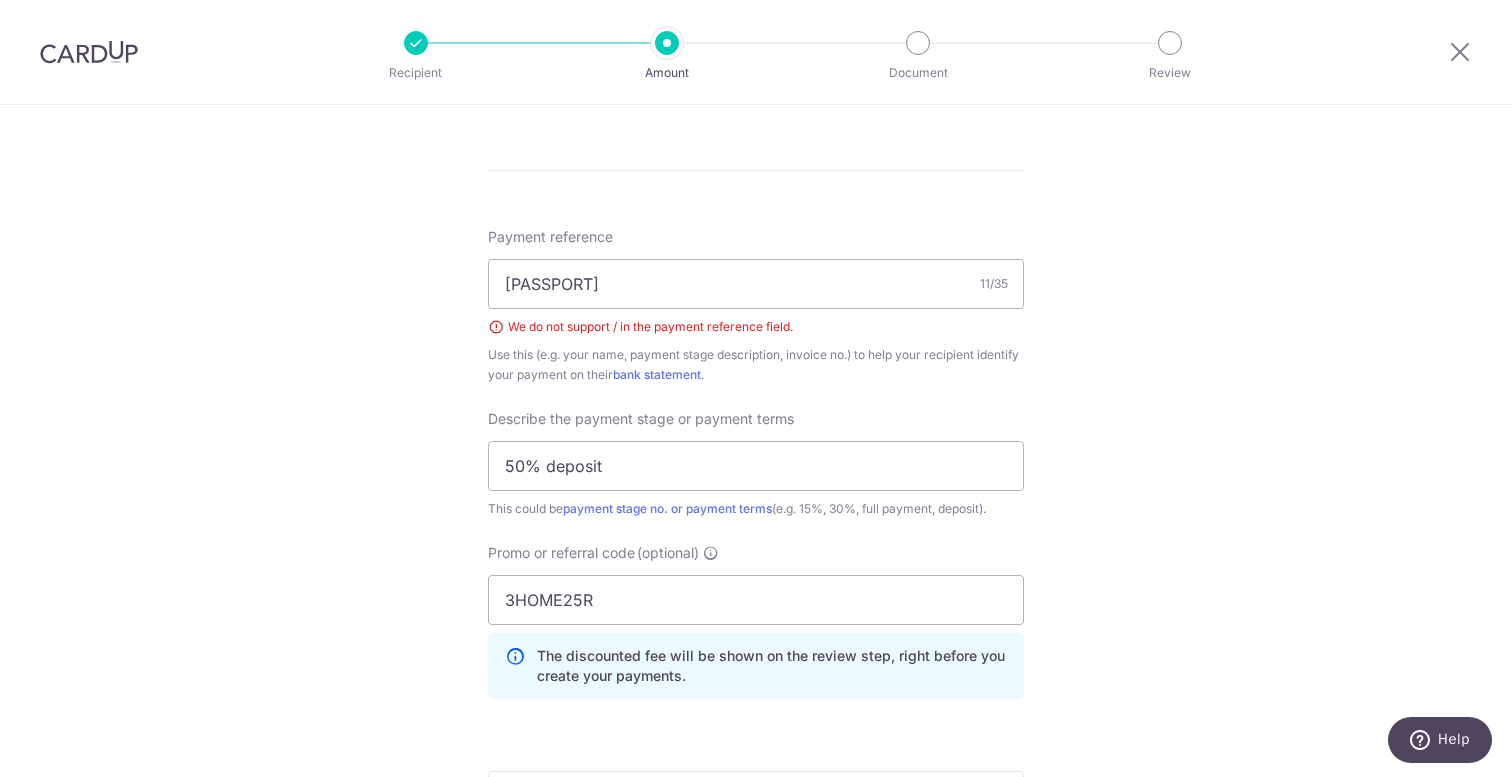 click on "Tell us more about your payment
SGD
6,732.60
6732.60
Select Card
**** [CARD_LAST_FOUR]
Add credit card
Your Cards
**** [CARD_LAST_FOUR]
Secure 256-bit SSL
Text
New card details
Card
Secure 256-bit SSL" at bounding box center [756, 57] 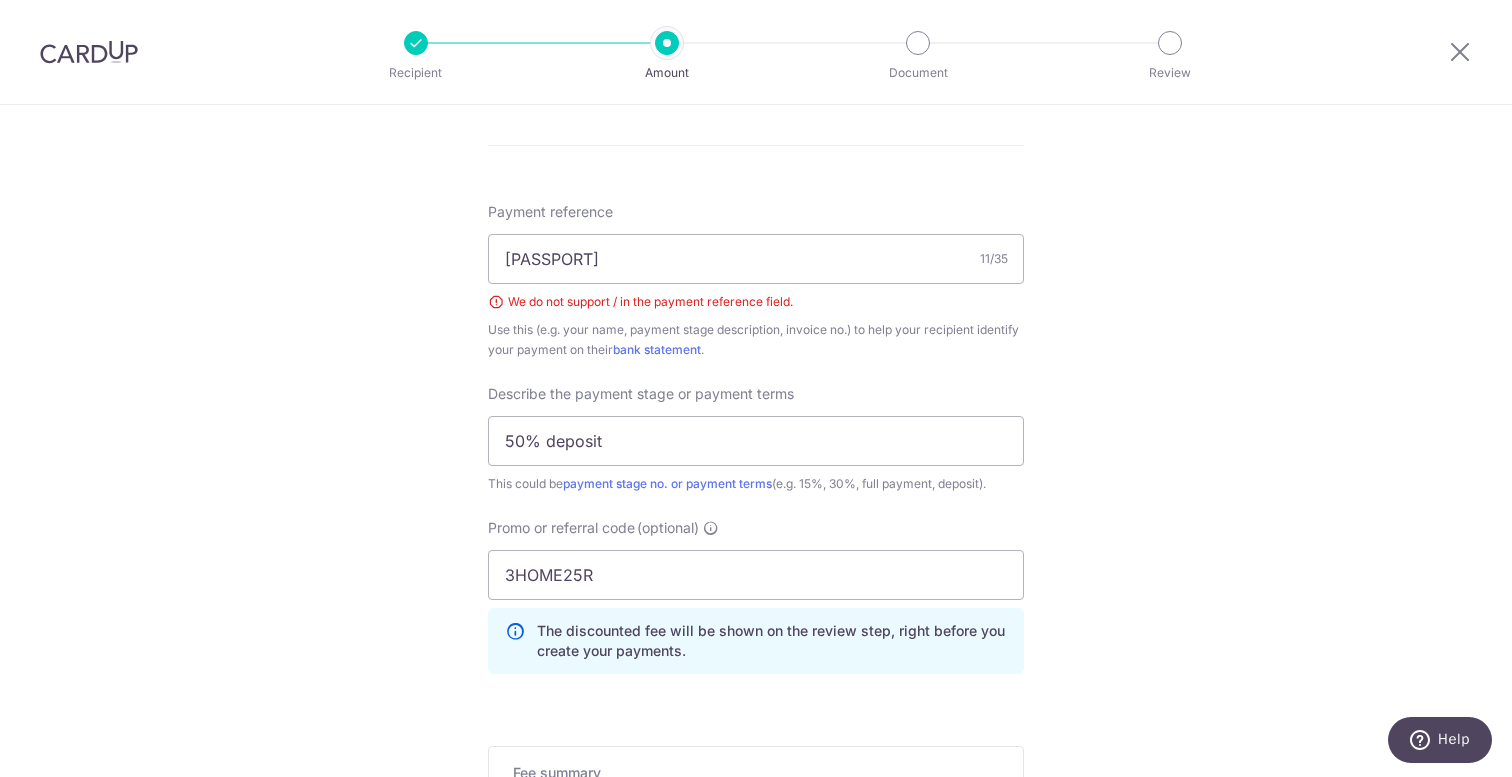 scroll, scrollTop: 777, scrollLeft: 0, axis: vertical 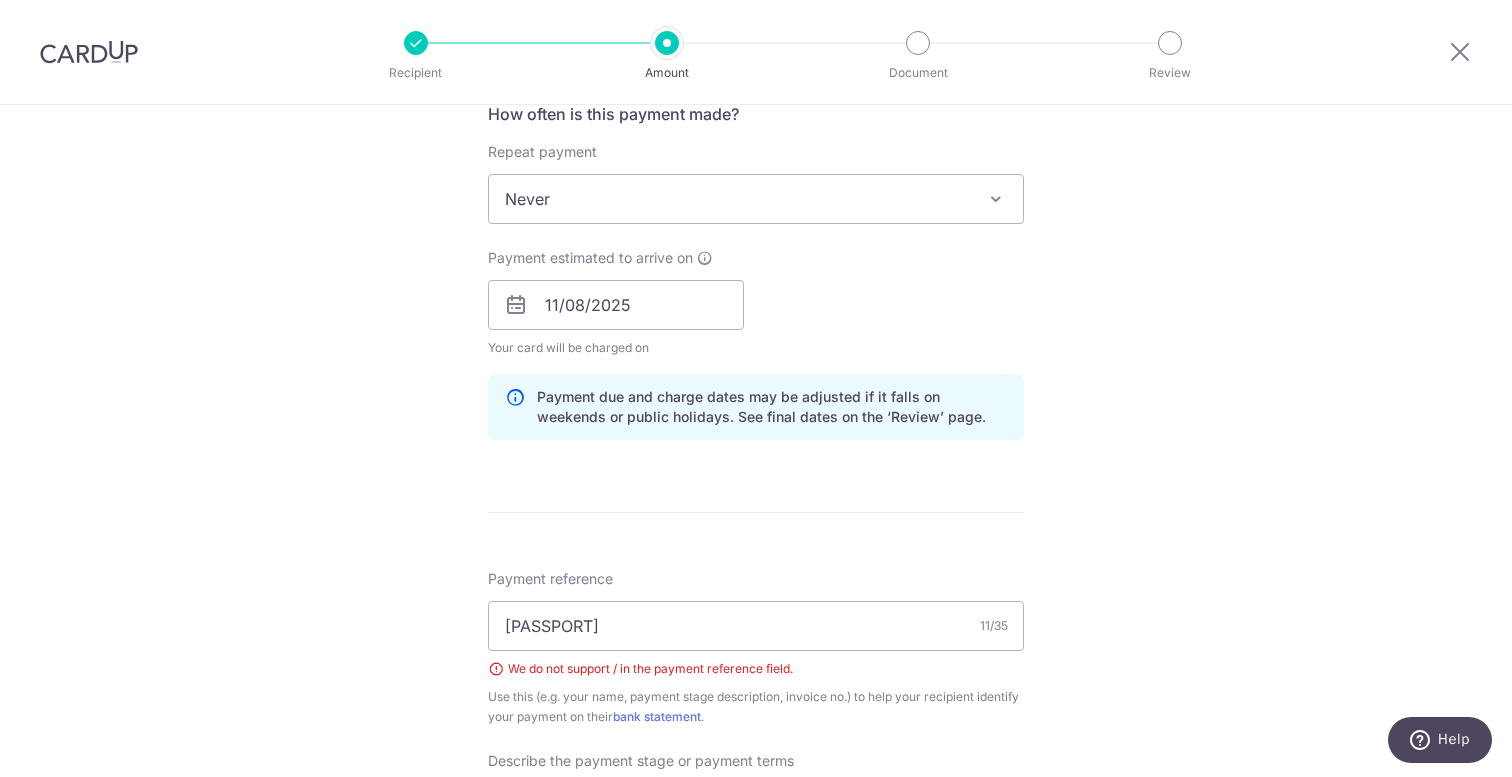 click on "Never" at bounding box center (756, 199) 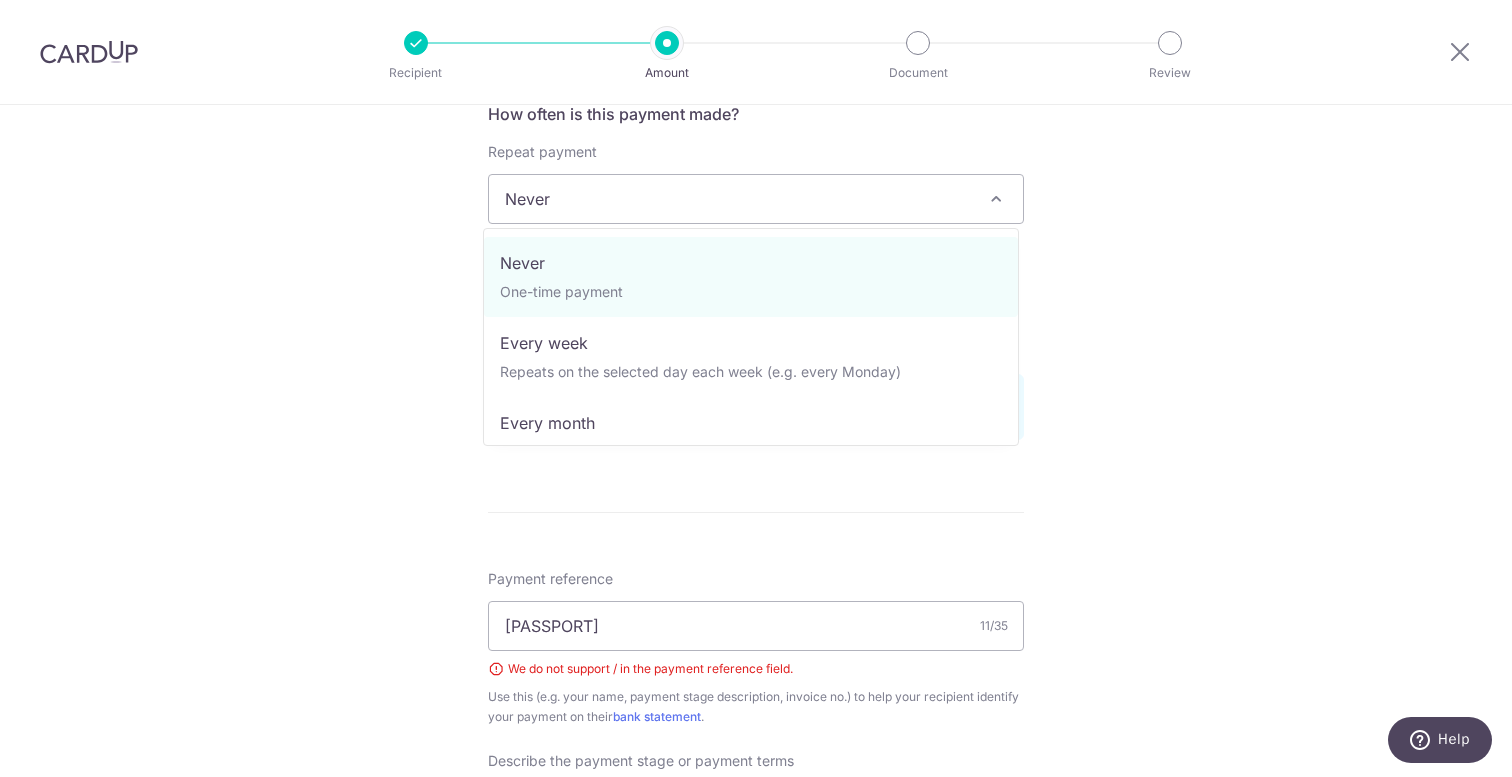 click on "Tell us more about your payment
Enter payment amount
SGD
6,732.60
6732.60
Select Card
**** [CARD]
Add credit card
Your Cards
**** [CARD]
Secure 256-bit SSL
Text
New card details
Card
Secure 256-bit SSL" at bounding box center [756, 399] 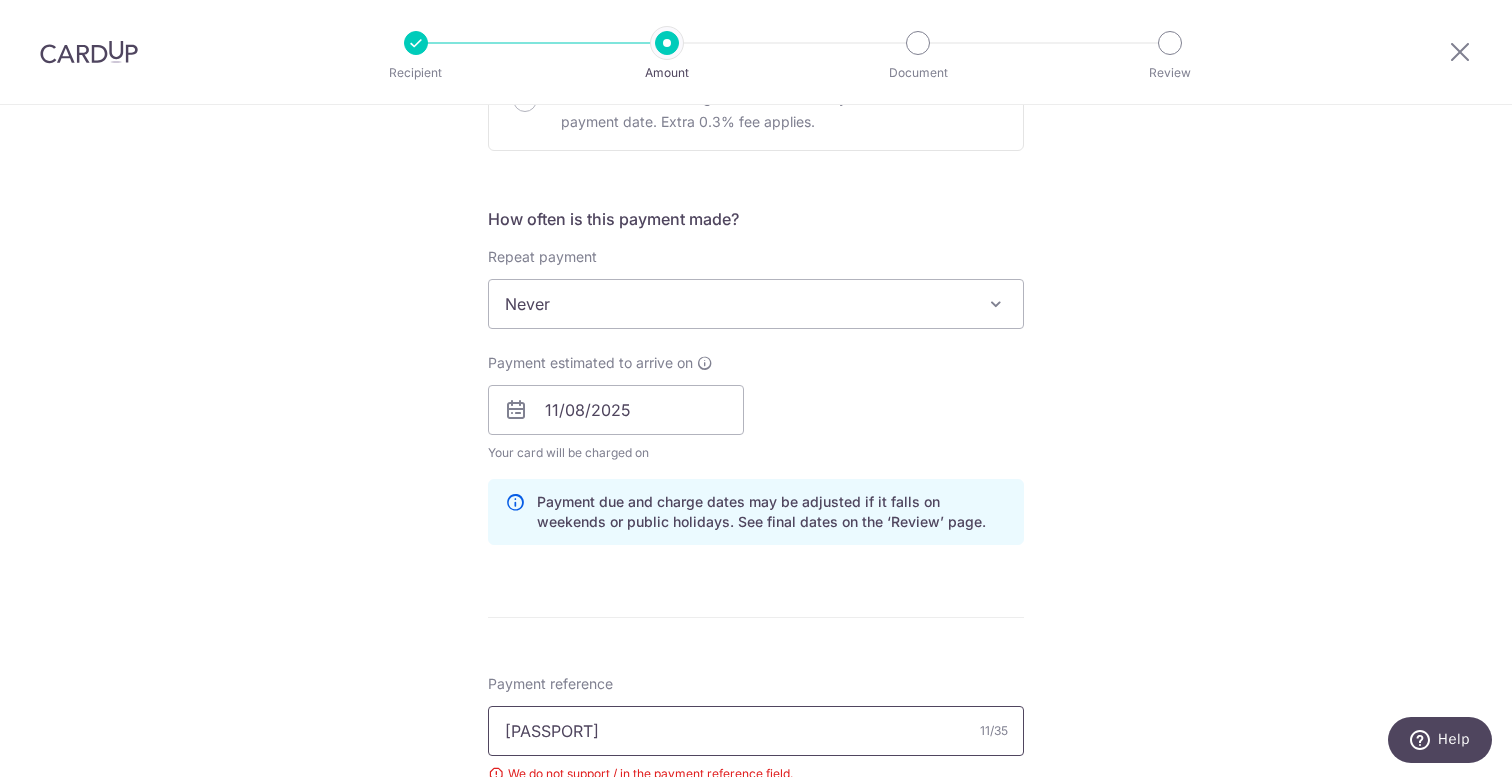 scroll, scrollTop: 1104, scrollLeft: 0, axis: vertical 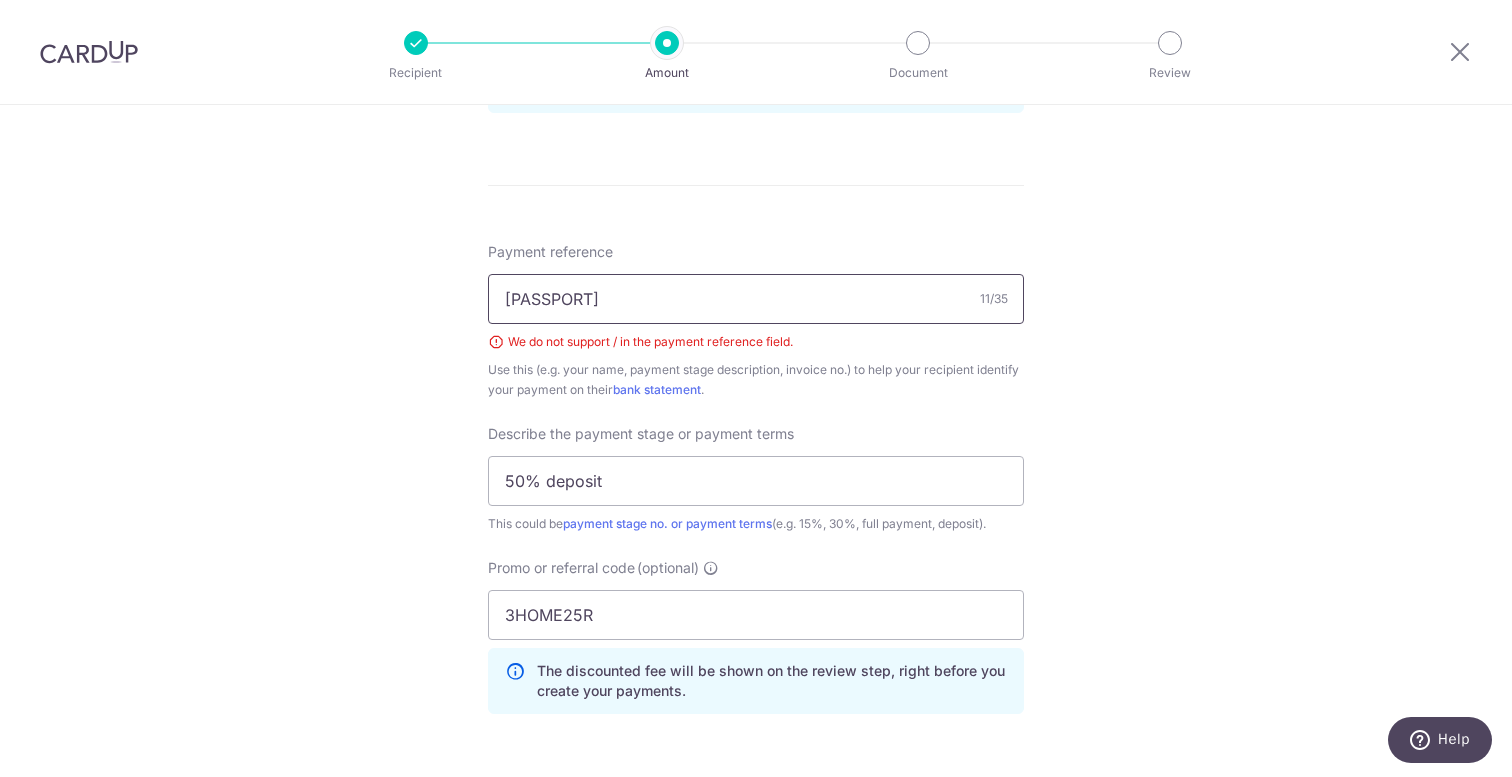 drag, startPoint x: 633, startPoint y: 299, endPoint x: 256, endPoint y: 281, distance: 377.42947 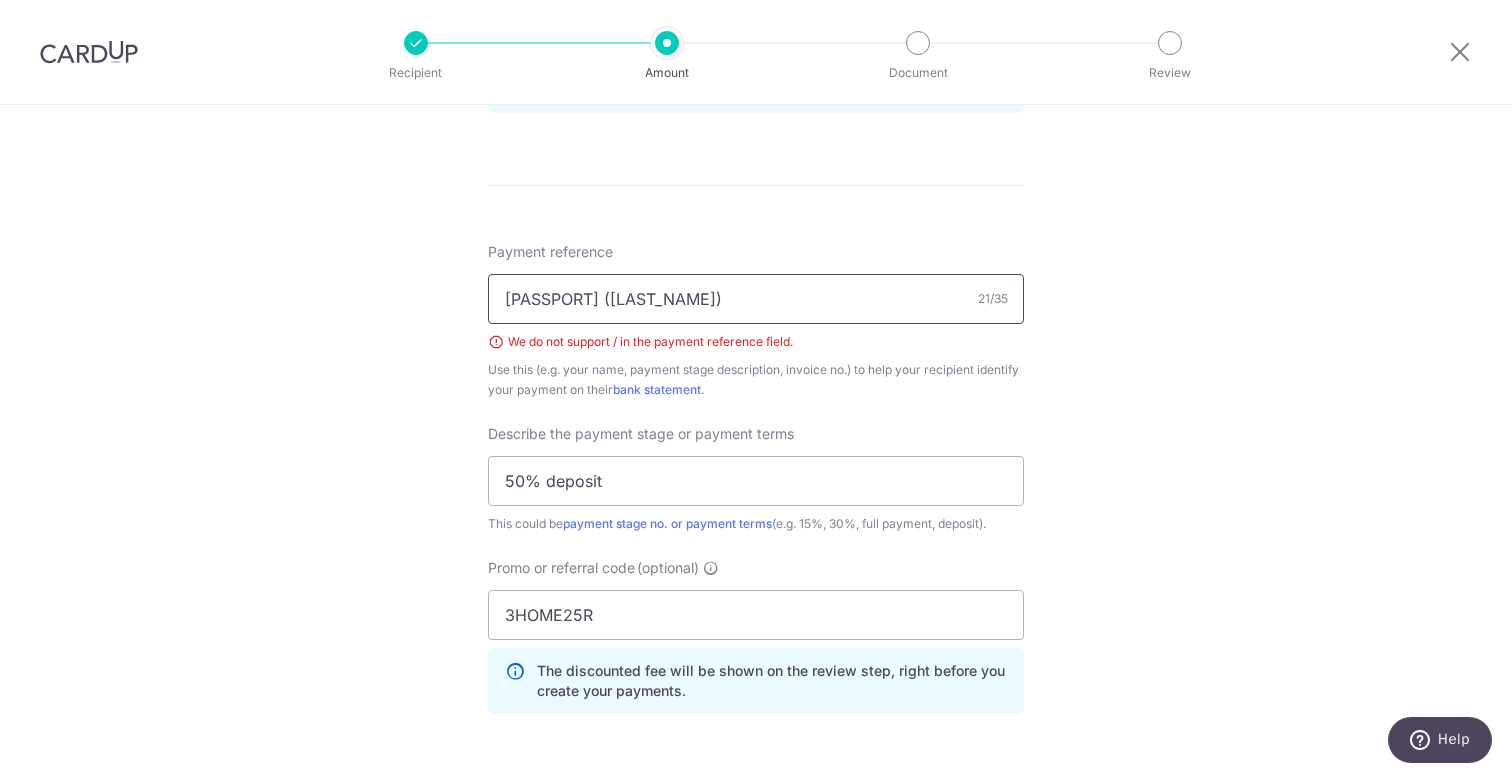 click on "Q04-1492/2025 (Zheng)" at bounding box center [756, 299] 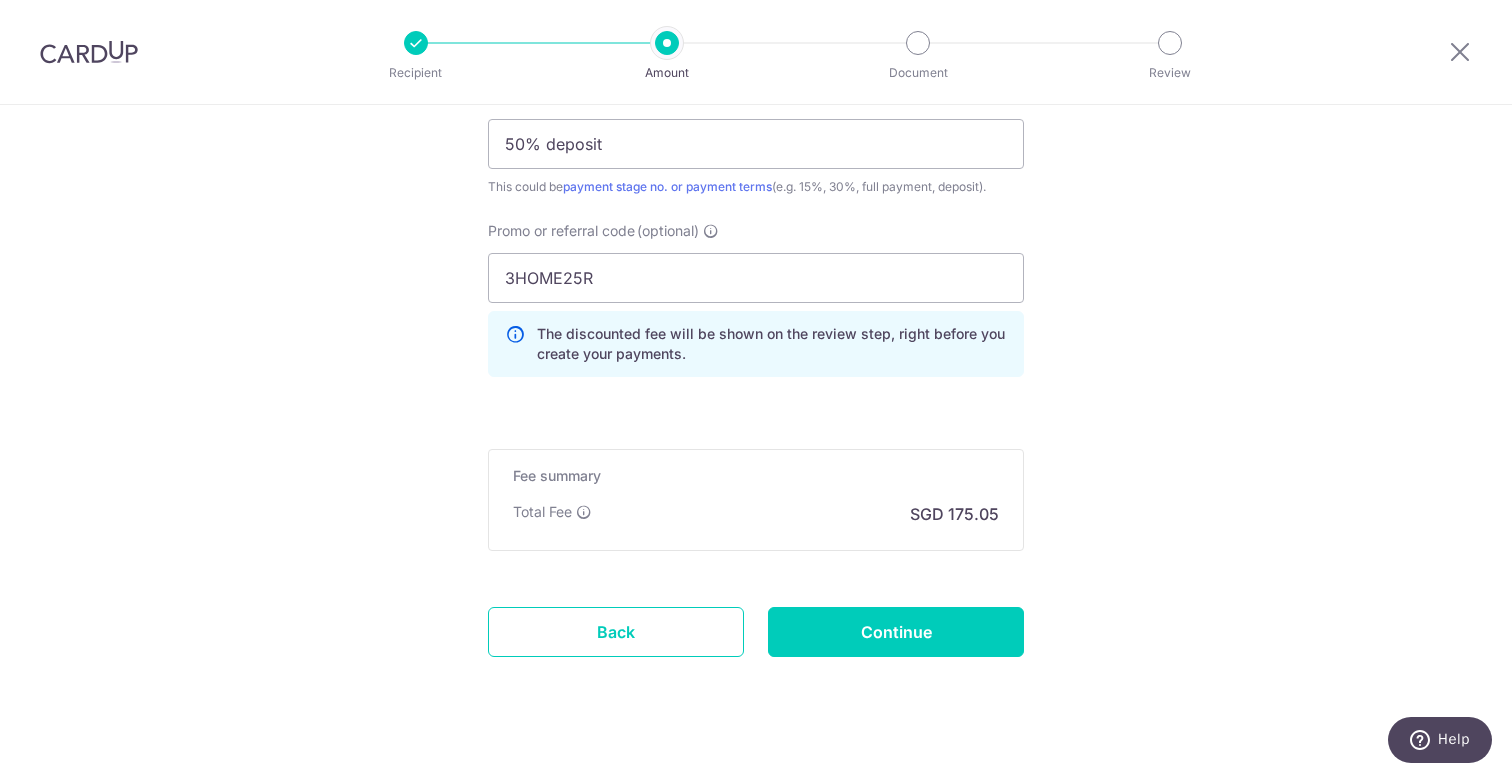 scroll, scrollTop: 1471, scrollLeft: 0, axis: vertical 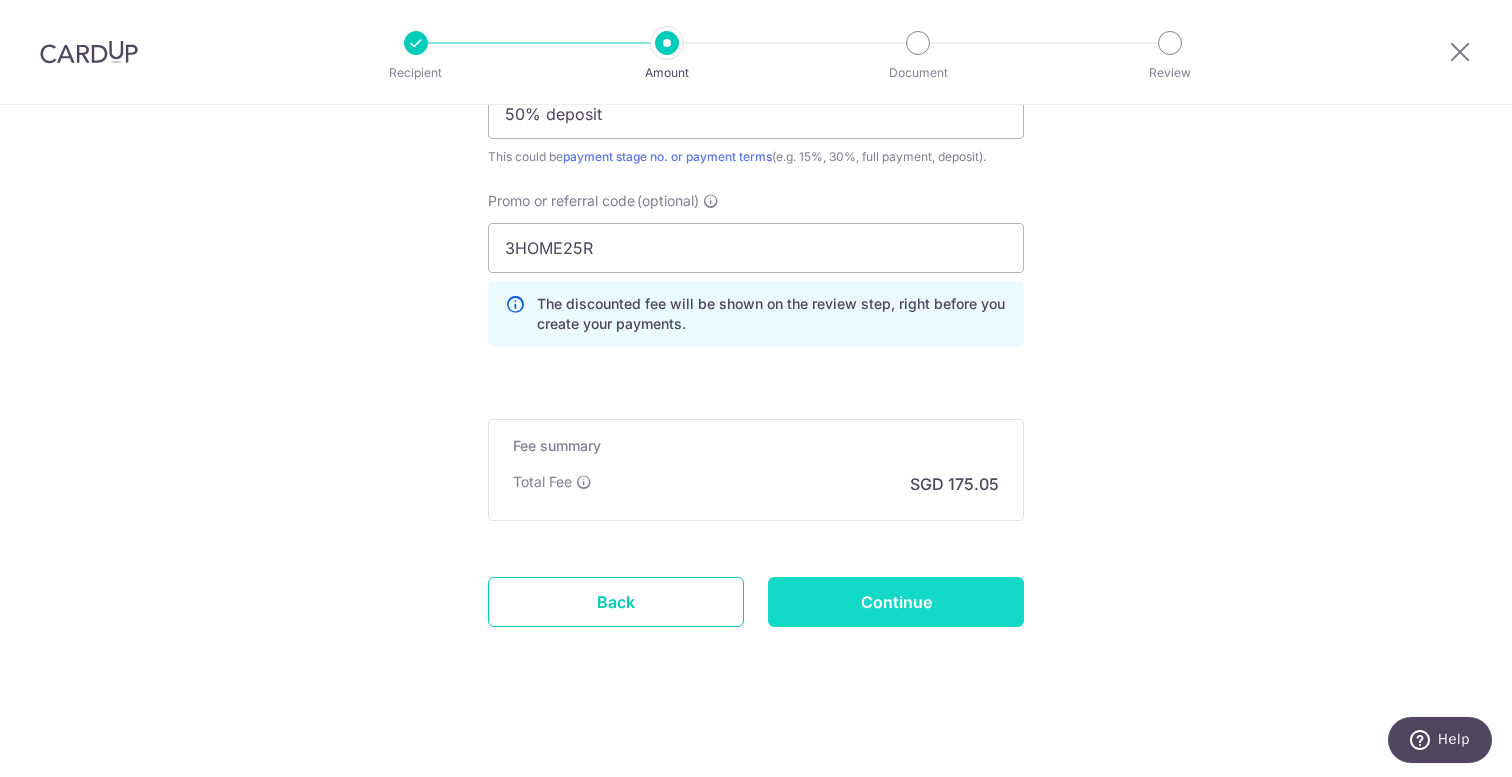 type on "[ID] 2025 ([LAST])" 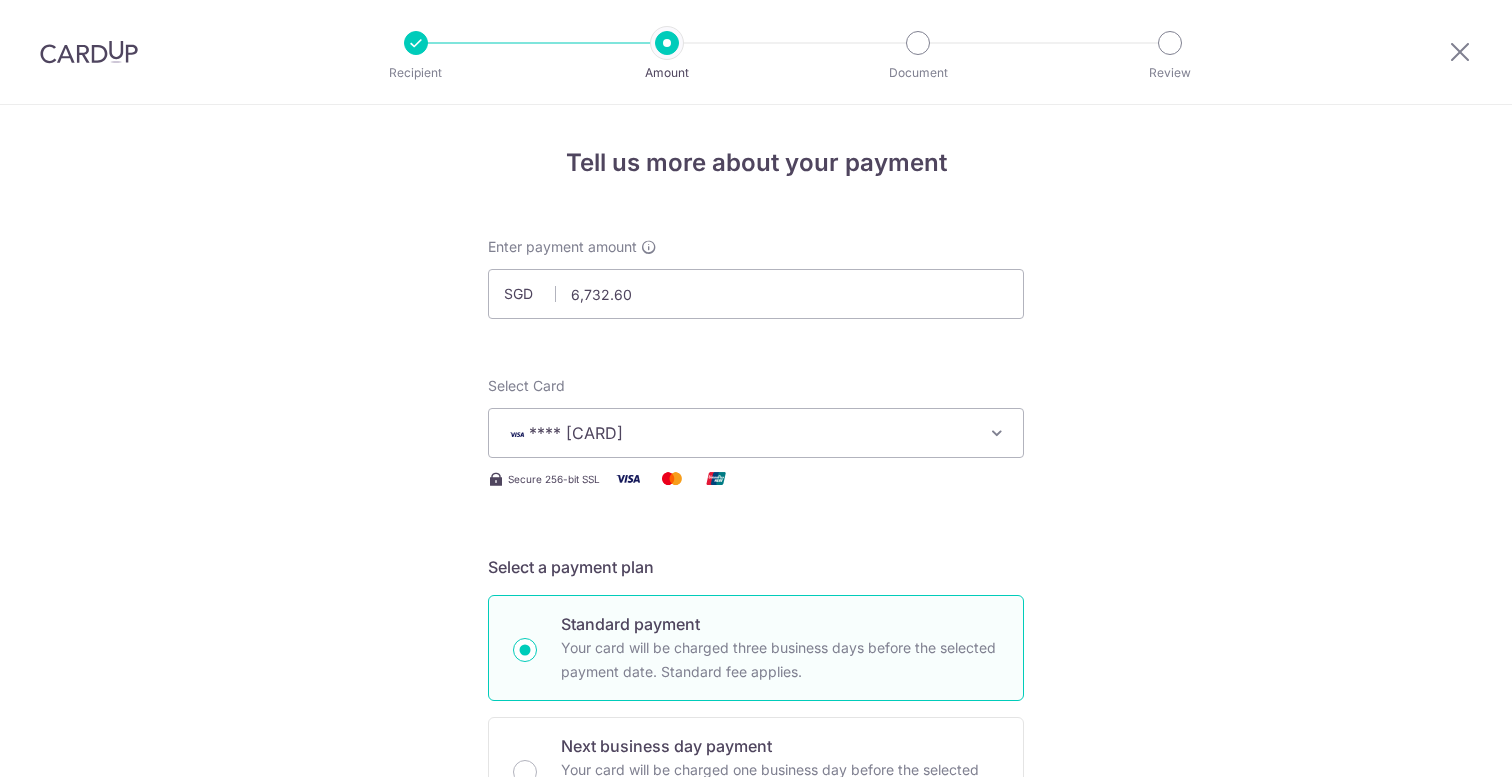 scroll, scrollTop: 0, scrollLeft: 0, axis: both 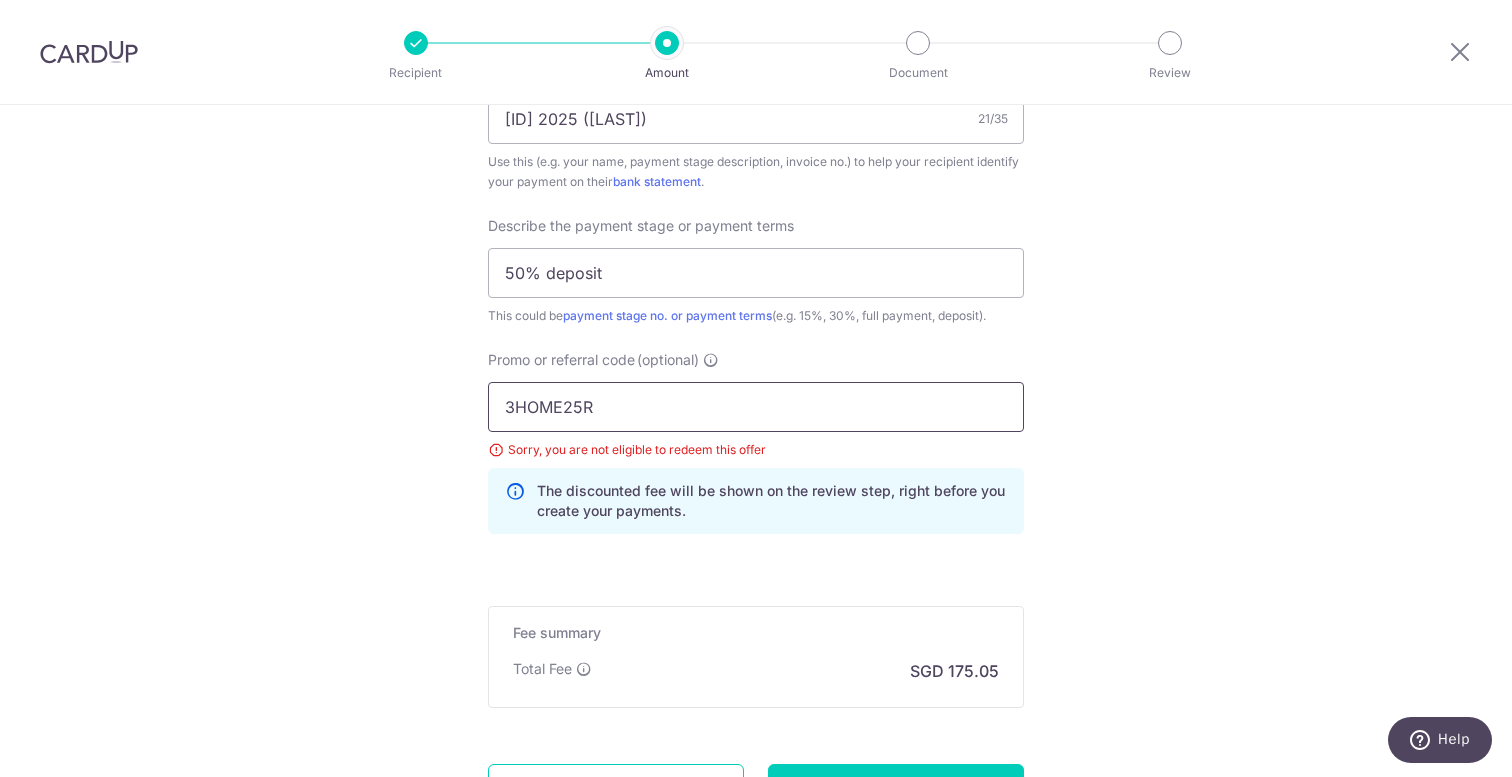 drag, startPoint x: 567, startPoint y: 402, endPoint x: 386, endPoint y: 391, distance: 181.33394 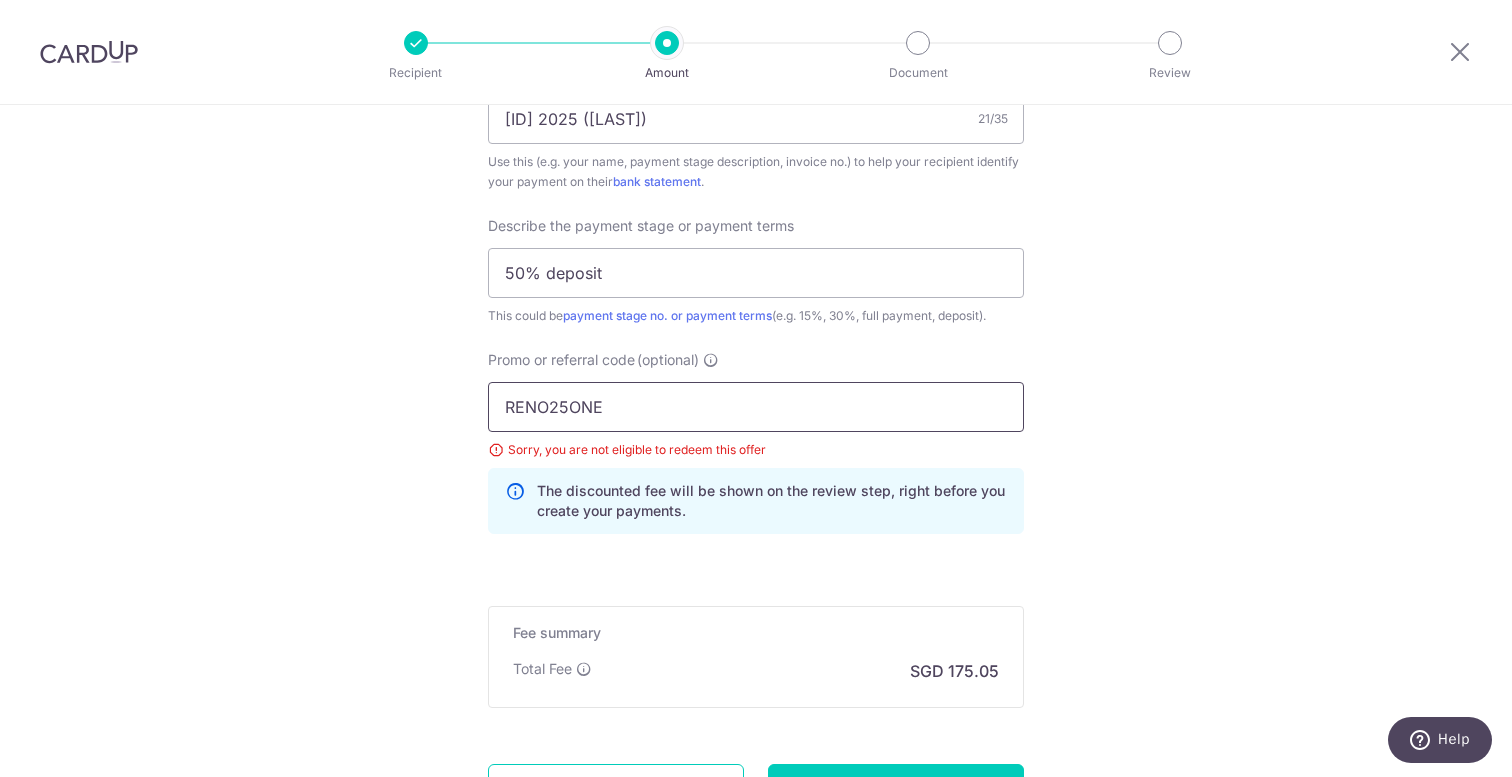 type on "RENO25ONE" 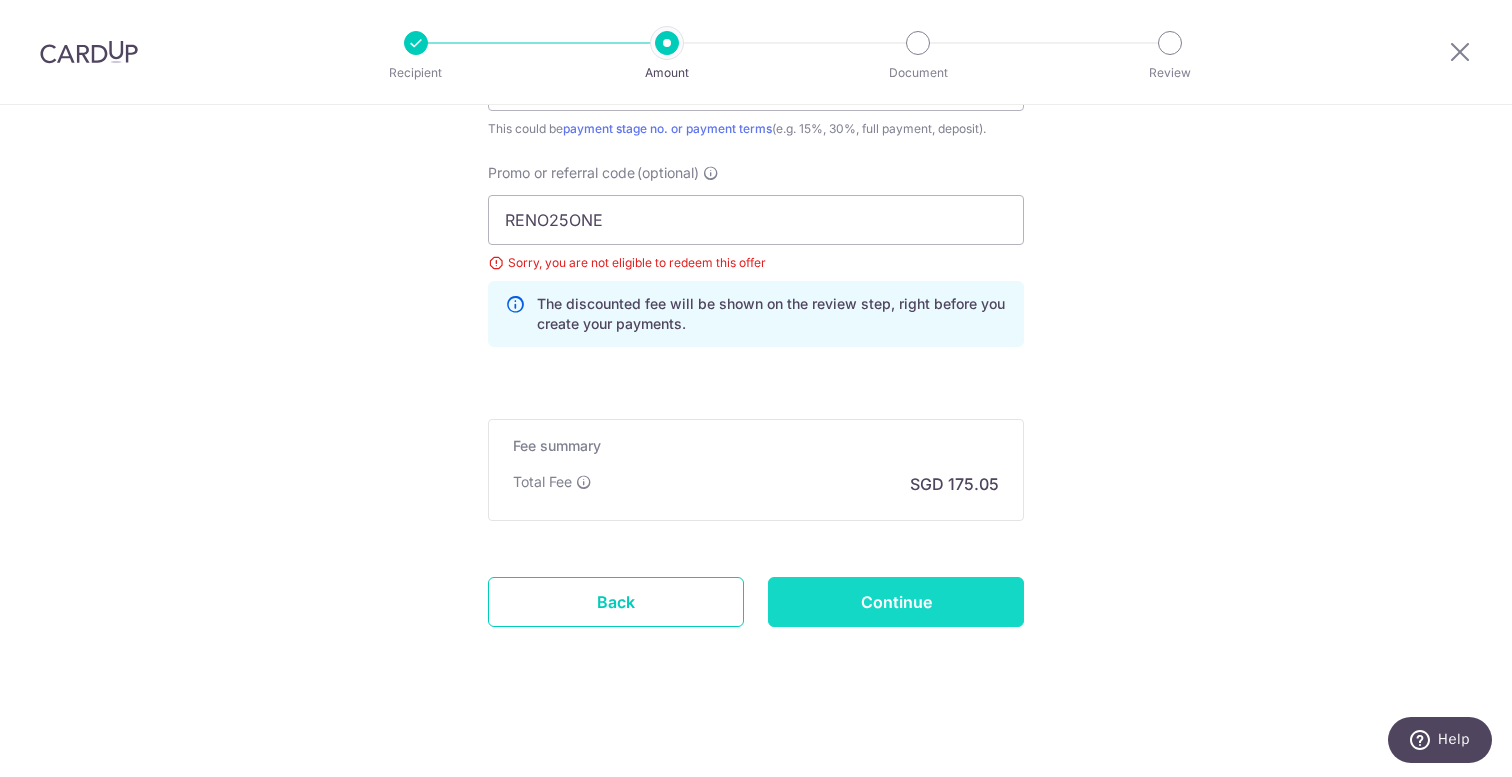 click on "Continue" at bounding box center [896, 602] 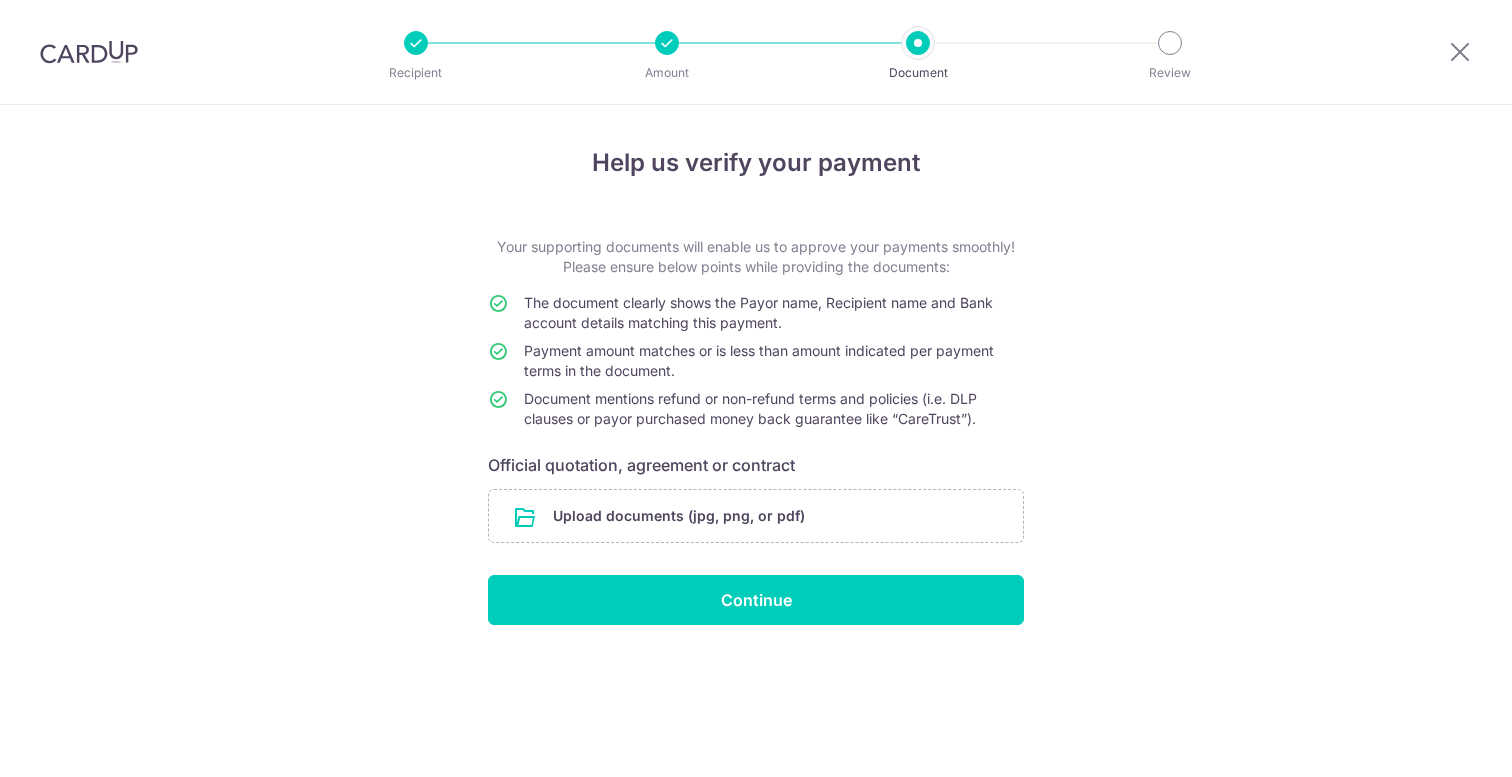 scroll, scrollTop: 0, scrollLeft: 0, axis: both 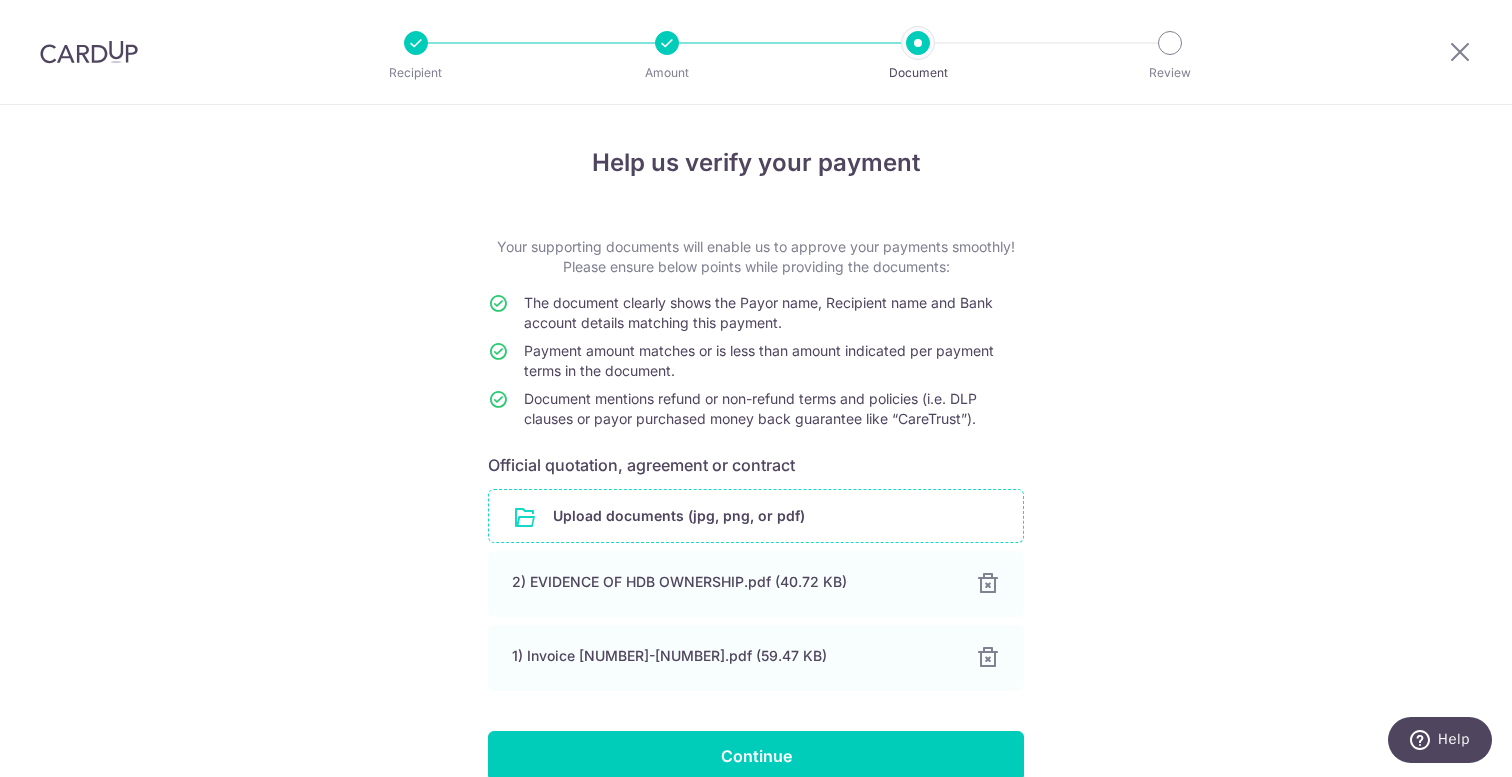 click on "Help us verify your payment
Your supporting documents will enable us to approve your payments smoothly!  Please ensure below points while providing the documents:
The document clearly shows the Payor name, Recipient name and Bank account details matching this payment.
Payment amount matches or is less than amount indicated per payment terms in the document.
Document mentions refund or non-refund terms and policies (i.e. DLP clauses or payor purchased money back guarantee like “CareTrust”).
Official quotation, agreement or contract
Upload documents (jpg, png, or pdf) 2) EVIDENCE OF HDB OWNERSHIP.pdf (40.72 KB) 100% Done Download 1) Invoice 202507-565.pdf (59.47 KB) 100% Done Download
Continue" at bounding box center (756, 490) 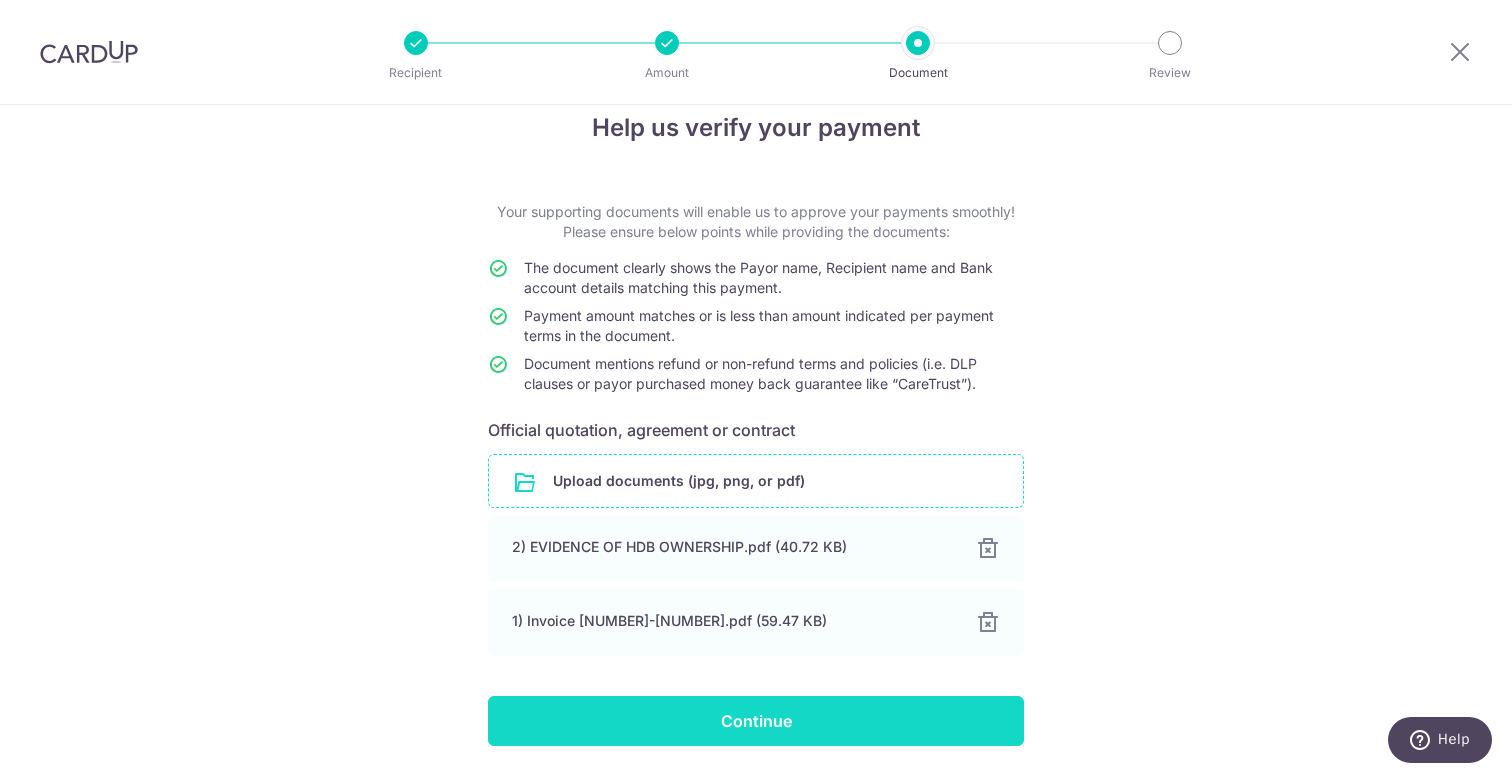 scroll, scrollTop: 98, scrollLeft: 0, axis: vertical 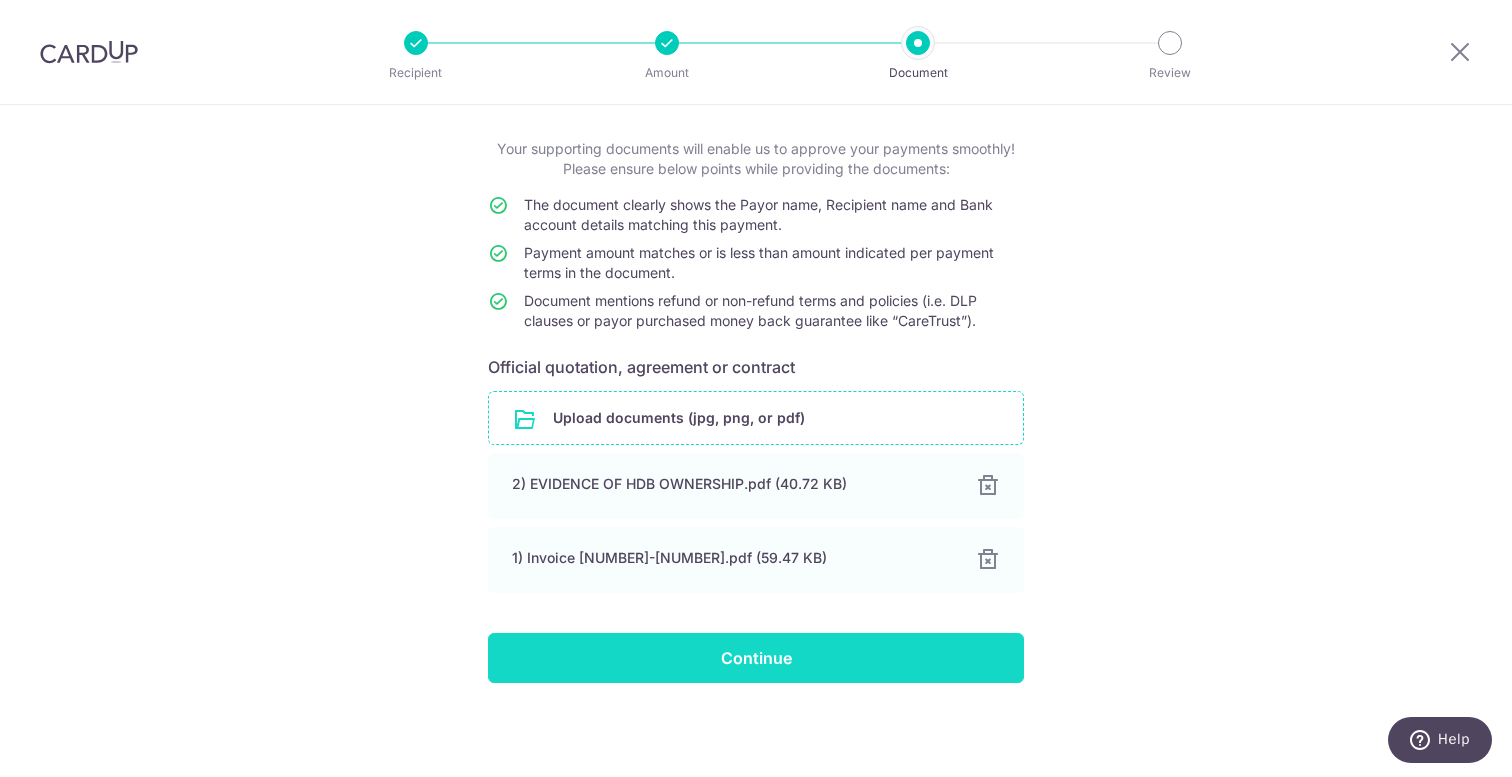 click on "Continue" at bounding box center (756, 658) 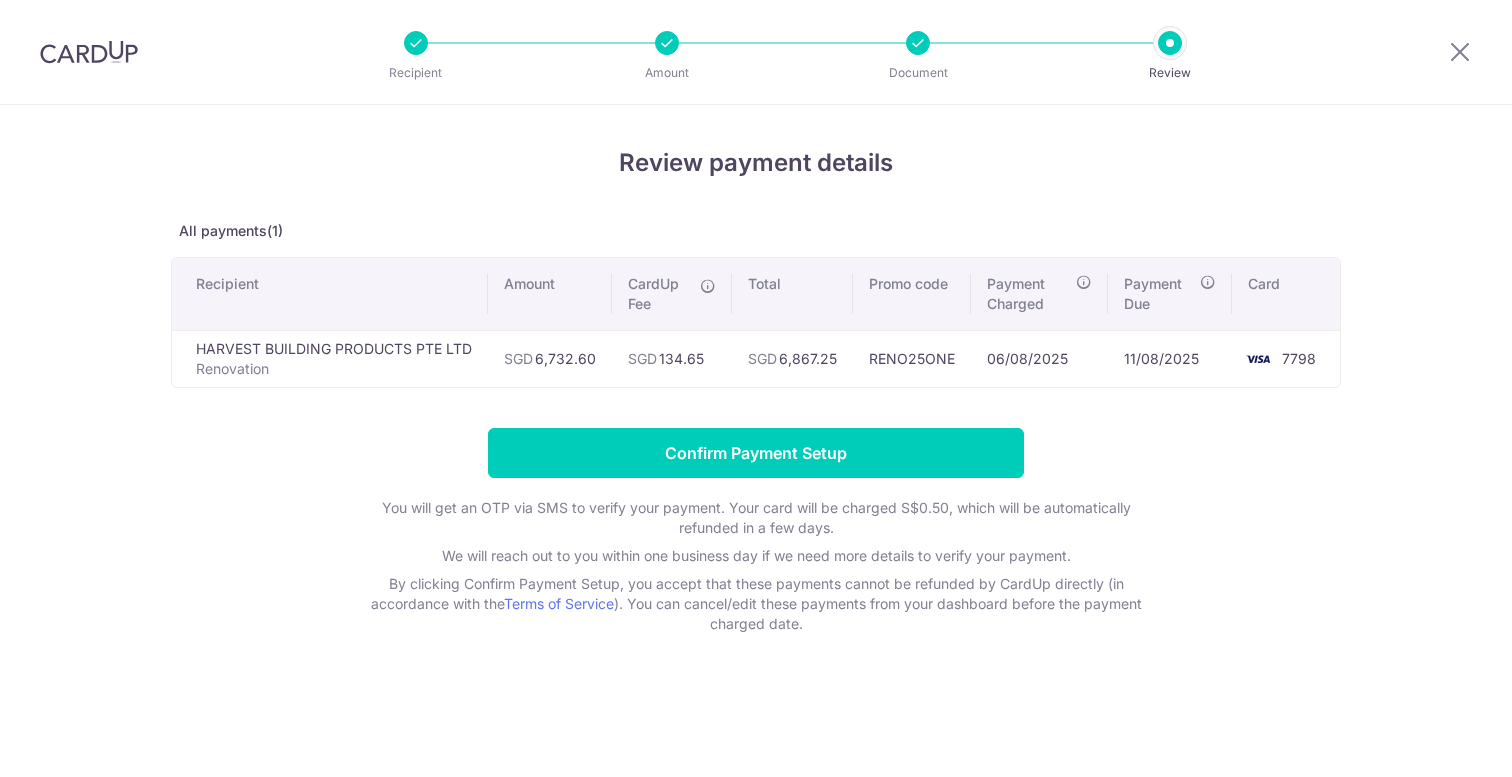 scroll, scrollTop: 0, scrollLeft: 0, axis: both 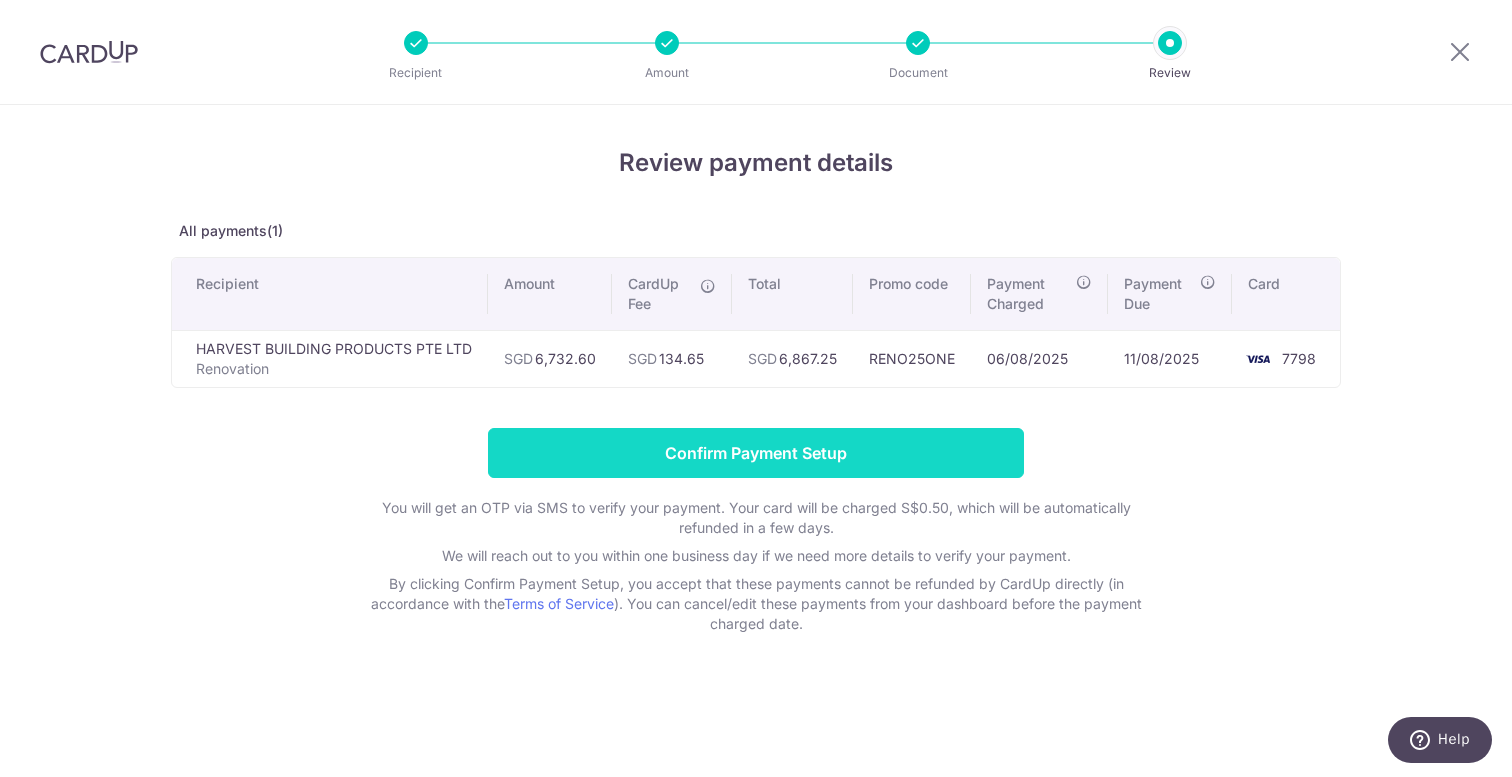 click on "Confirm Payment Setup" at bounding box center [756, 453] 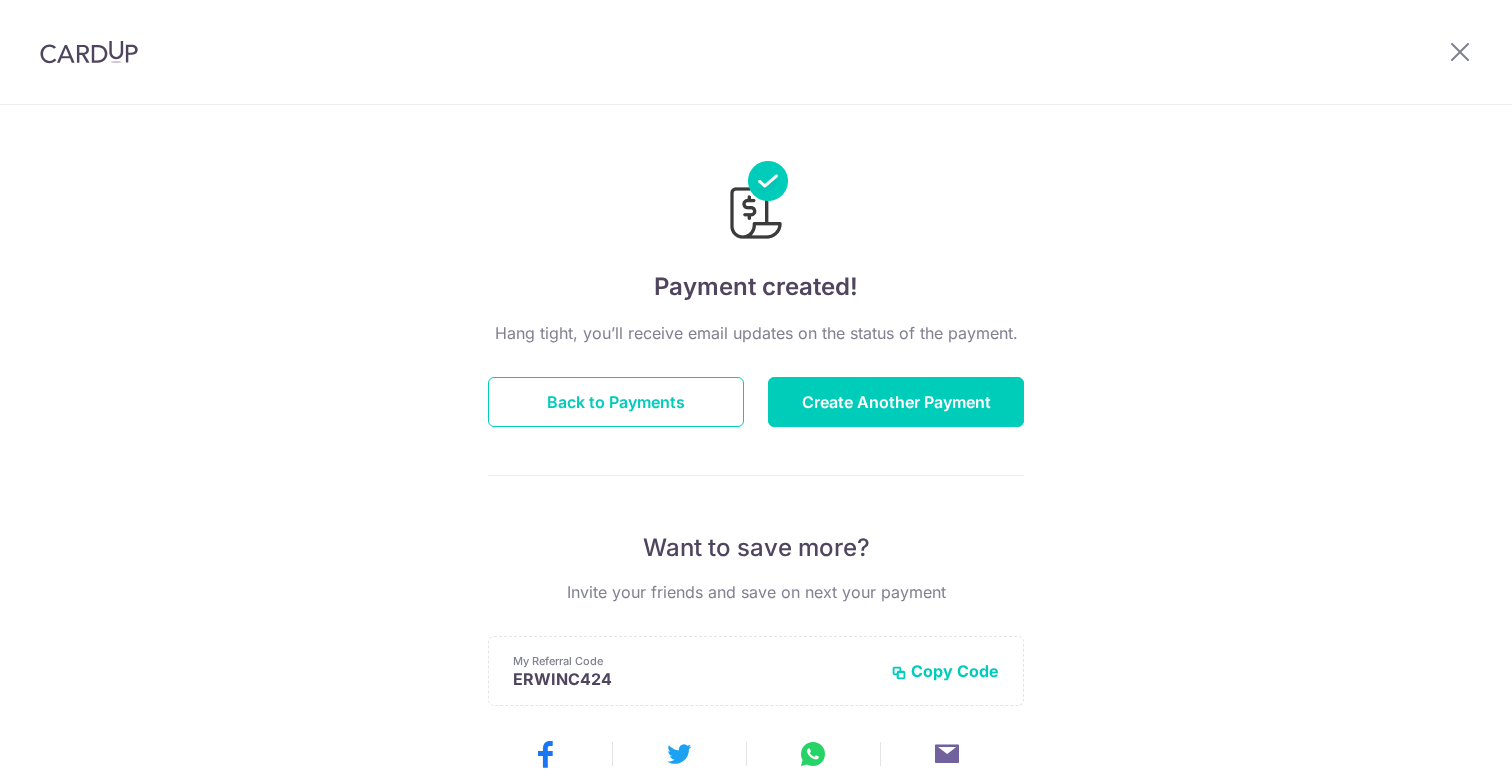 scroll, scrollTop: 0, scrollLeft: 0, axis: both 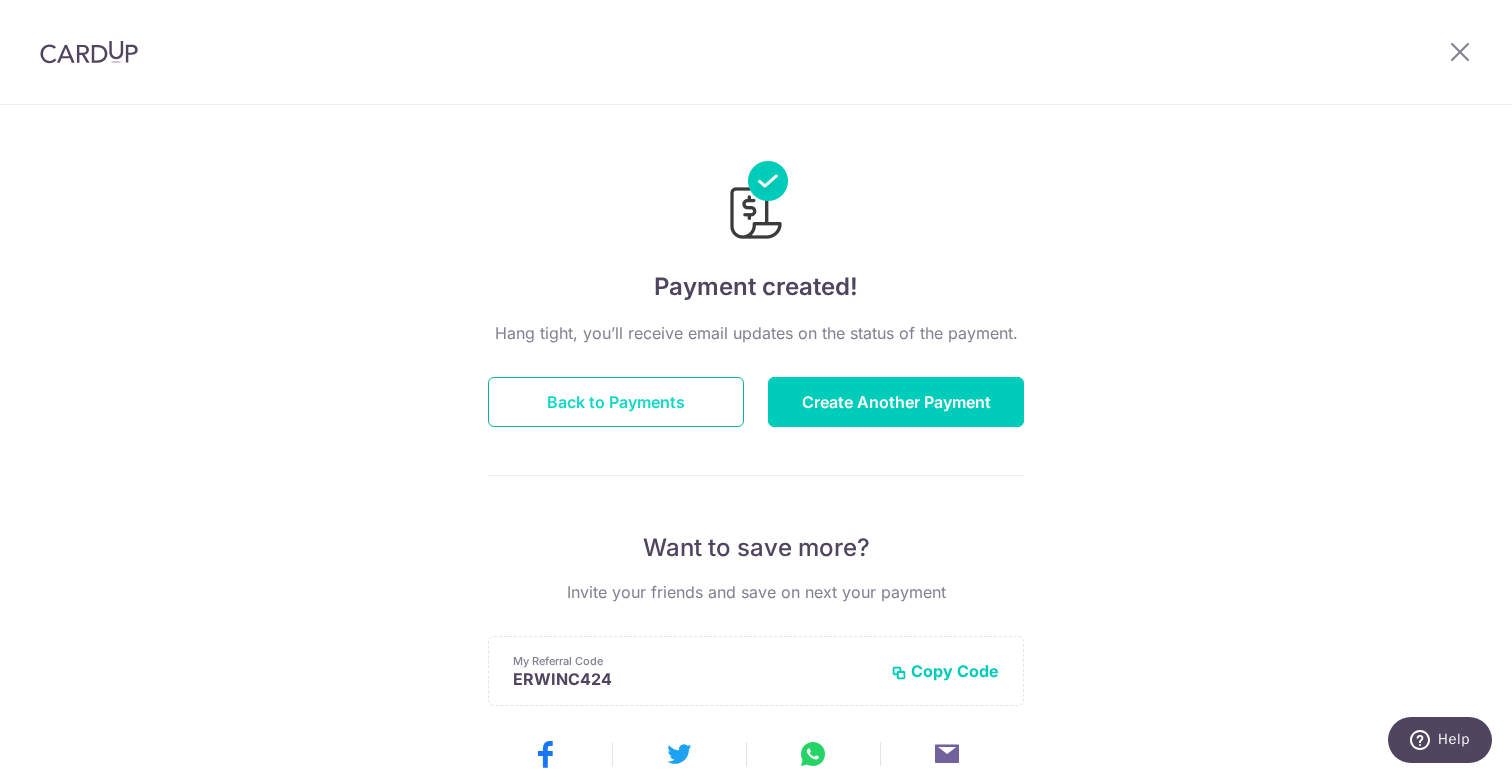 click on "Back to Payments" at bounding box center (616, 402) 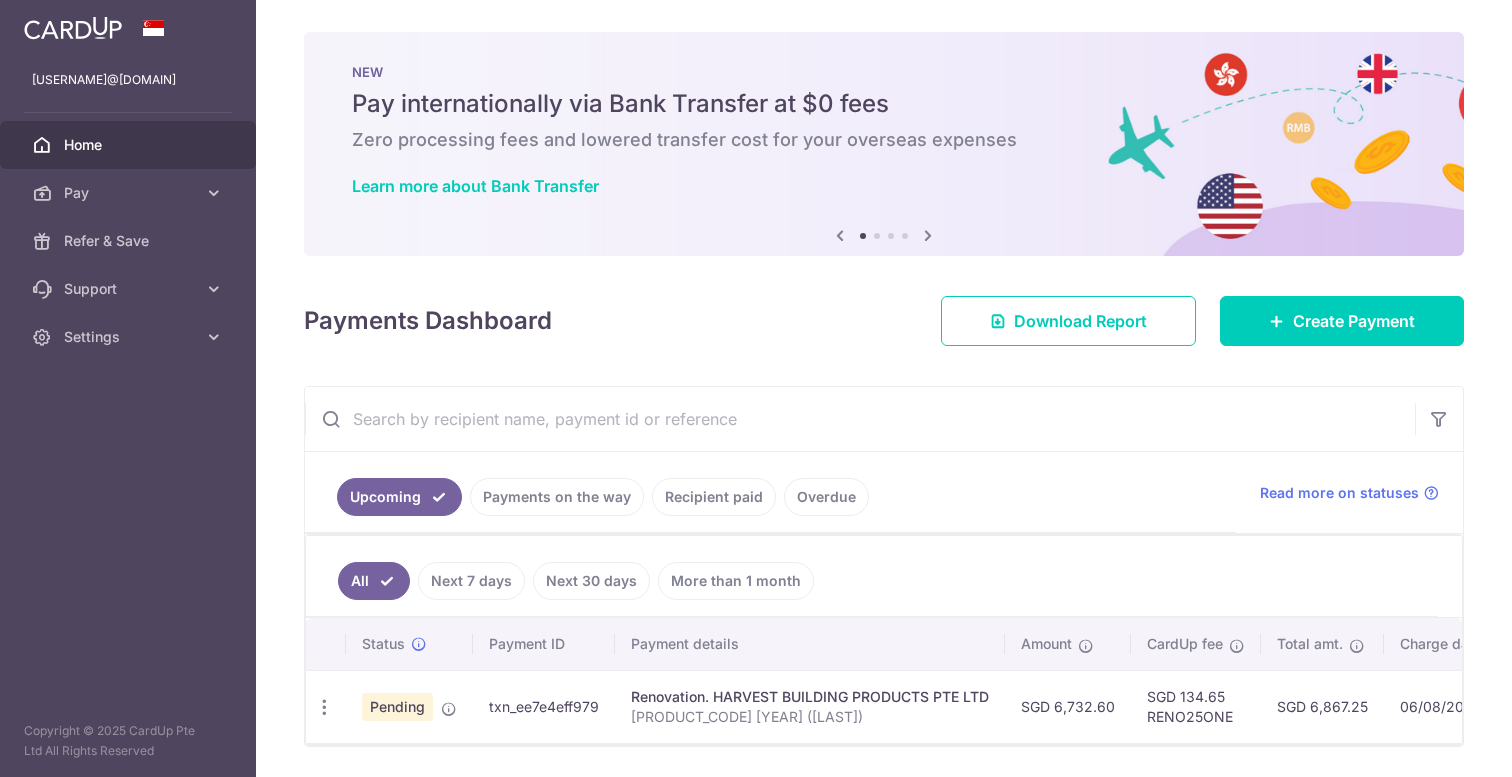 scroll, scrollTop: 0, scrollLeft: 0, axis: both 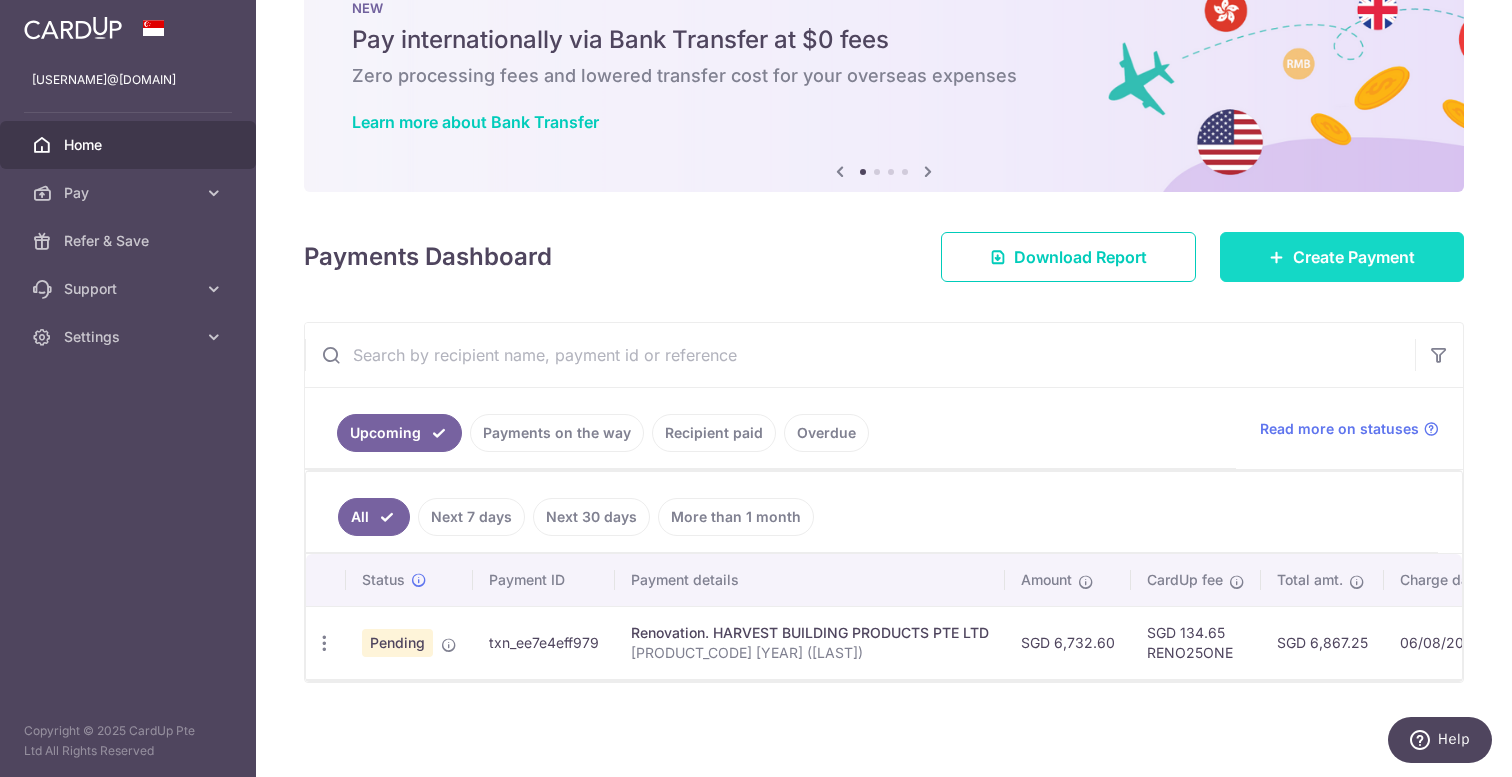 click on "Create Payment" at bounding box center [1342, 257] 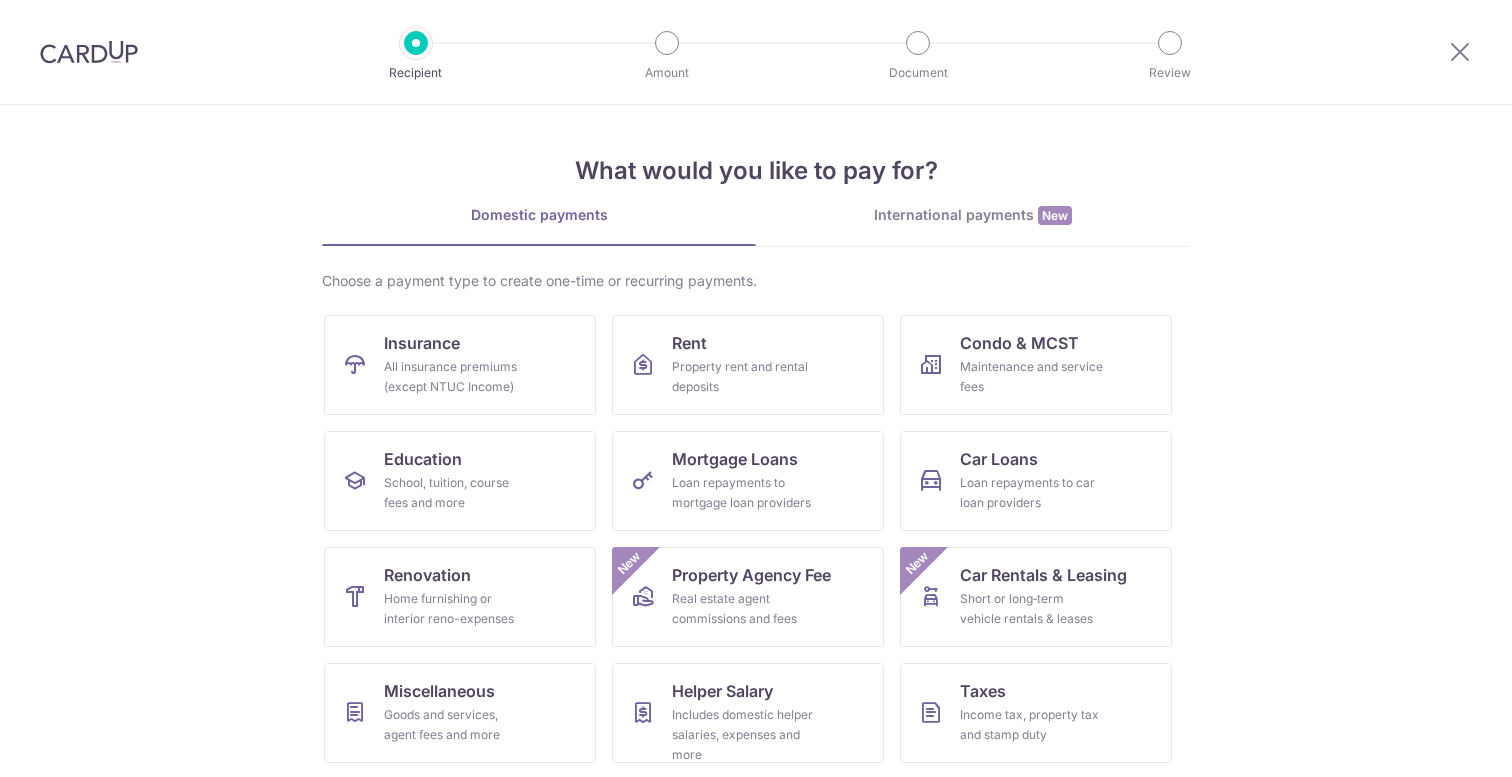 scroll, scrollTop: 0, scrollLeft: 0, axis: both 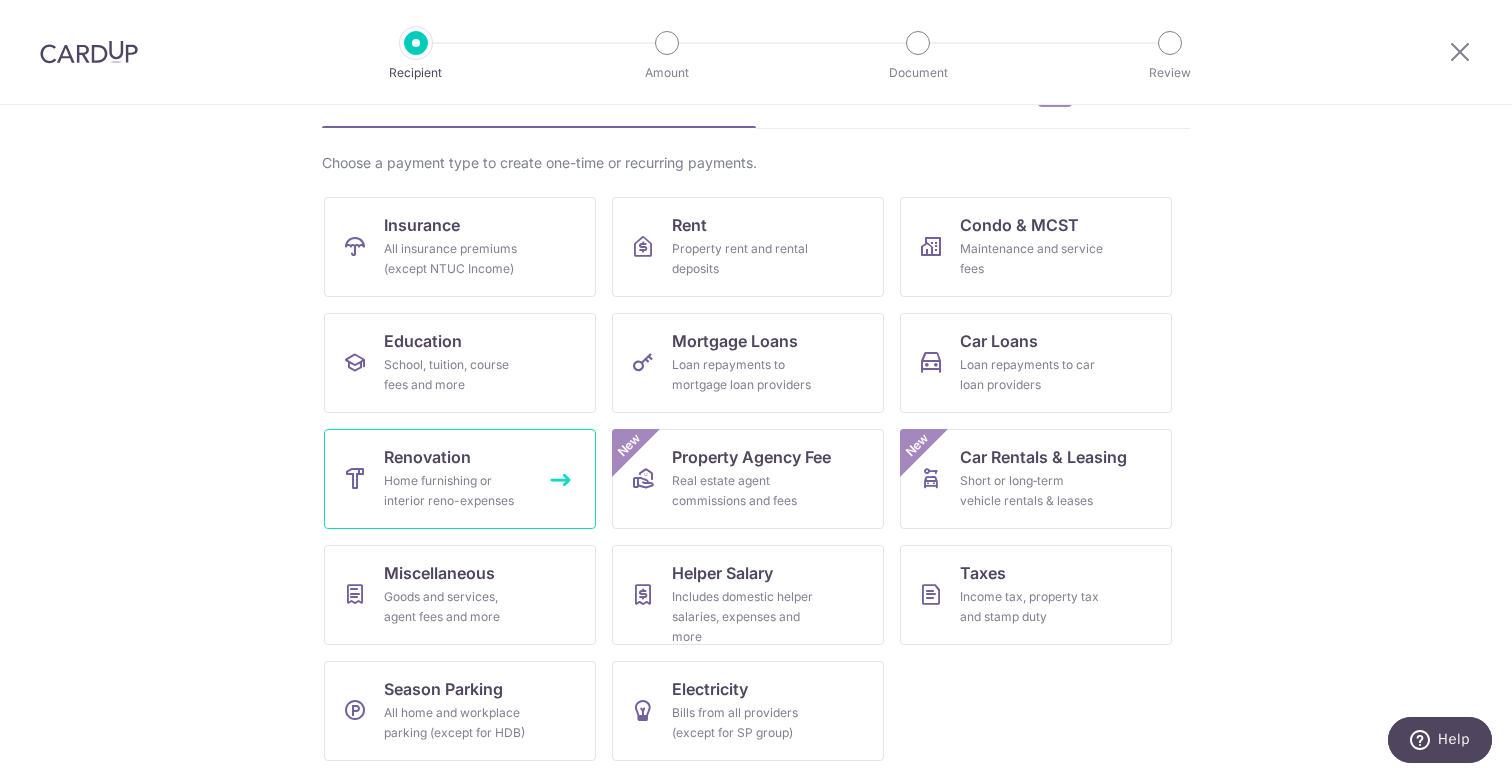 click on "Home furnishing or interior reno-expenses" at bounding box center [456, 491] 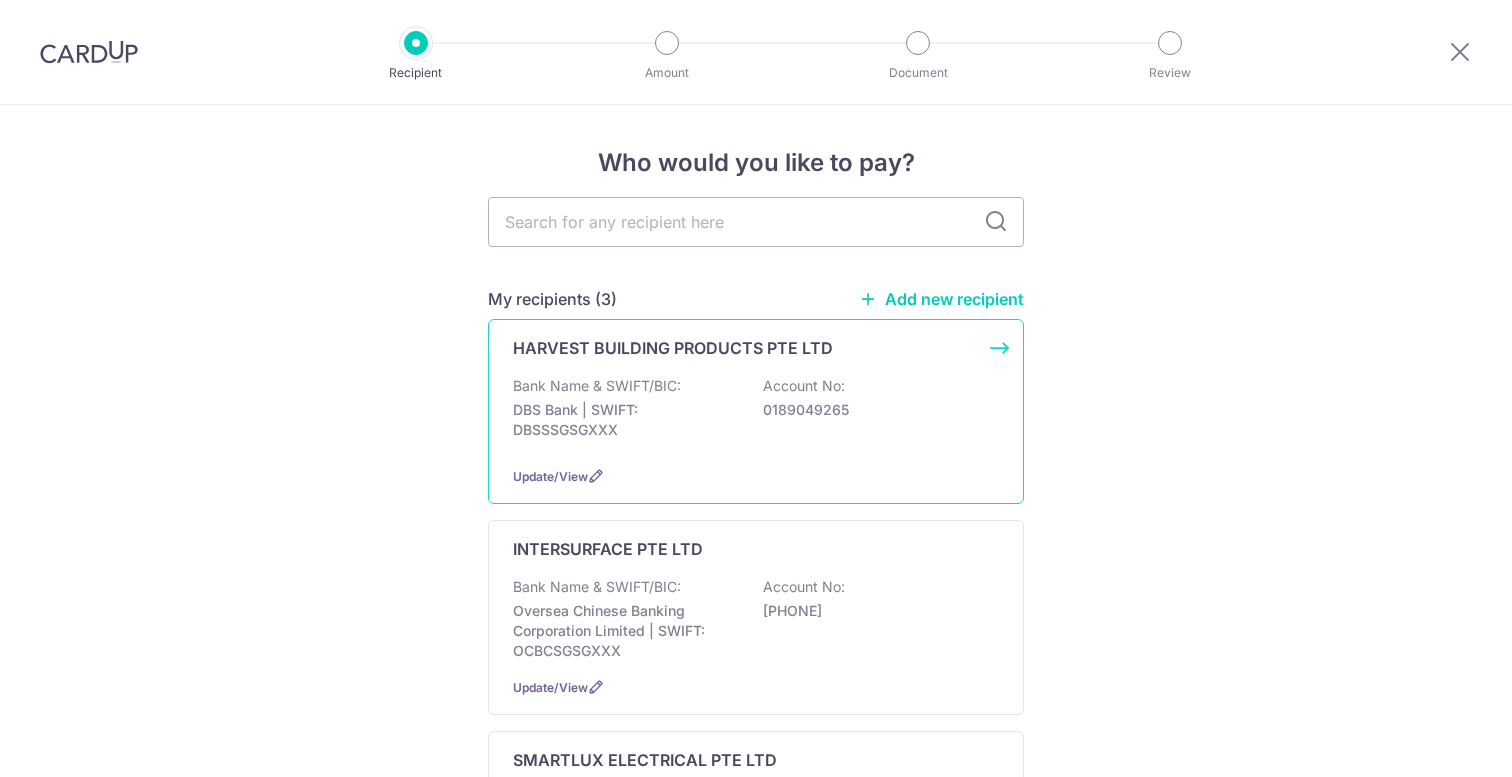 scroll, scrollTop: 0, scrollLeft: 0, axis: both 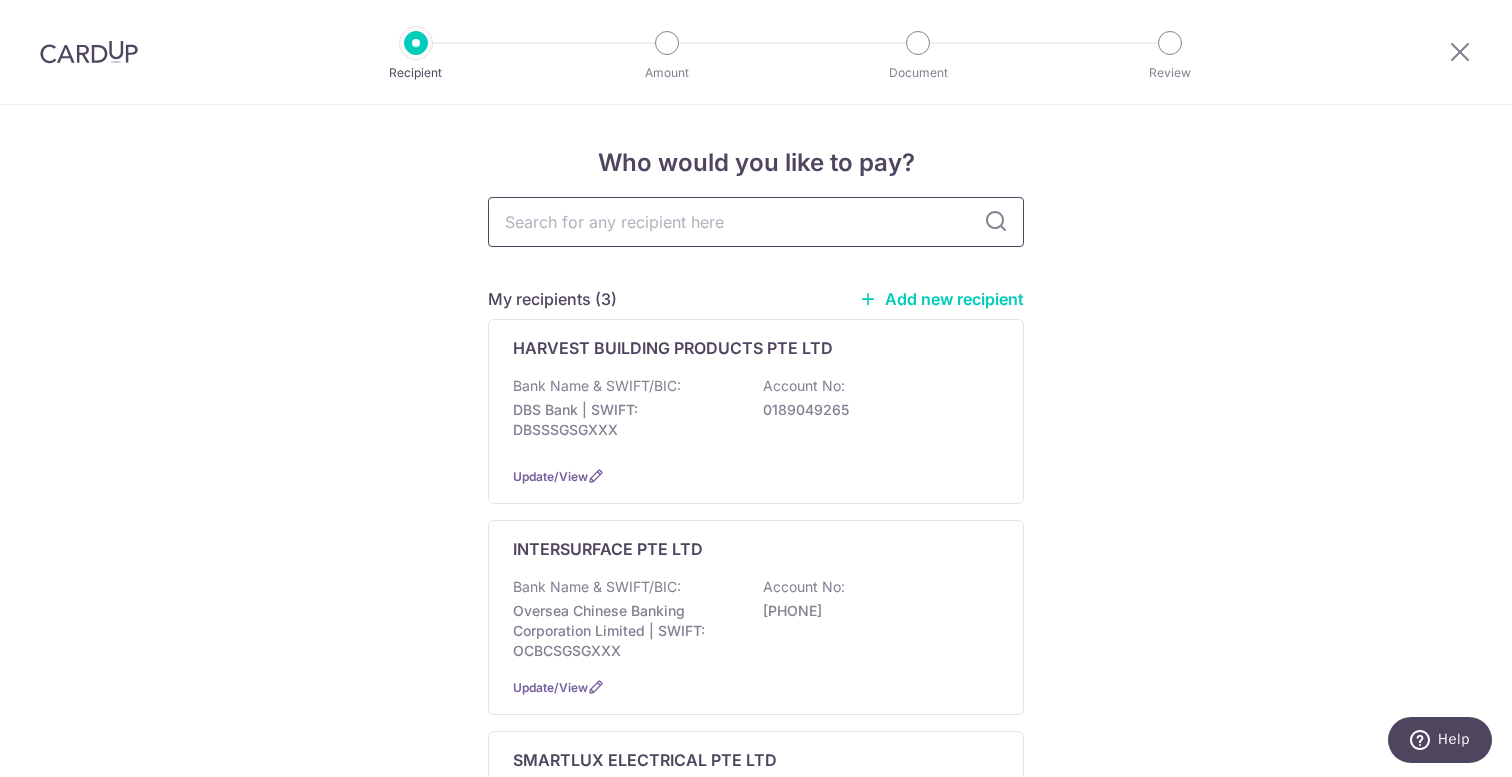 click at bounding box center (756, 222) 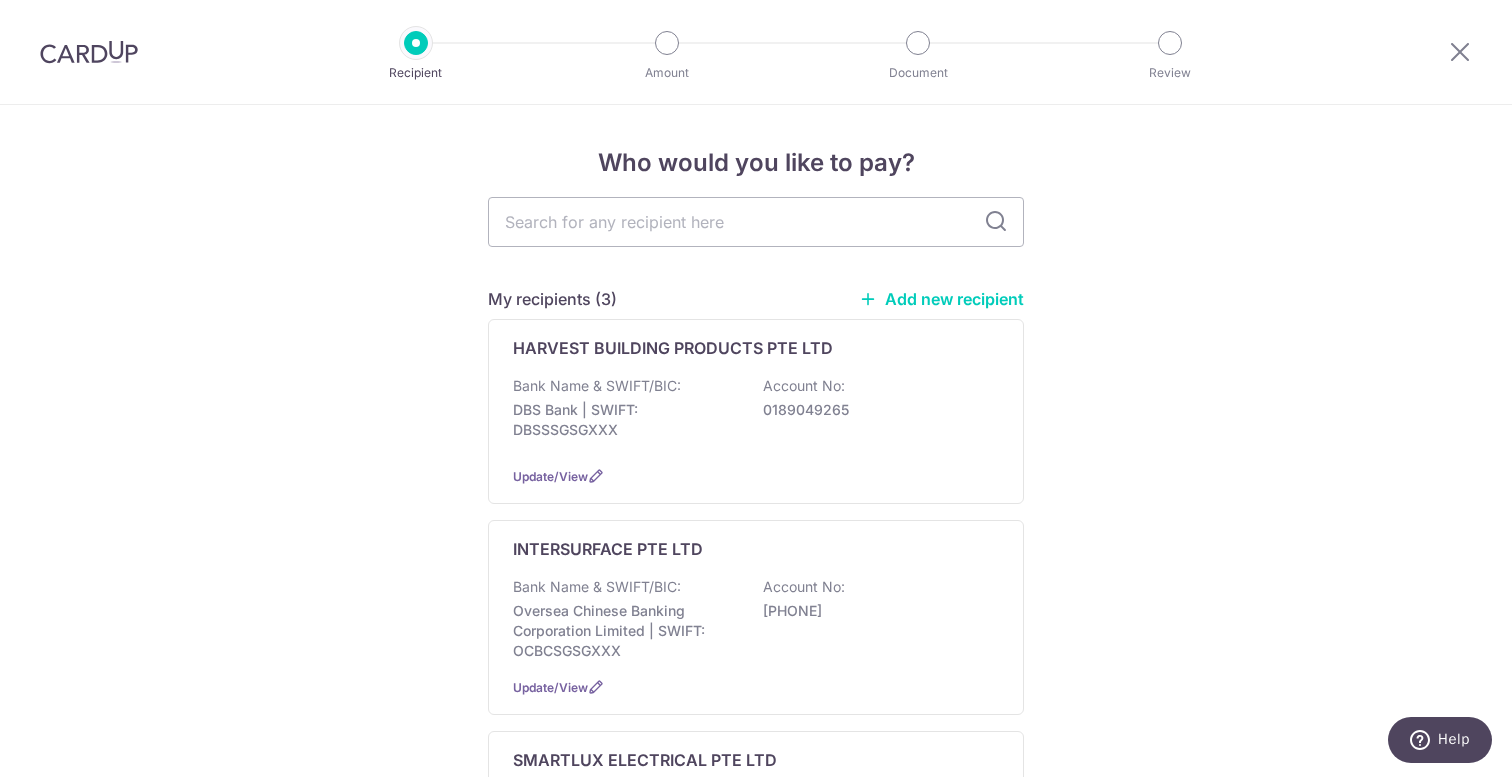click on "Add new recipient" at bounding box center (941, 299) 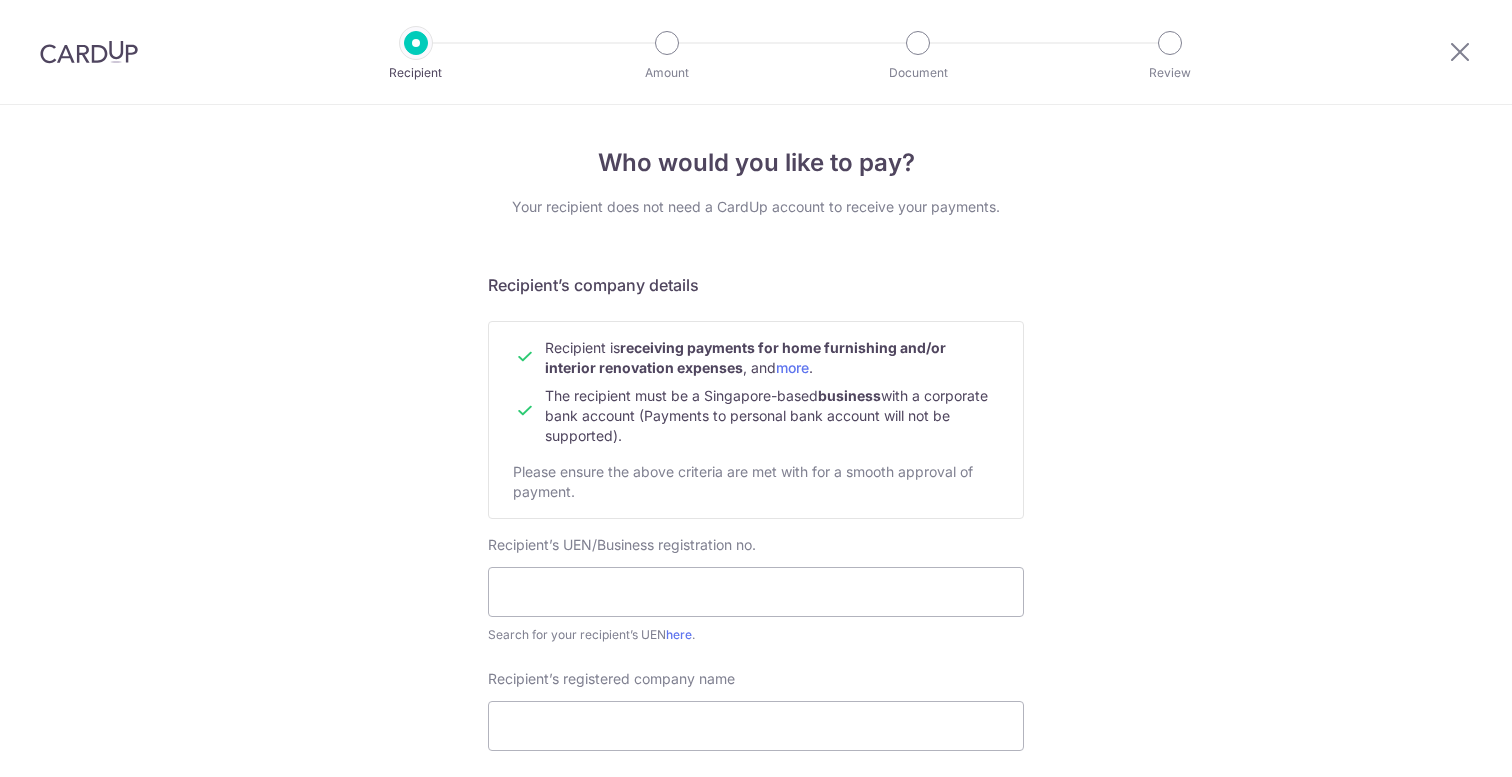 scroll, scrollTop: 0, scrollLeft: 0, axis: both 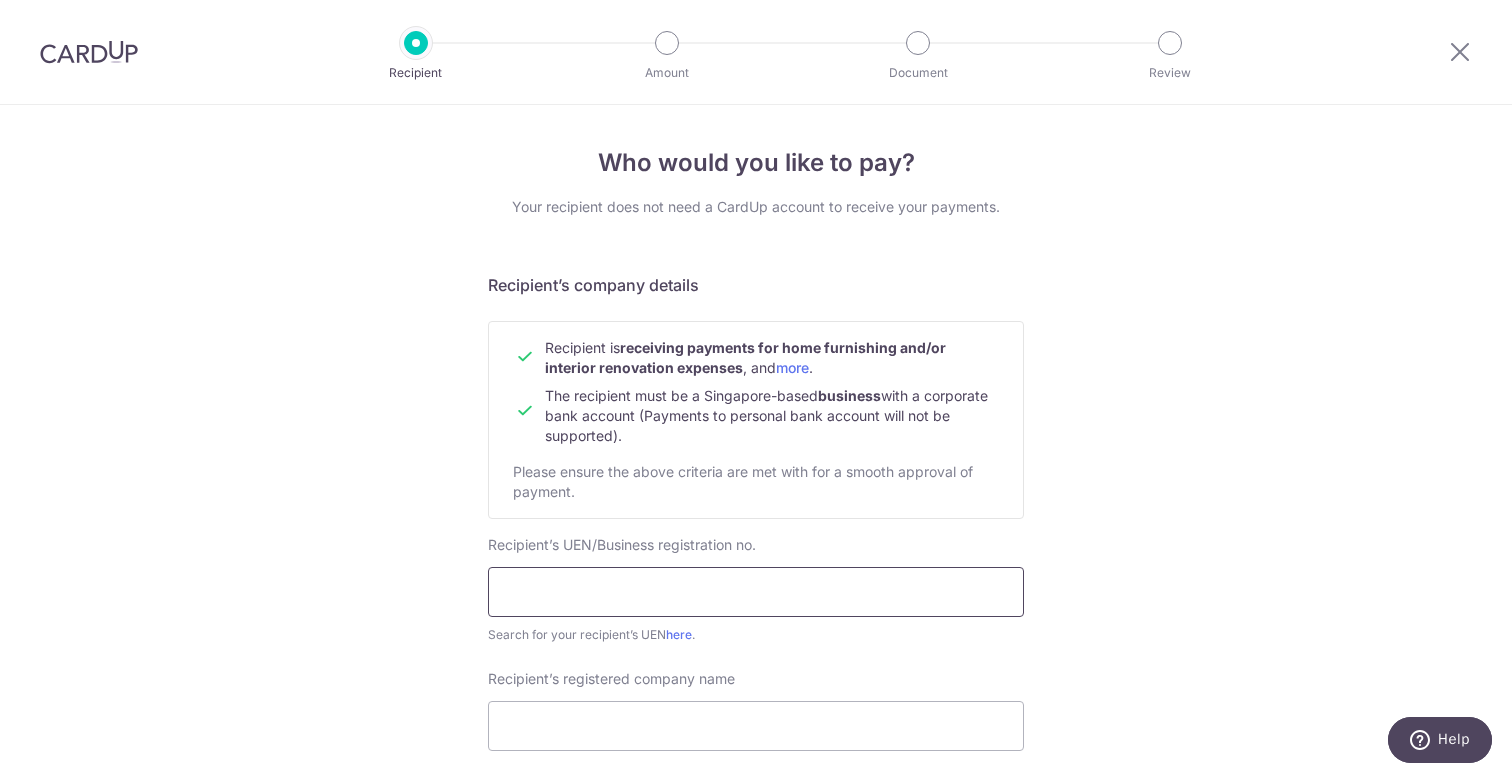 click at bounding box center [756, 592] 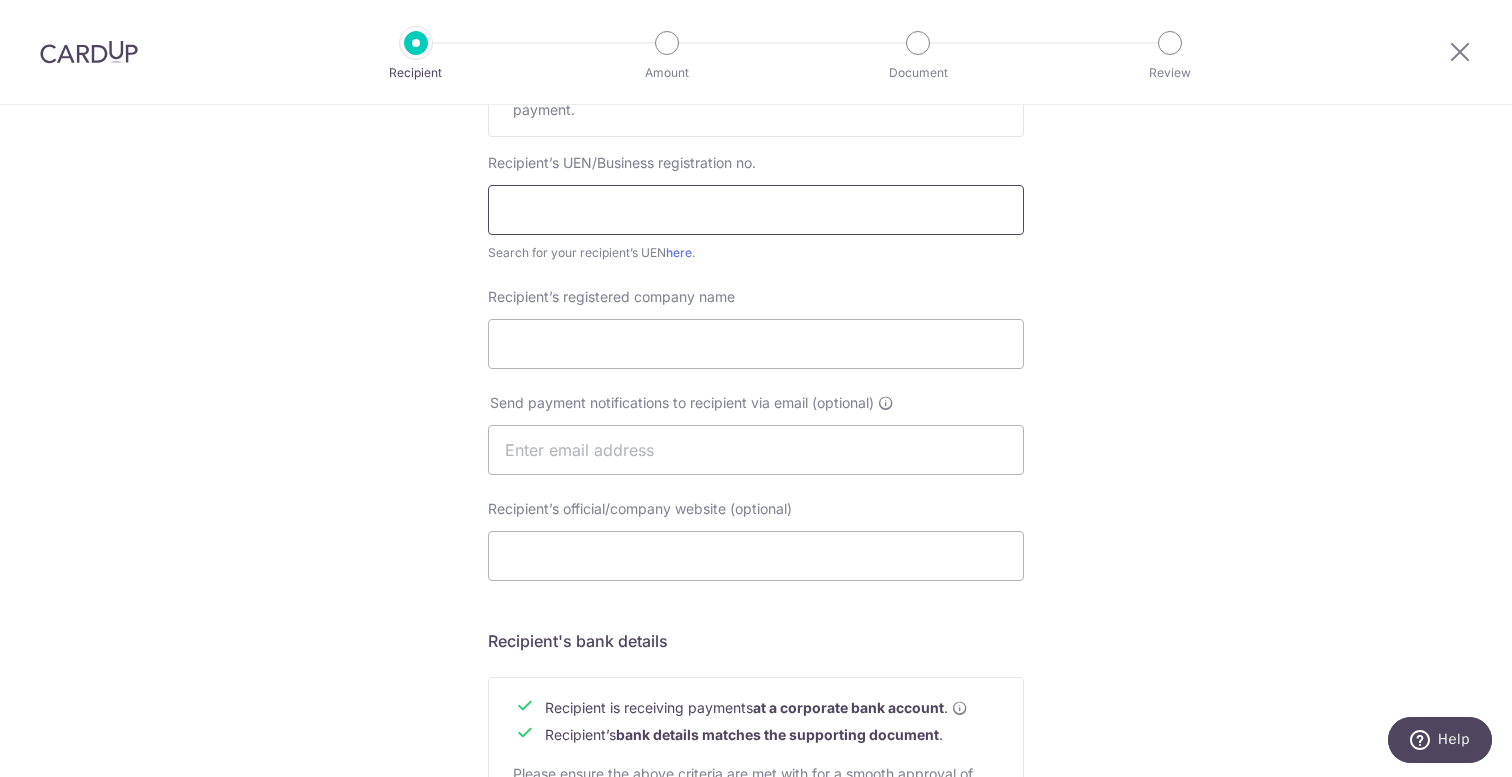 scroll, scrollTop: 390, scrollLeft: 0, axis: vertical 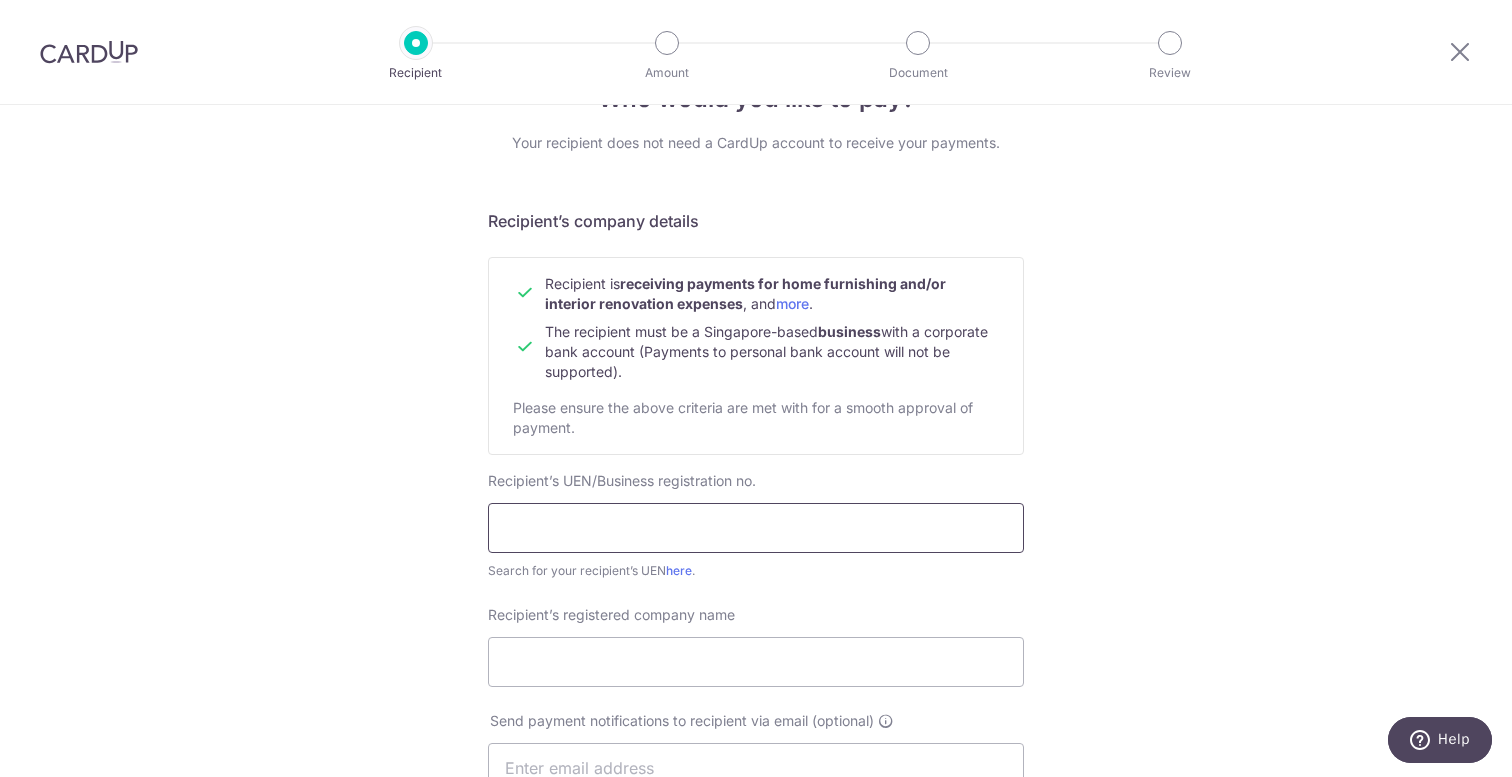 click at bounding box center (756, 528) 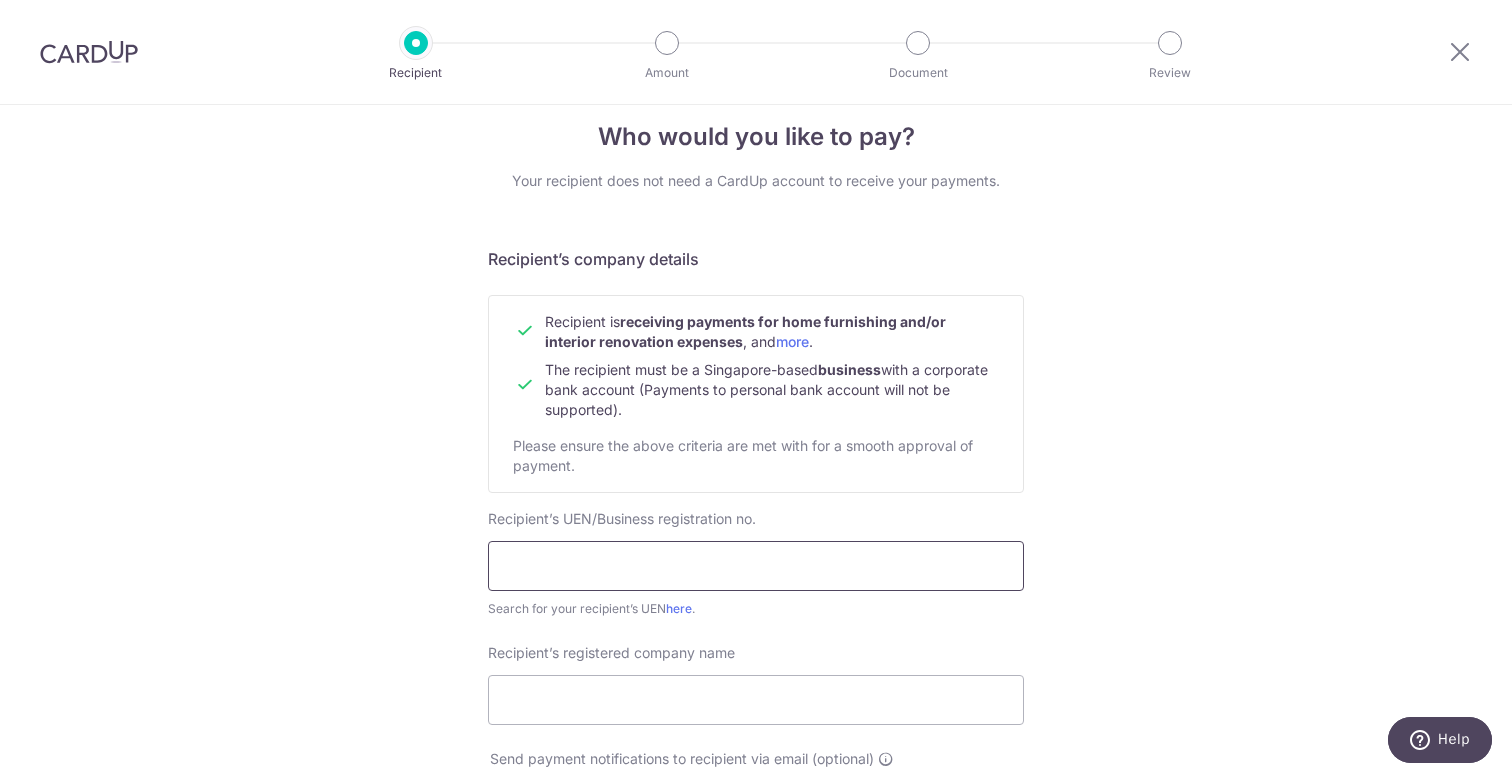 scroll, scrollTop: 25, scrollLeft: 0, axis: vertical 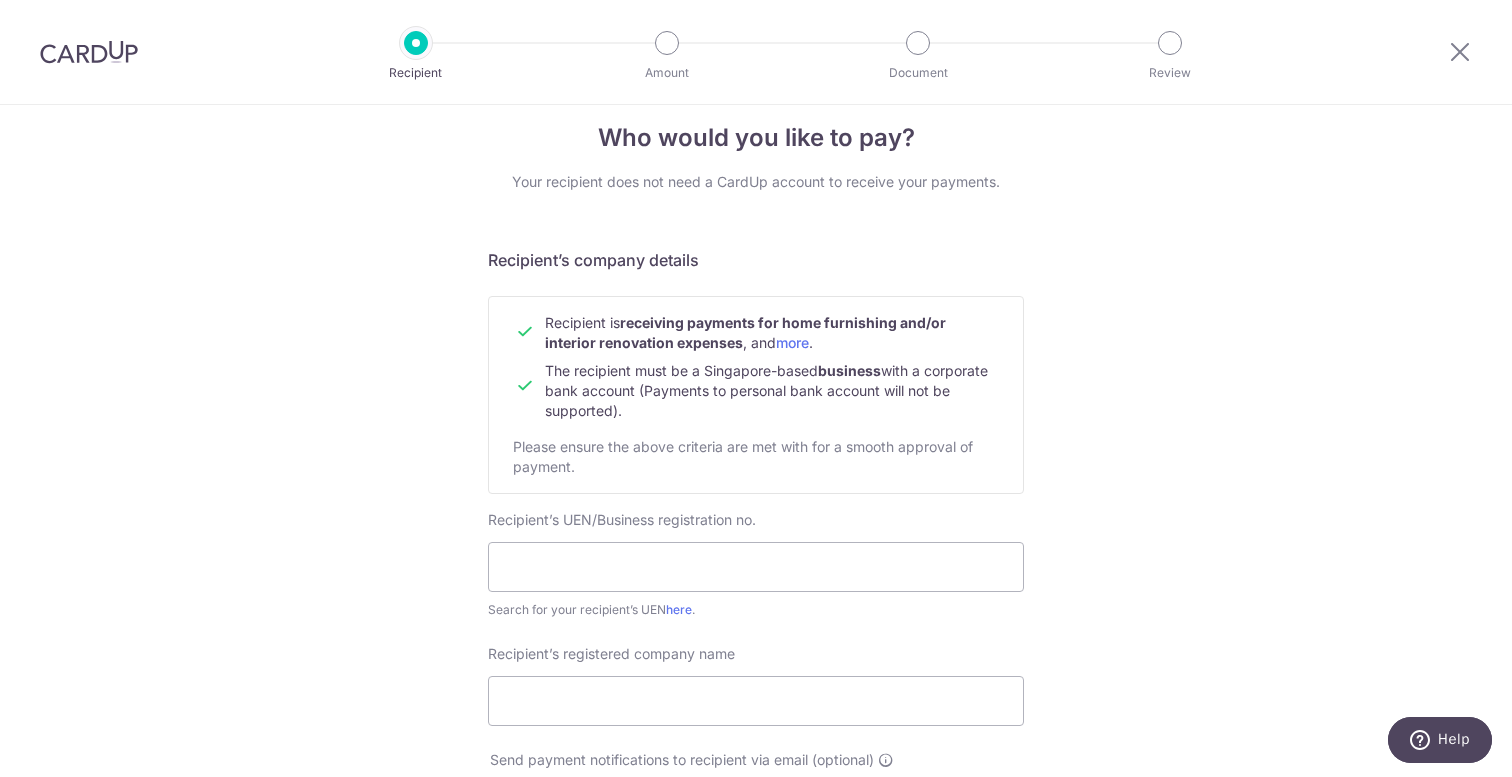 click at bounding box center (89, 52) 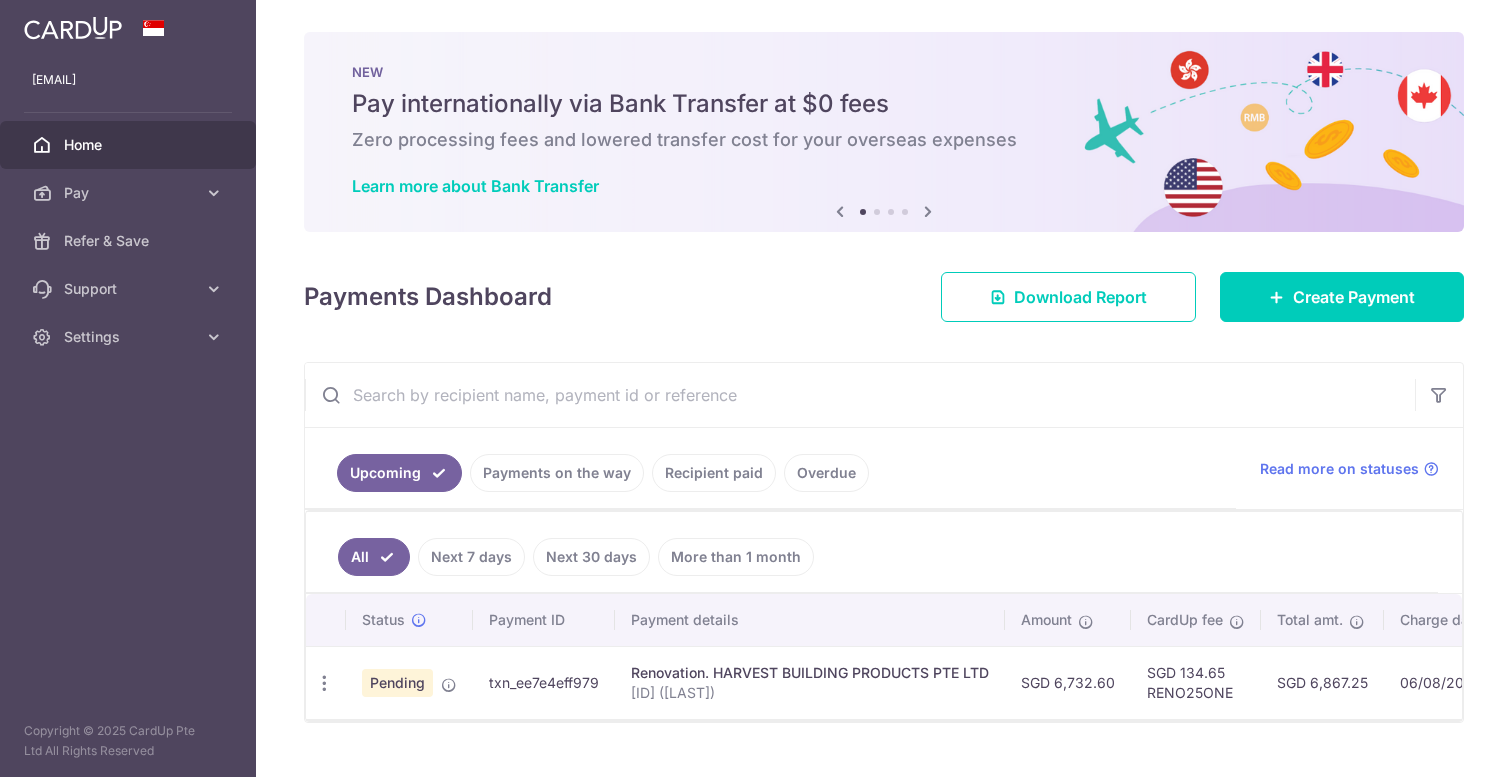 scroll, scrollTop: 0, scrollLeft: 0, axis: both 